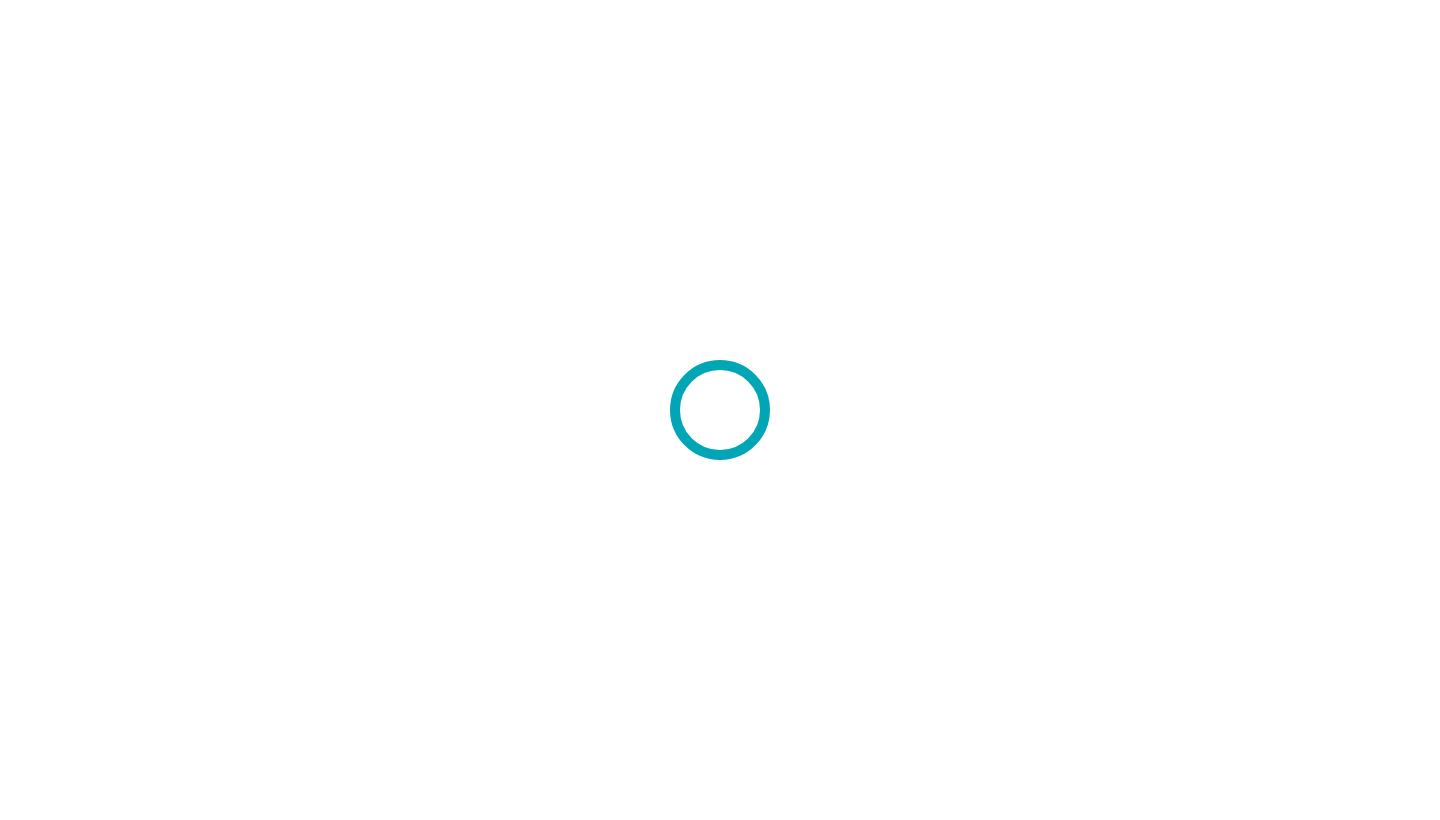 scroll, scrollTop: 0, scrollLeft: 0, axis: both 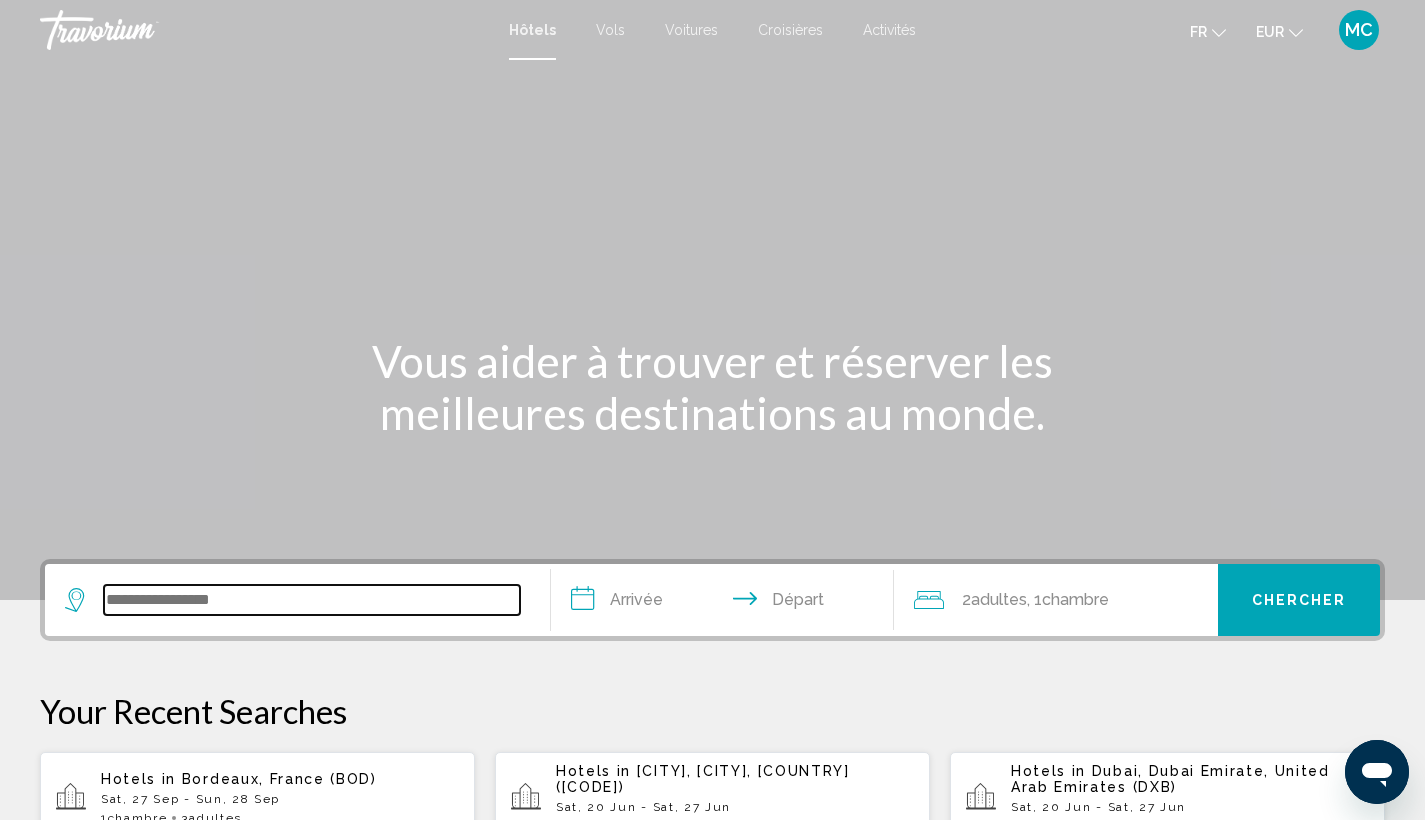 click at bounding box center (312, 600) 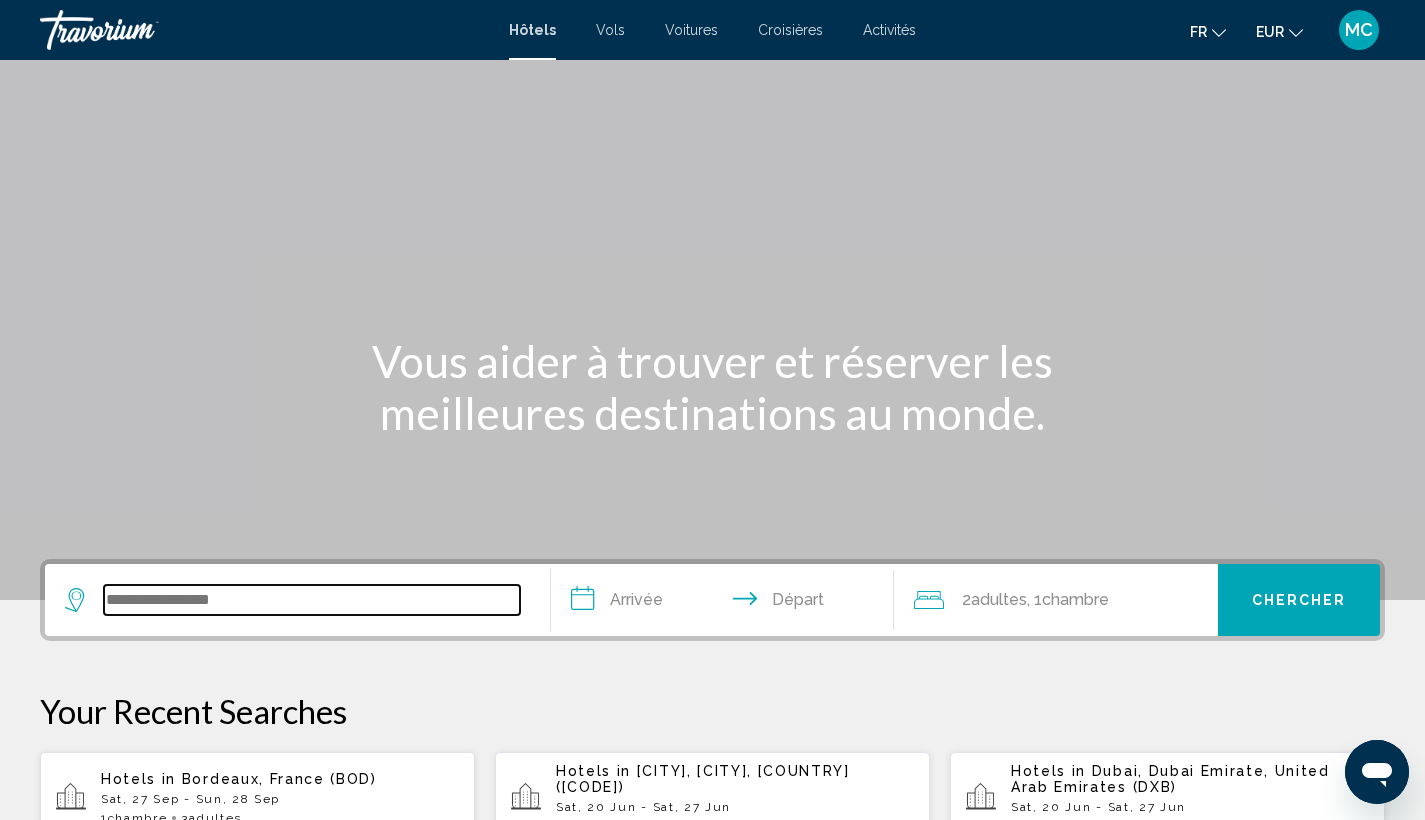 scroll, scrollTop: 494, scrollLeft: 0, axis: vertical 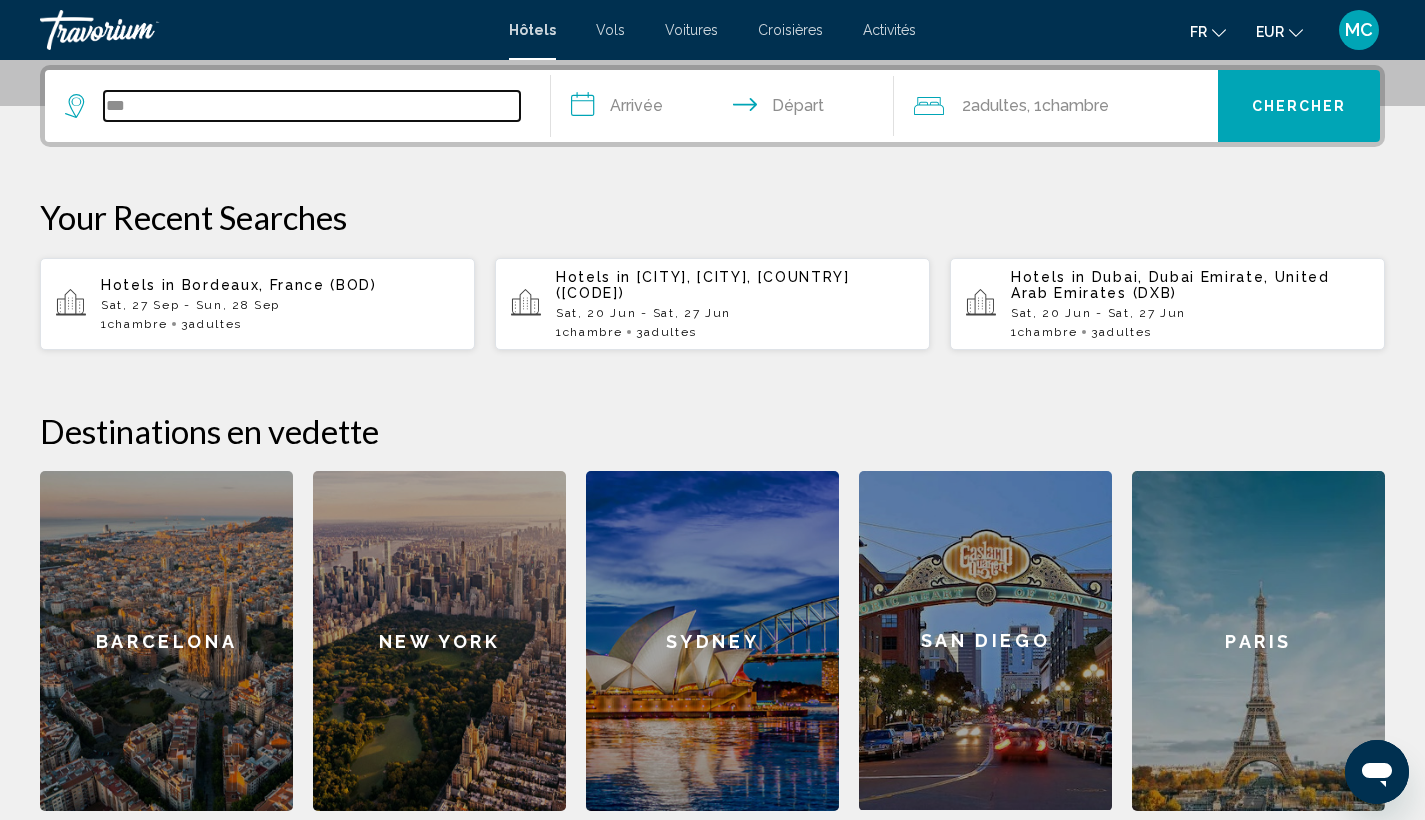 type on "***" 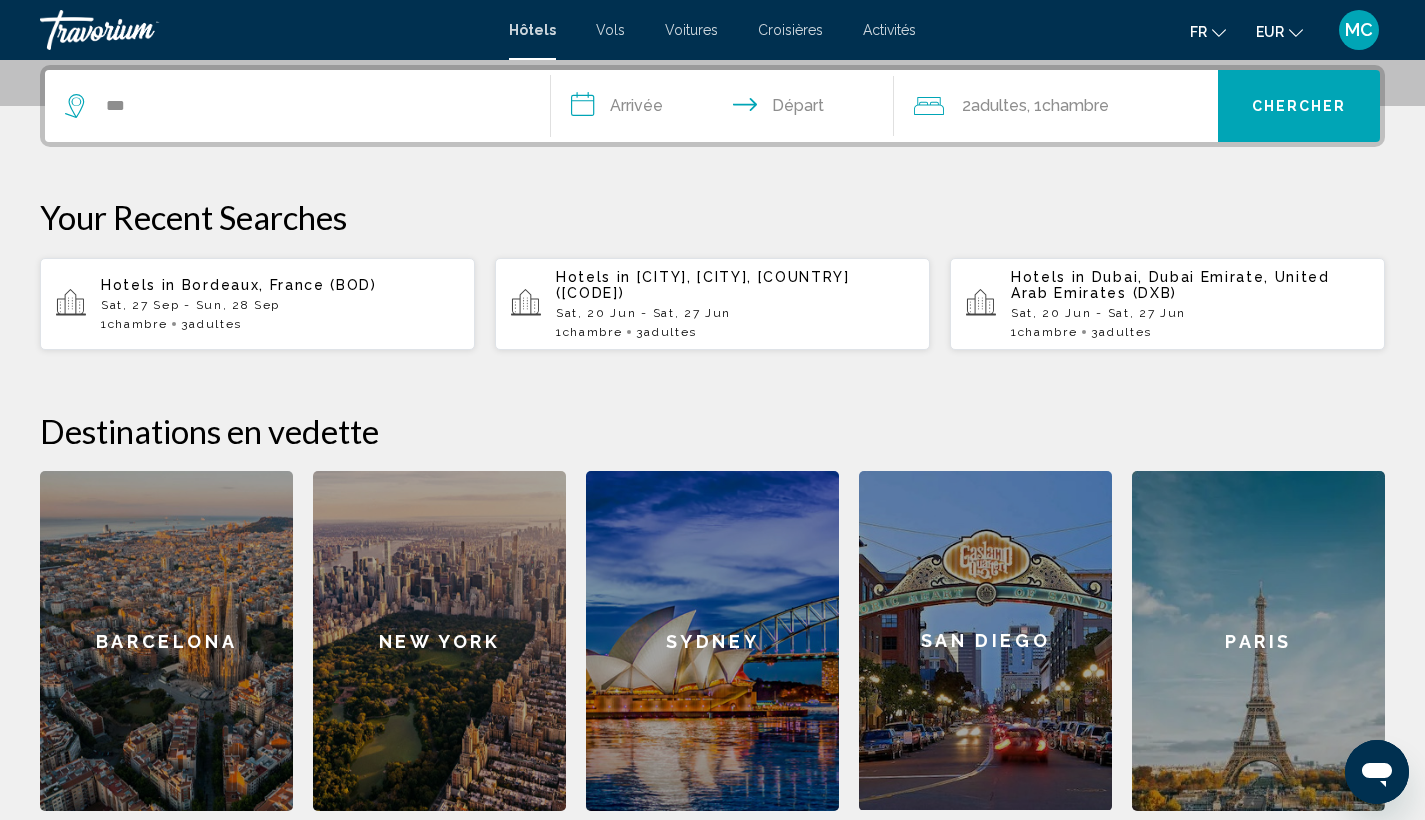 click on "Sat, 27 Sep - Sun, 28 Sep" at bounding box center (280, 305) 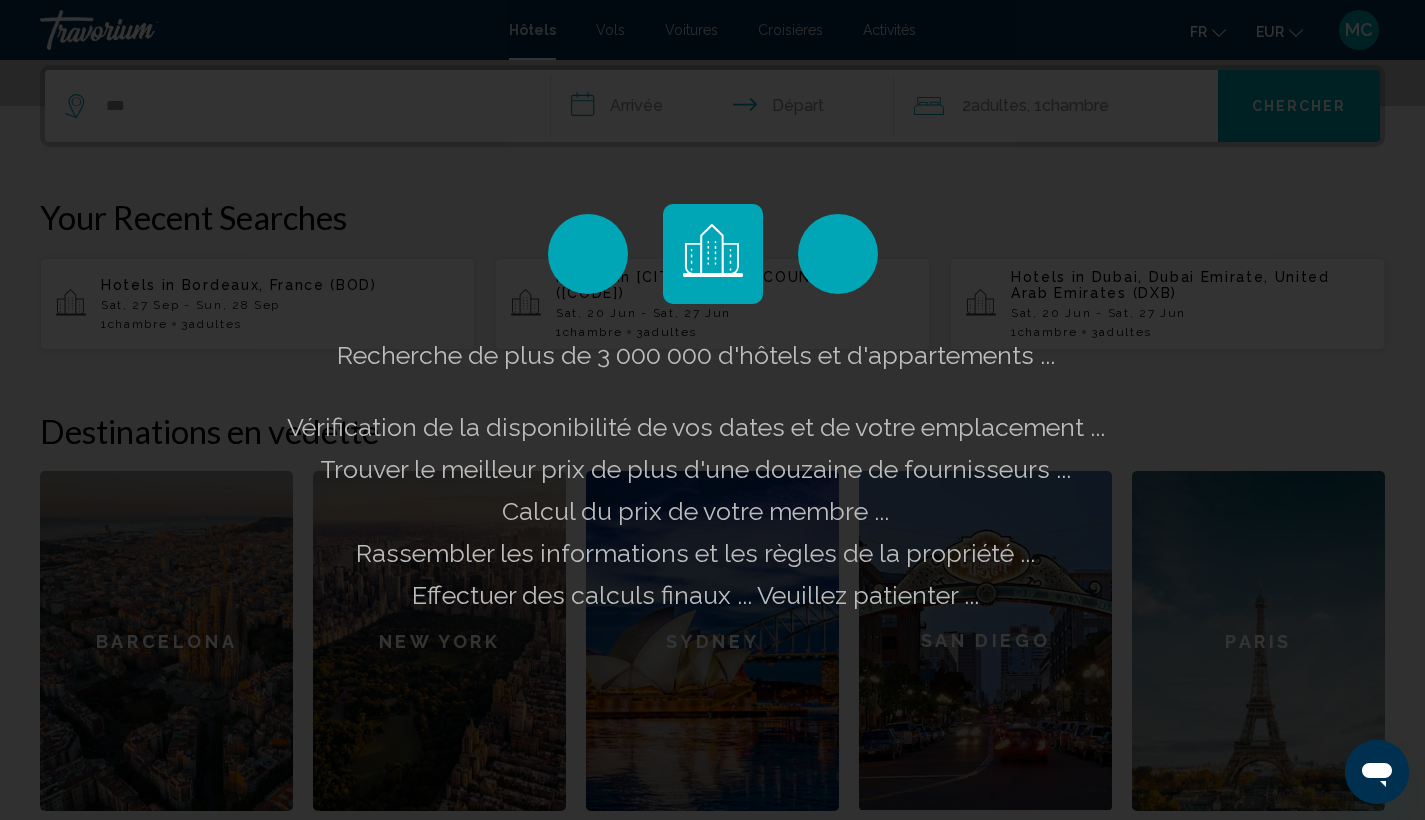 scroll, scrollTop: 0, scrollLeft: 0, axis: both 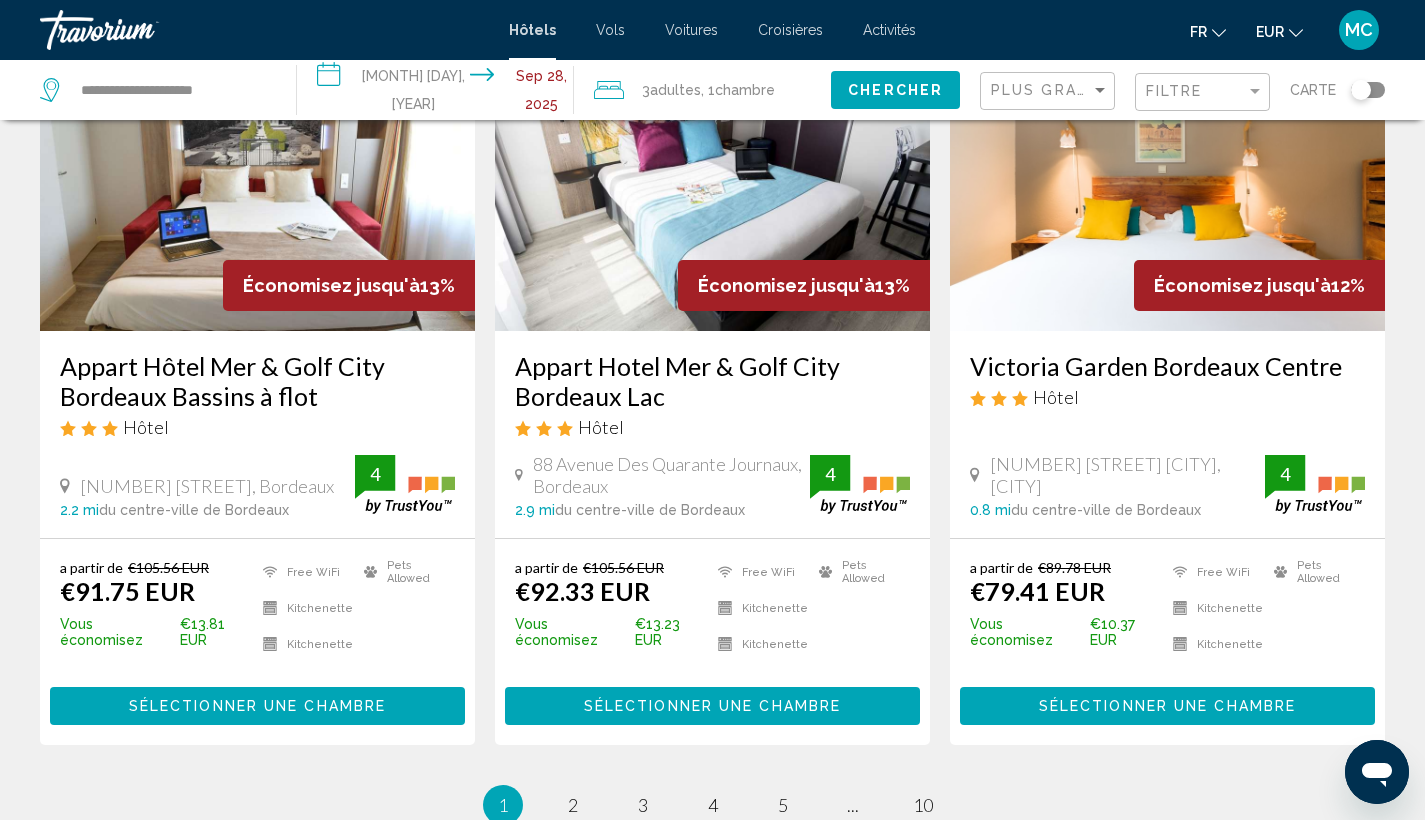 click 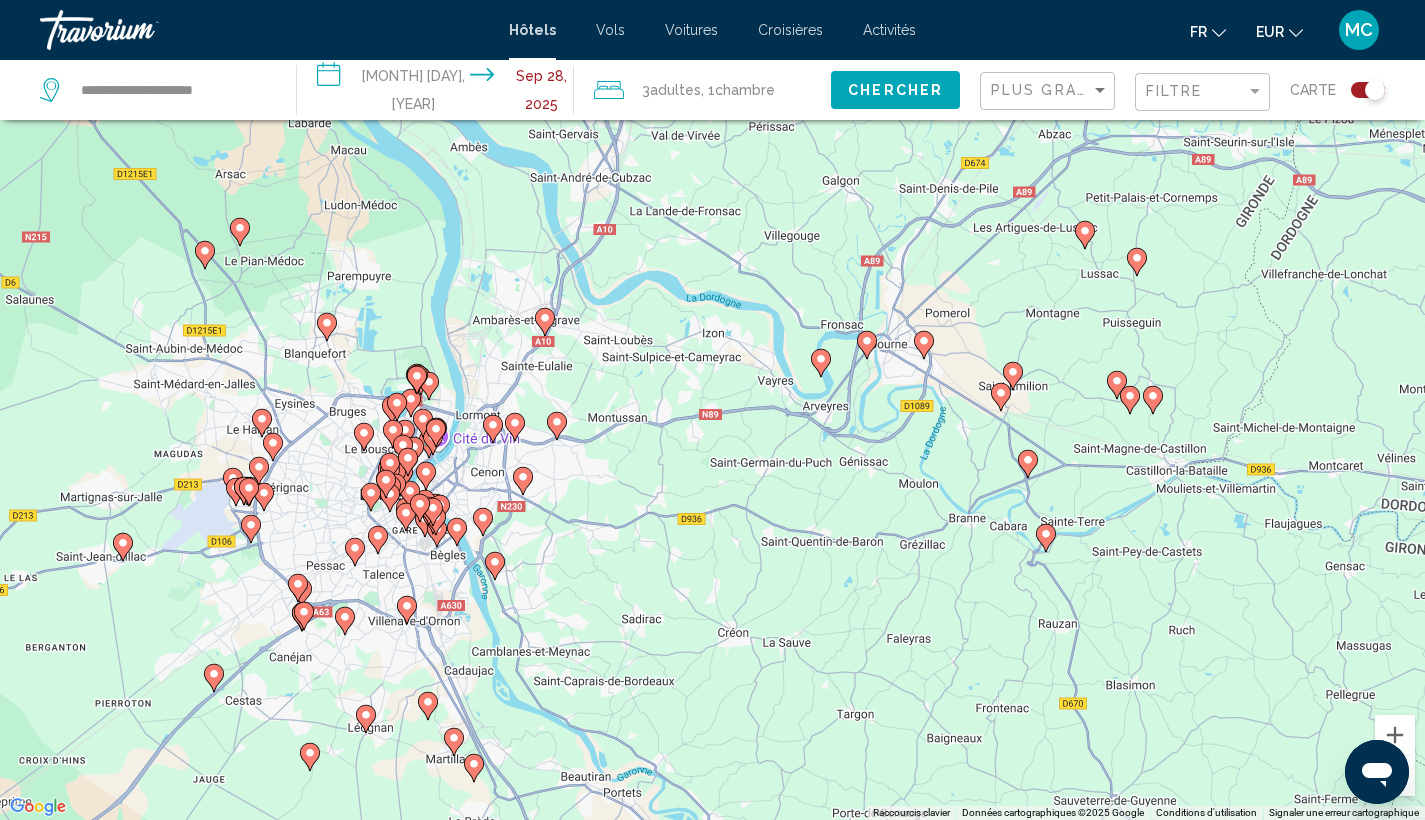 drag, startPoint x: 773, startPoint y: 464, endPoint x: 857, endPoint y: 707, distance: 257.10892 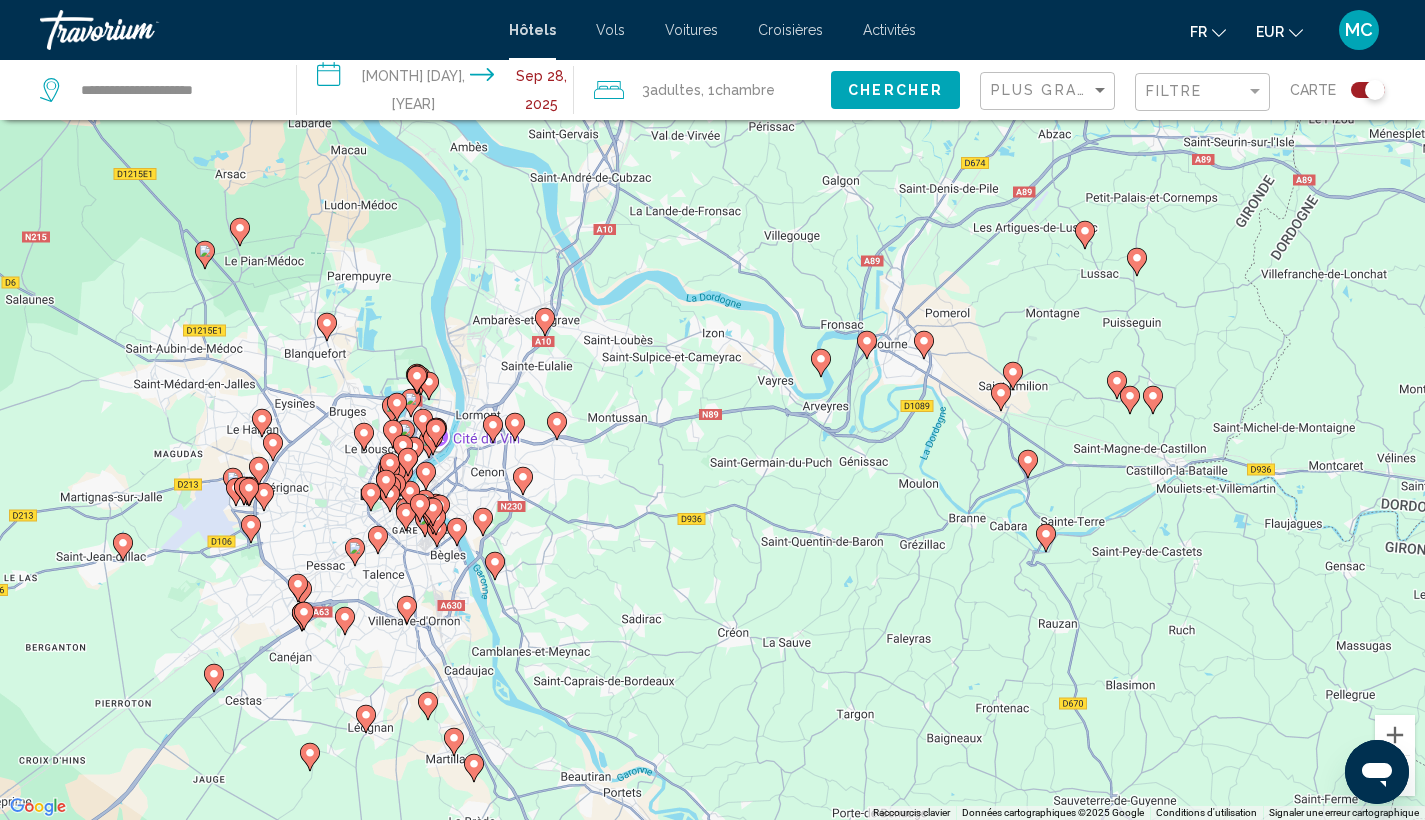 click on "Pour activer le glissement avec le clavier, appuyez sur Alt+Entrée. Une fois ce mode activé, utilisez les touches fléchées pour déplacer le repère. Pour valider le déplacement, appuyez sur Entrée. Pour annuler, appuyez sur Échap." at bounding box center [712, 410] 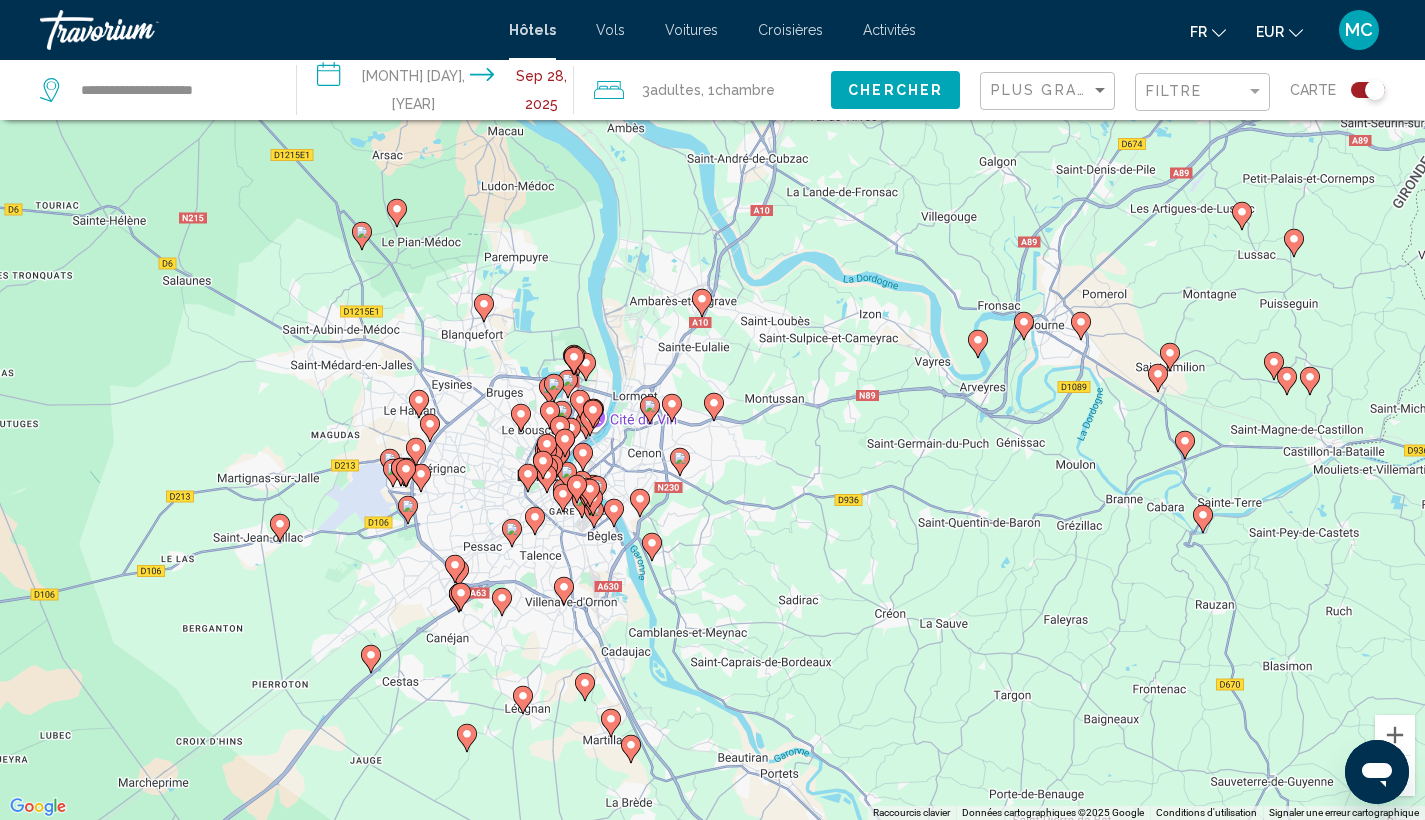 drag, startPoint x: 643, startPoint y: 580, endPoint x: 818, endPoint y: 561, distance: 176.02841 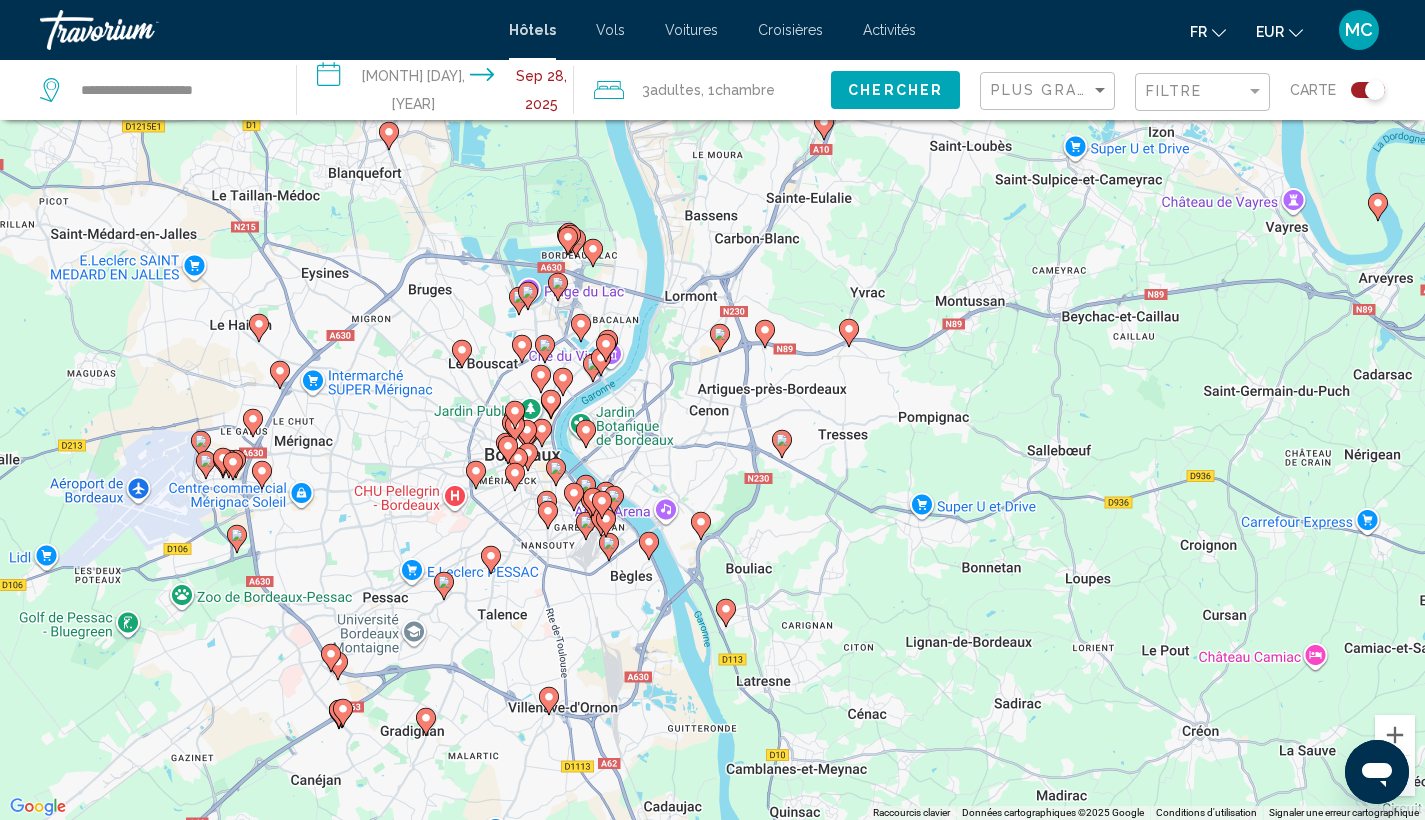 drag, startPoint x: 663, startPoint y: 533, endPoint x: 875, endPoint y: 601, distance: 222.63872 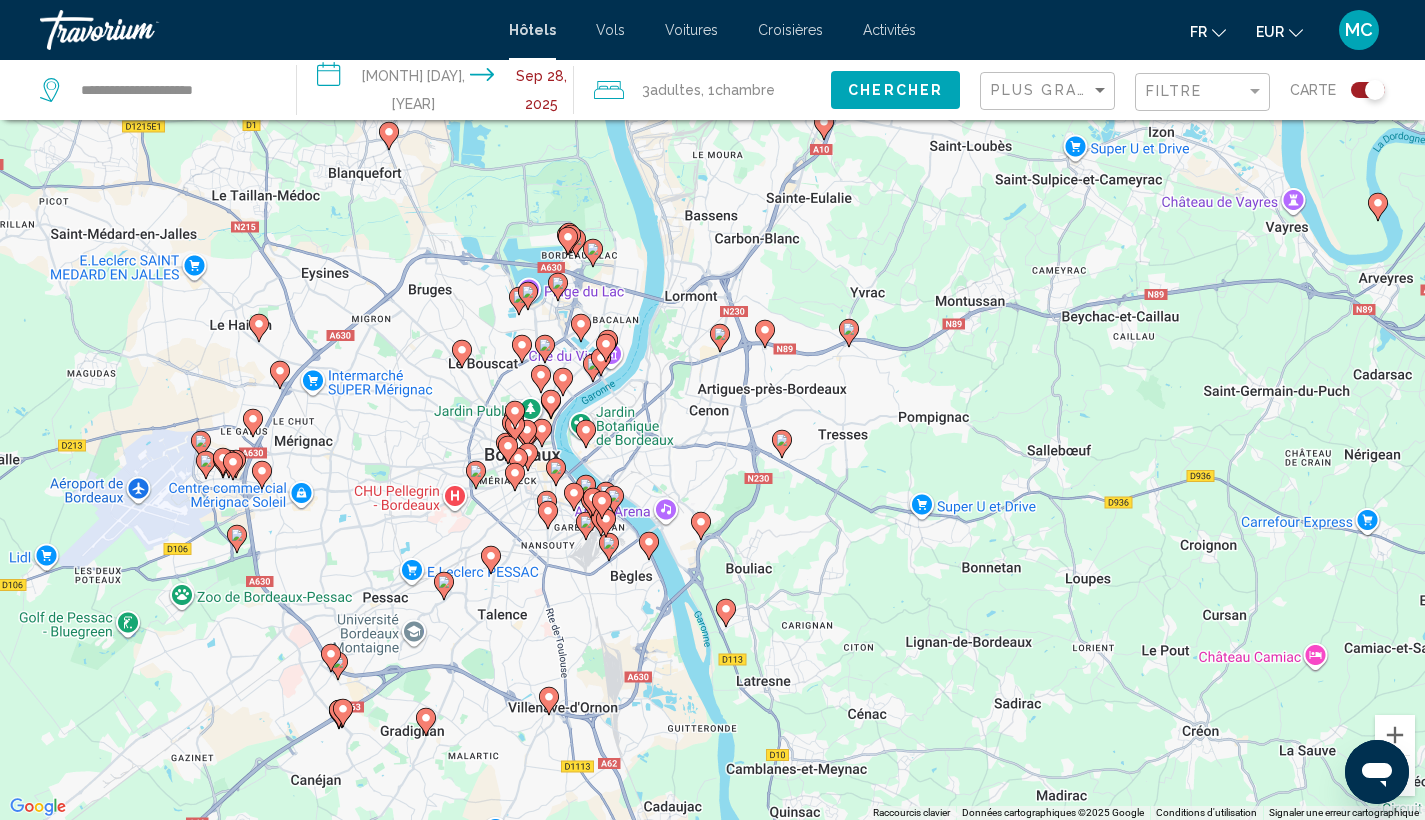 click on "Pour activer le glissement avec le clavier, appuyez sur Alt+Entrée. Une fois ce mode activé, utilisez les touches fléchées pour déplacer le repère. Pour valider le déplacement, appuyez sur Entrée. Pour annuler, appuyez sur Échap." at bounding box center [712, 410] 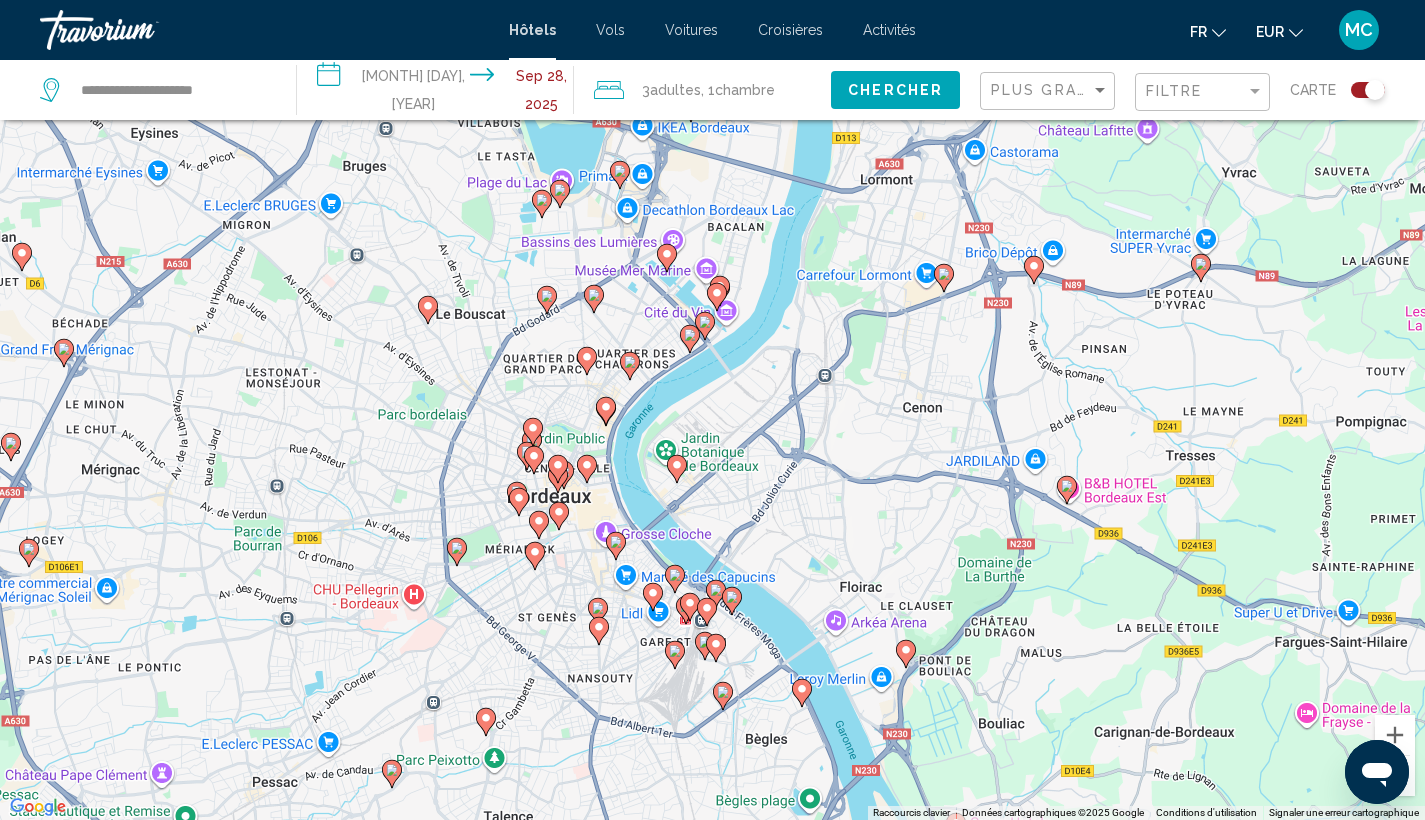 drag, startPoint x: 518, startPoint y: 501, endPoint x: 592, endPoint y: 626, distance: 145.26183 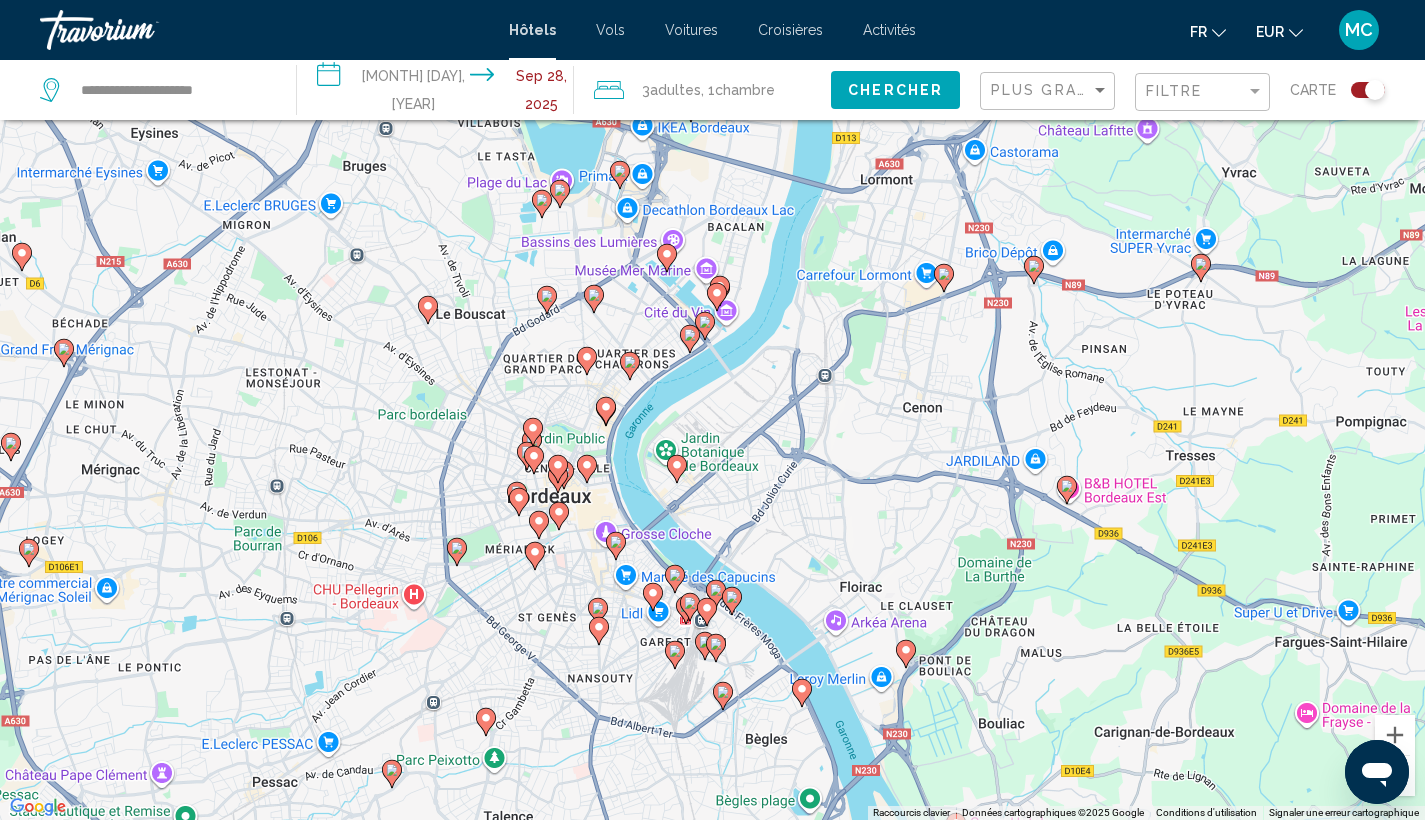 click 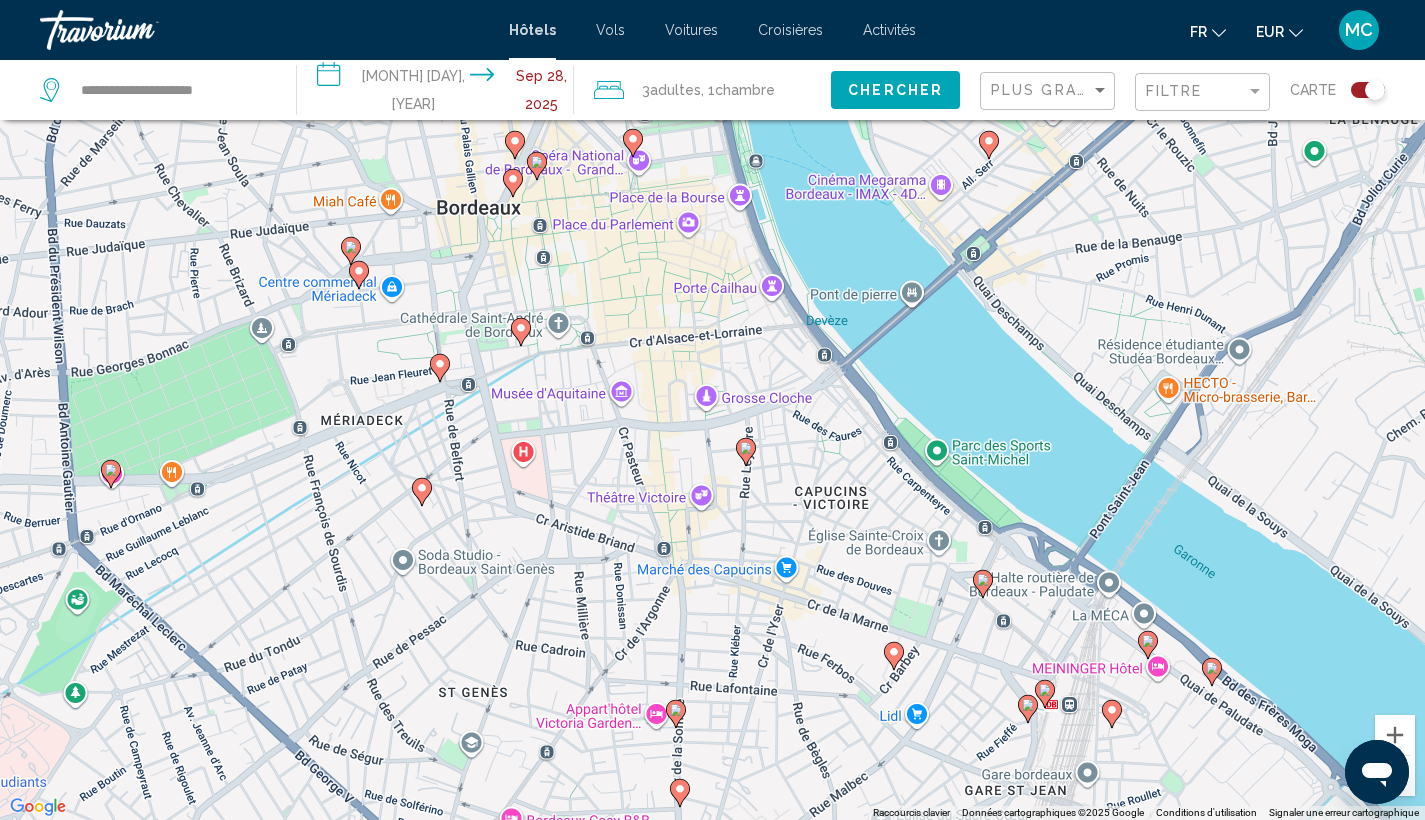 click 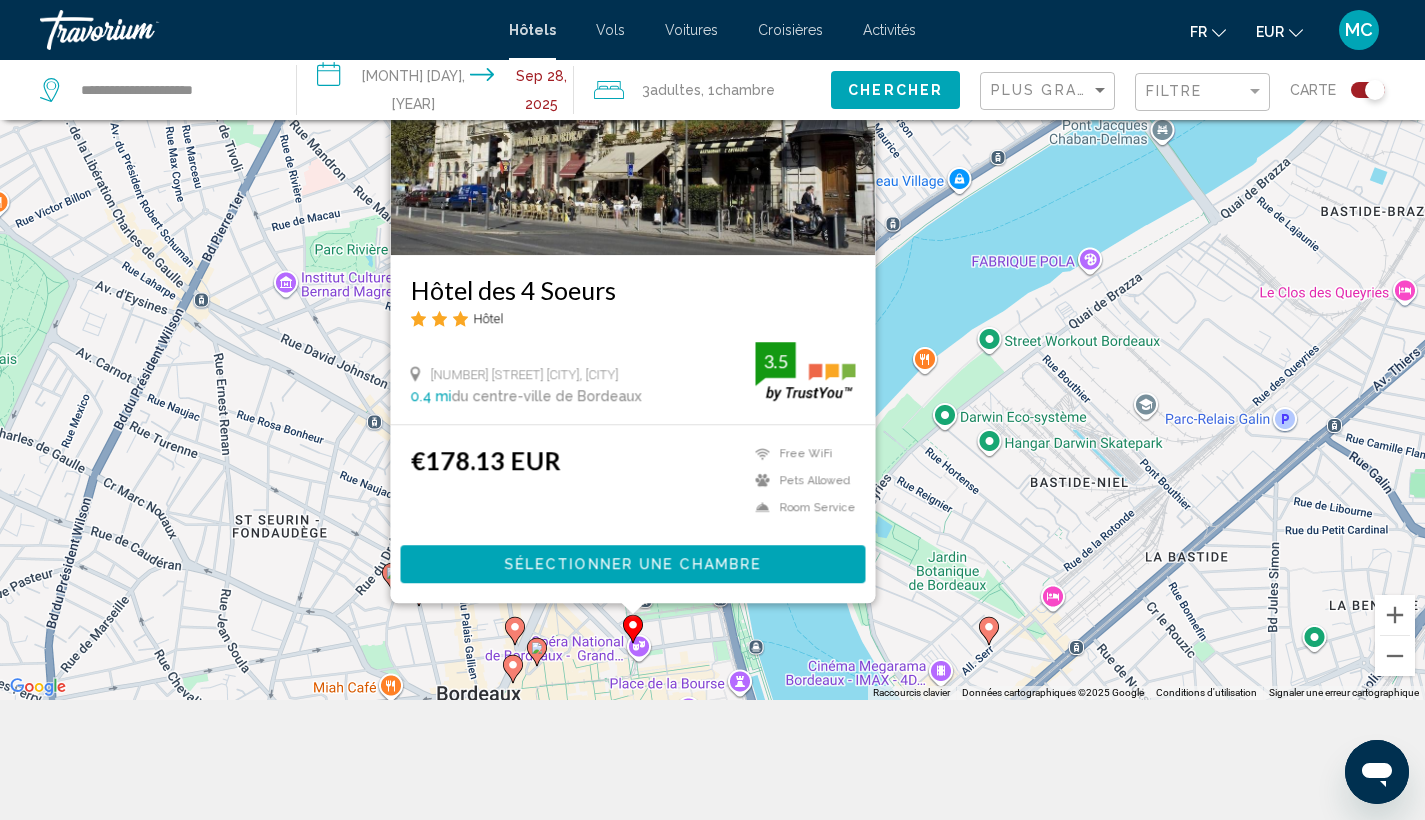 click on "Pour activer le glissement avec le clavier, appuyez sur Alt+Entrée. Une fois ce mode activé, utilisez les touches fléchées pour déplacer le repère. Pour valider le déplacement, appuyez sur Entrée. Pour annuler, appuyez sur Échap.  Hôtel des 4 Soeurs
Hôtel
[NUMBER] [STREET], Bordeaux [DISTANCE]  du centre-ville de Bordeaux de l'hôtel [PRICE]
Free WiFi
Pets Allowed
Room Service  3.5 Sélectionner une chambre" at bounding box center [712, 290] 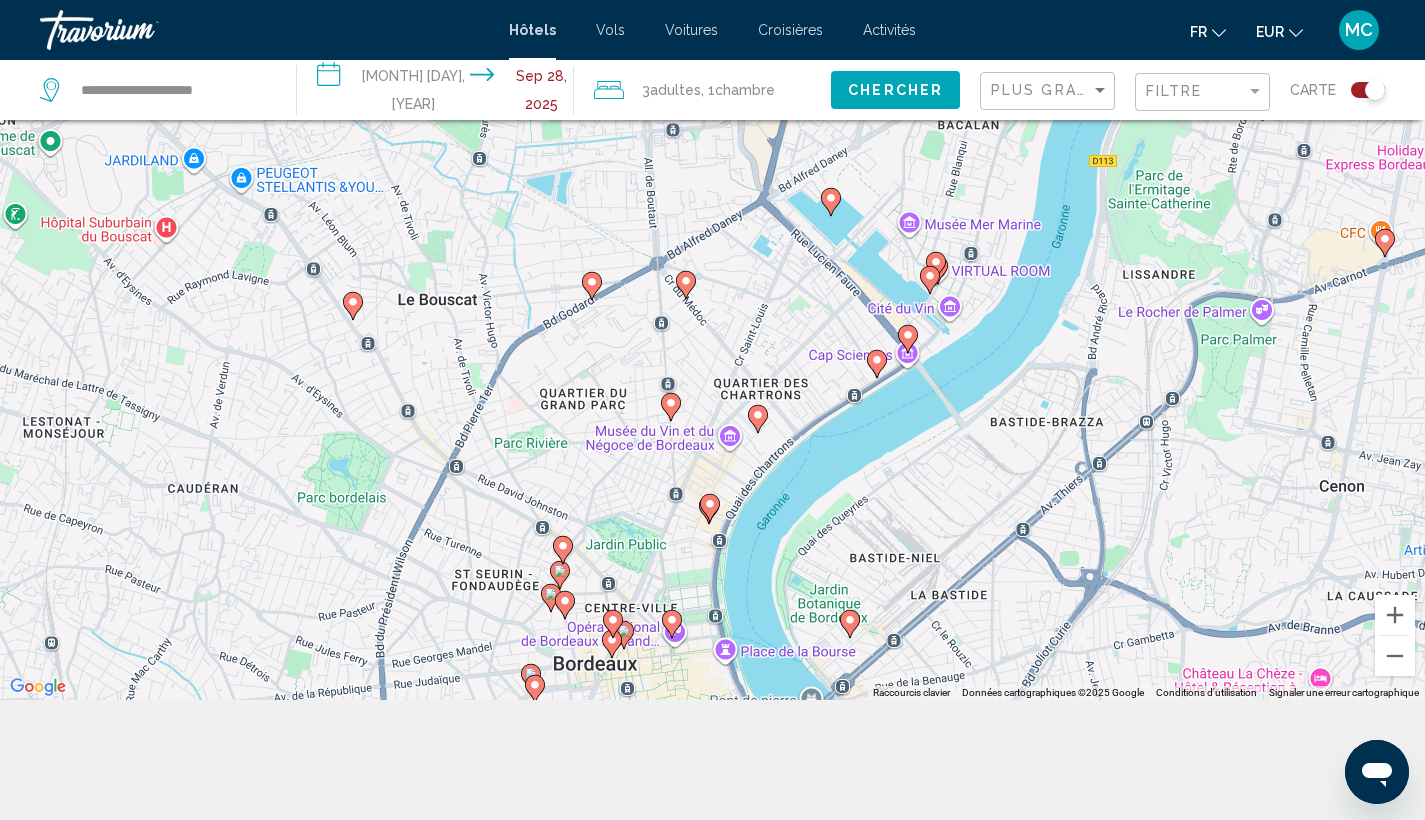 click 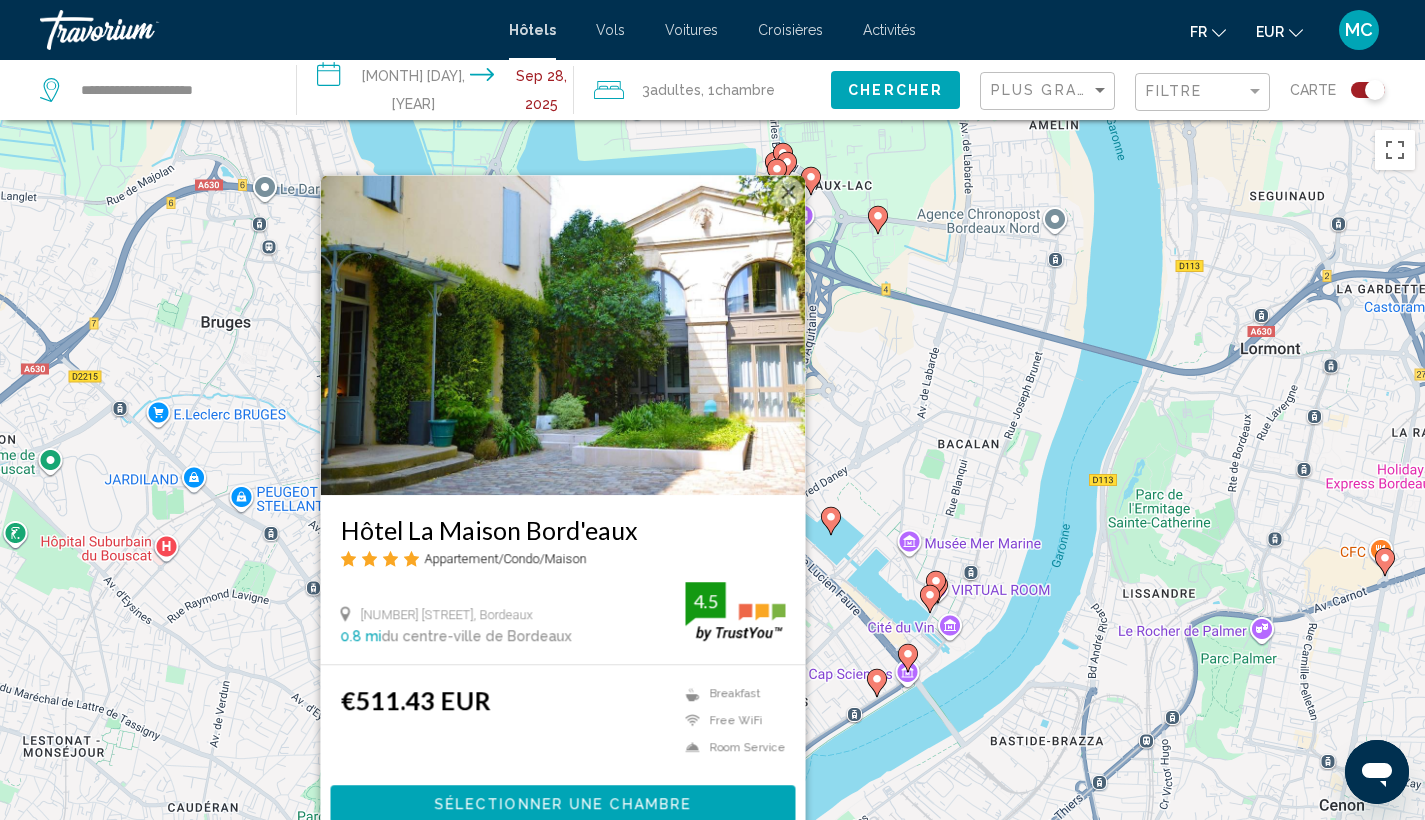 click on "Pour activer le glissement avec le clavier, appuyez sur Alt+Entrée. Une fois ce mode activé, utilisez les touches fléchées pour déplacer le repère. Pour valider le déplacement, appuyez sur Entrée. Pour annuler, appuyez sur Échap. Hôtel La Maison Bord'eaux
Appartement/Condo/Maison
[NUMBER] [NUMBER] [STREET] [CITY], [CITY] [POSTAL_CODE] [DISTANCE] du centre-ville de [CITY] de l'hôtel 4.5 €[PRICE] EUR
Breakfast
Free WiFi
Room Service 4.5 Sélectionner une chambre" at bounding box center [712, 530] 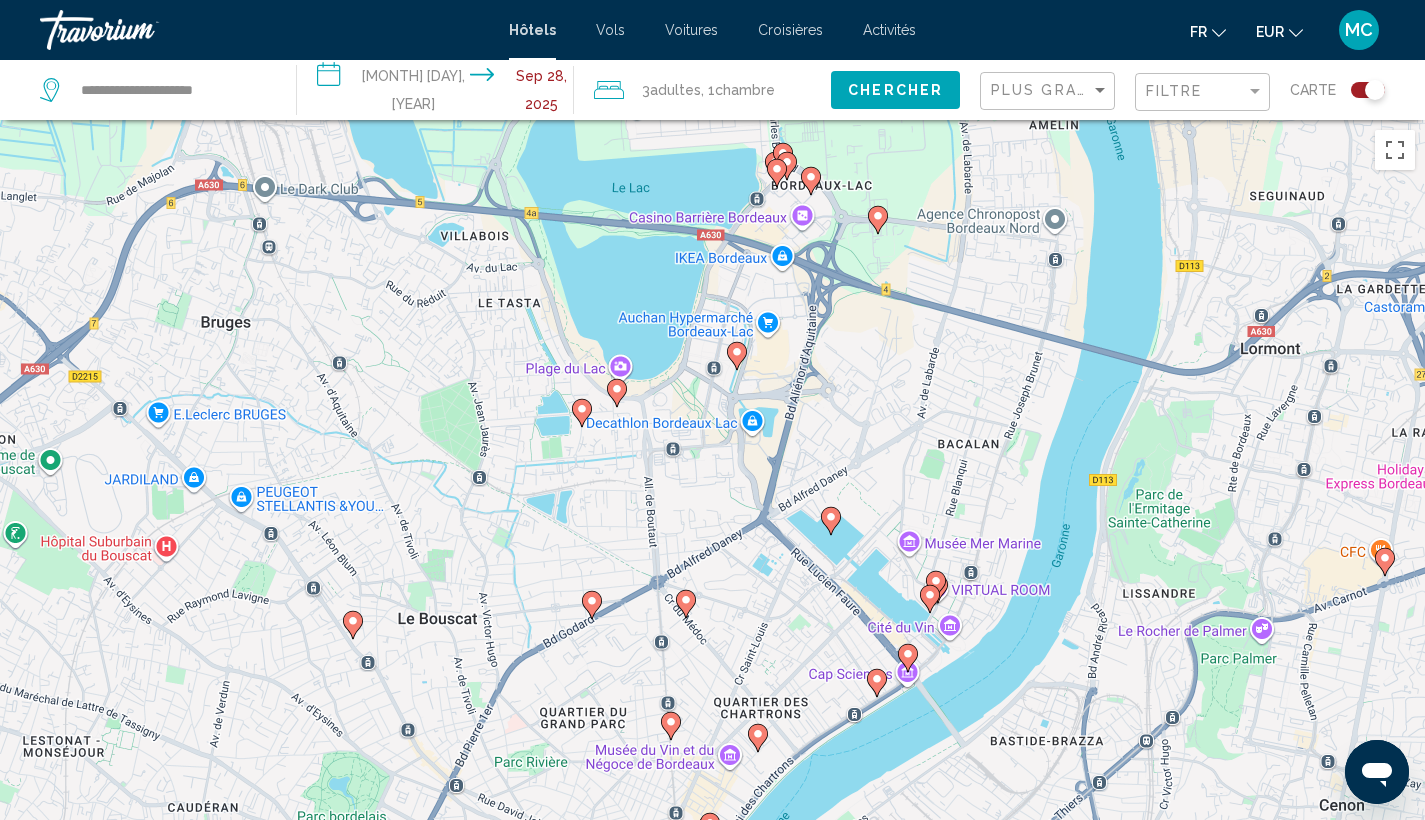 click 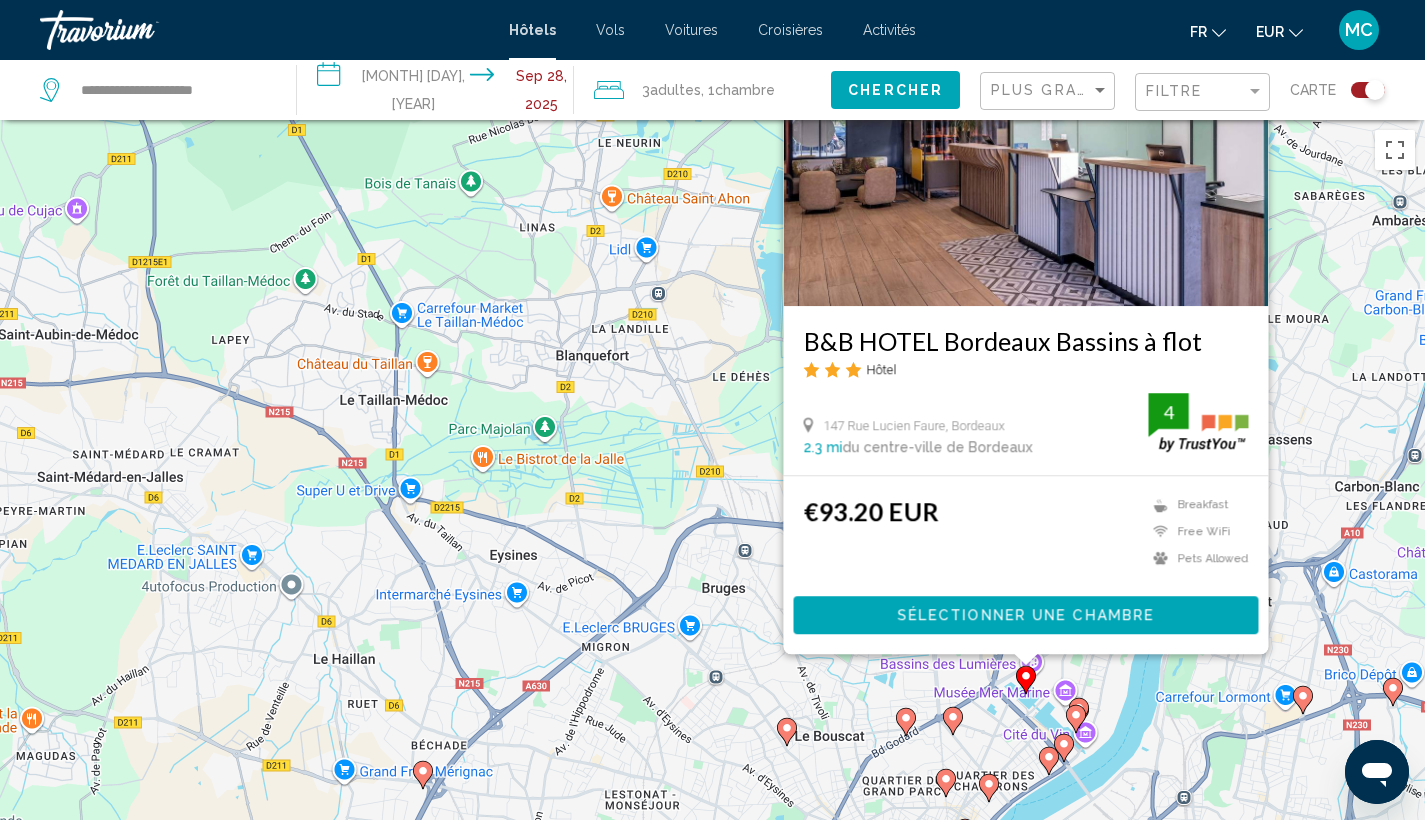 click on "Pour activer le glissement avec le clavier, appuyez sur Alt+Entrée. Une fois ce mode activé, utilisez les touches fléchées pour déplacer le repère. Pour valider le déplacement, appuyez sur Entrée. Pour annuler, appuyez sur Échap.  B&B HOTEL Bordeaux Bassins à flot
Hôtel
[NUMBER] [STREET], Bordeaux [DISTANCE]  du centre-ville de Bordeaux de l'hôtel [PRICE]
Breakfast
Free WiFi
Pets Allowed  4 Sélectionner une chambre" at bounding box center (712, 530) 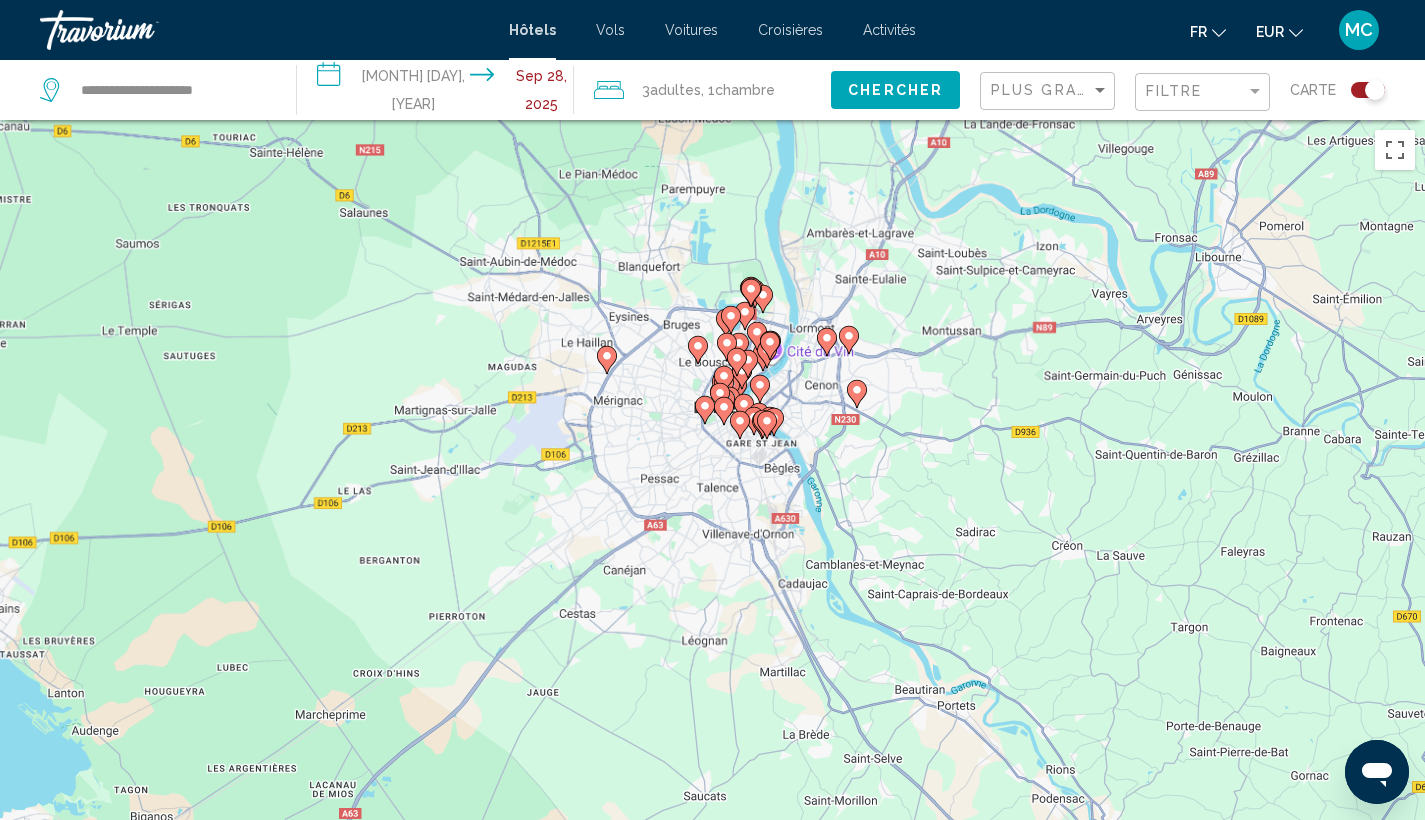 drag, startPoint x: 868, startPoint y: 613, endPoint x: 655, endPoint y: 343, distance: 343.9026 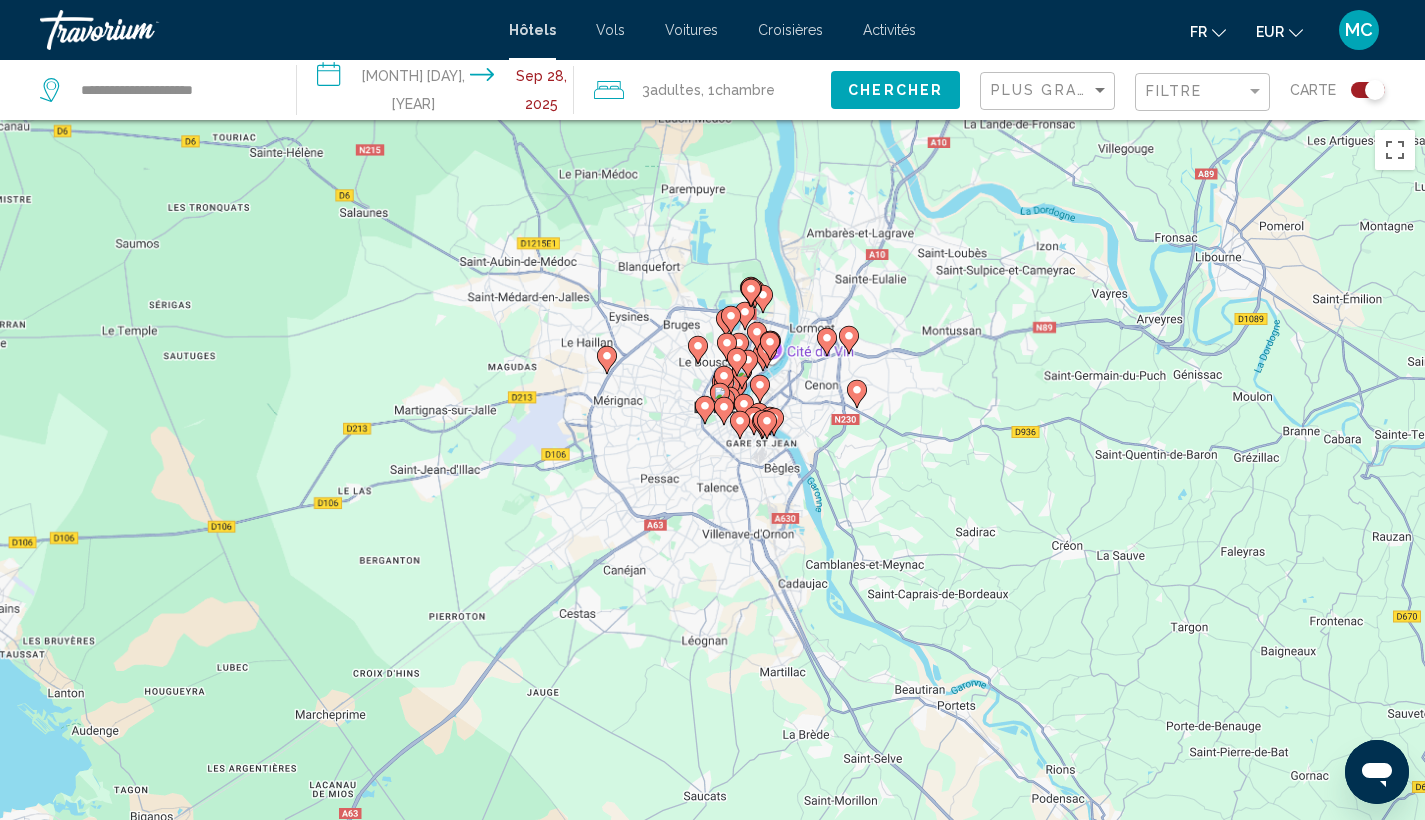click on "Pour activer le glissement avec le clavier, appuyez sur Alt+Entrée. Une fois ce mode activé, utilisez les touches fléchées pour déplacer le repère. Pour valider le déplacement, appuyez sur Entrée. Pour annuler, appuyez sur Échap." at bounding box center [712, 530] 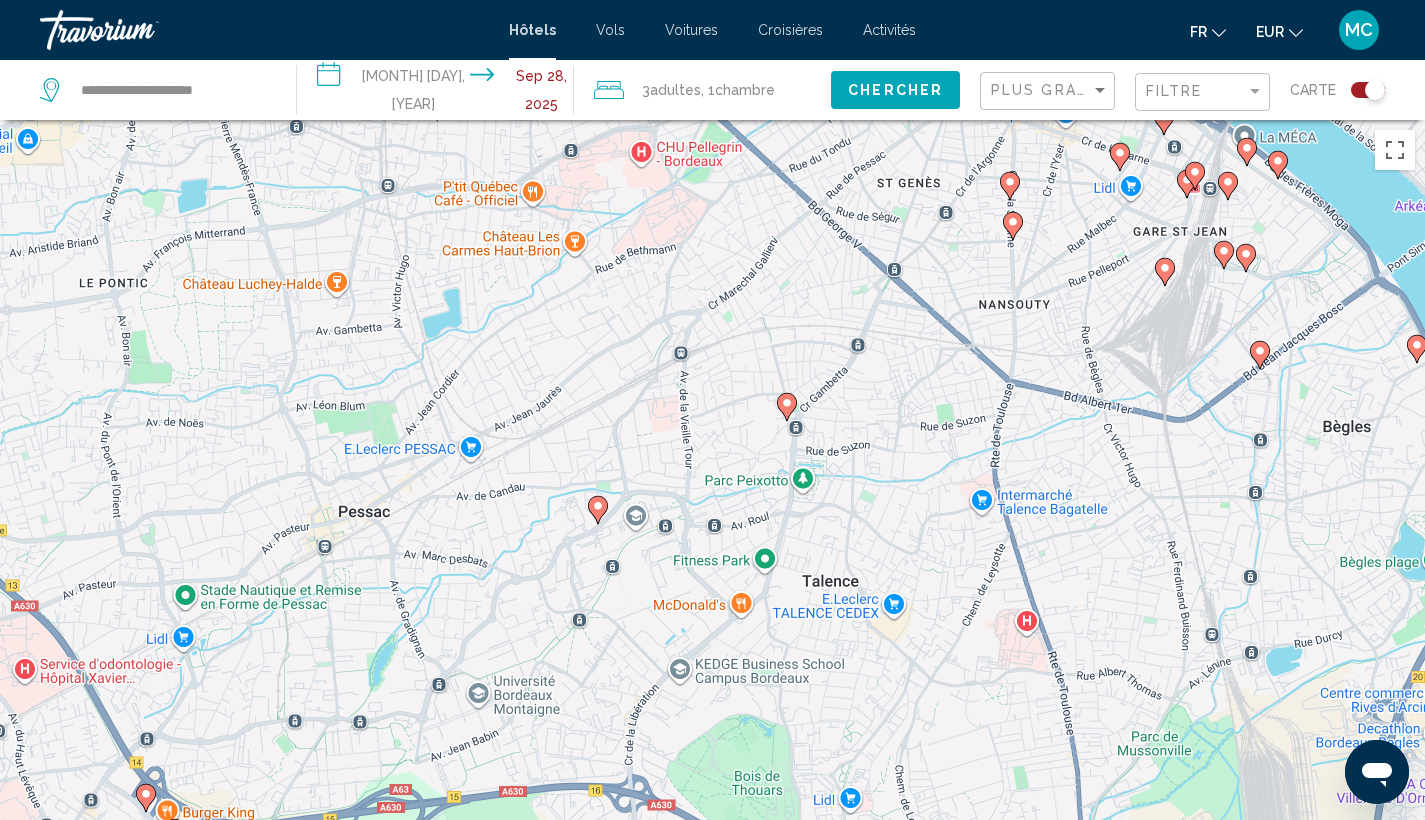drag, startPoint x: 542, startPoint y: 579, endPoint x: 621, endPoint y: 583, distance: 79.101204 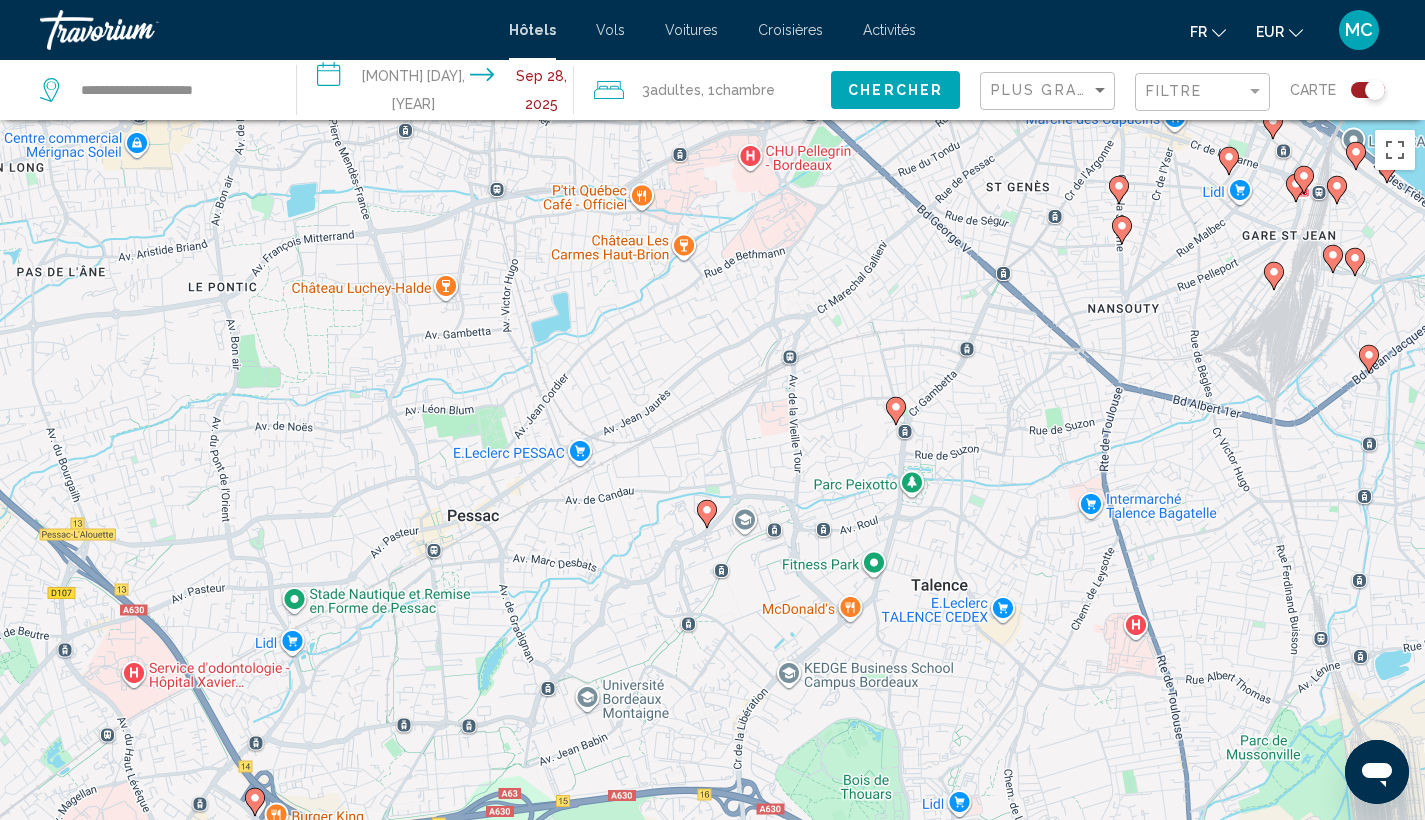 click 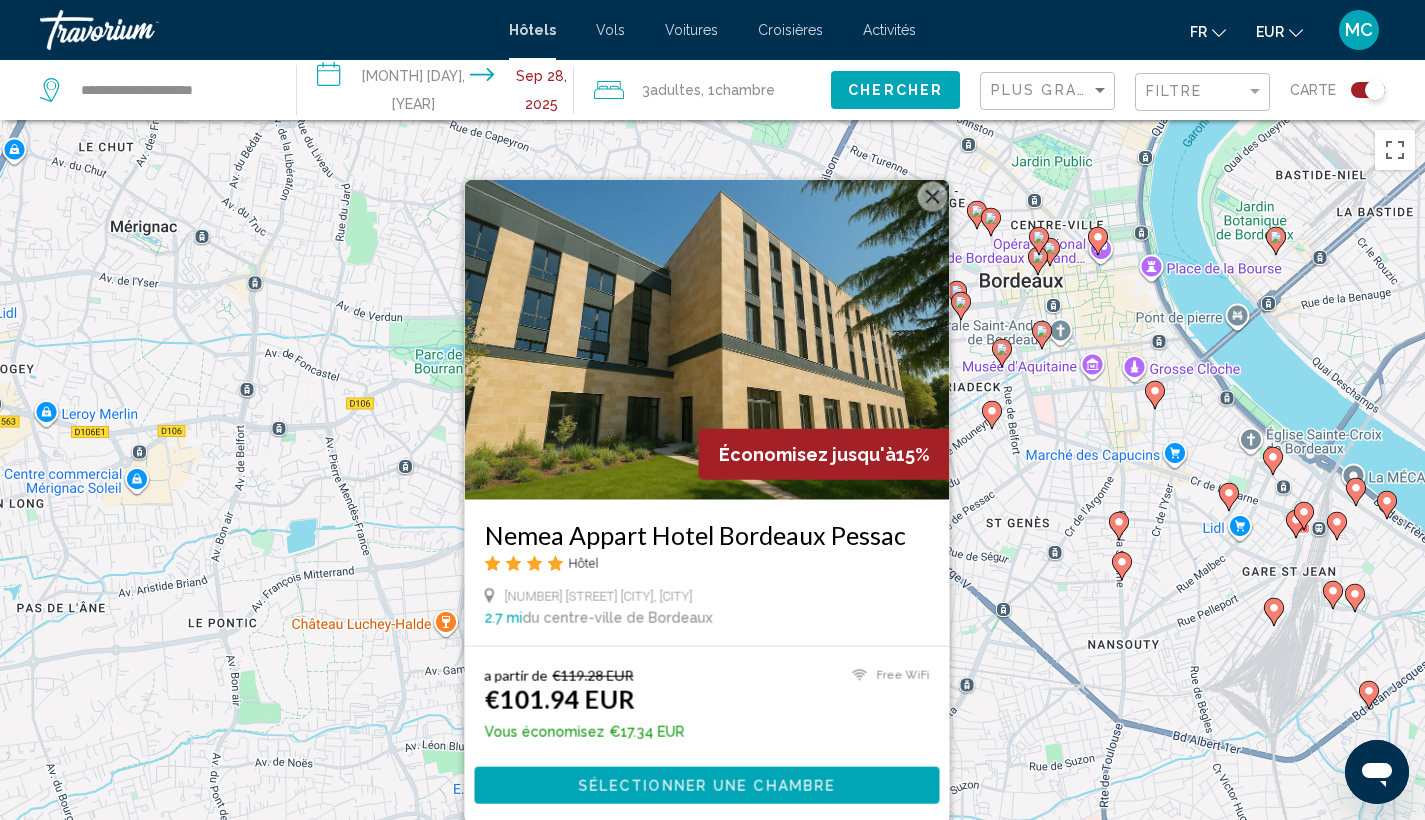 click at bounding box center (932, 197) 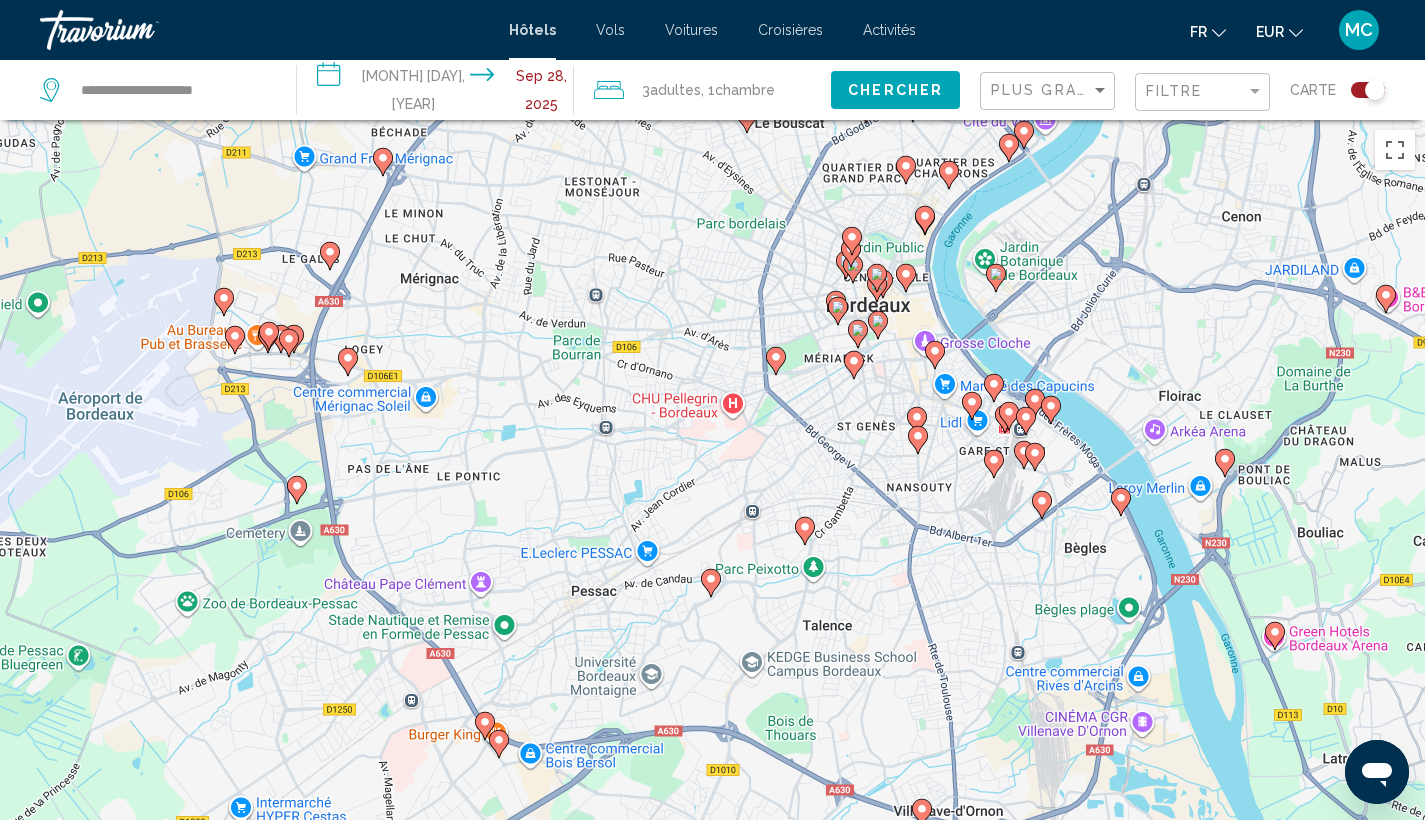 drag, startPoint x: 597, startPoint y: 639, endPoint x: 668, endPoint y: 516, distance: 142.02112 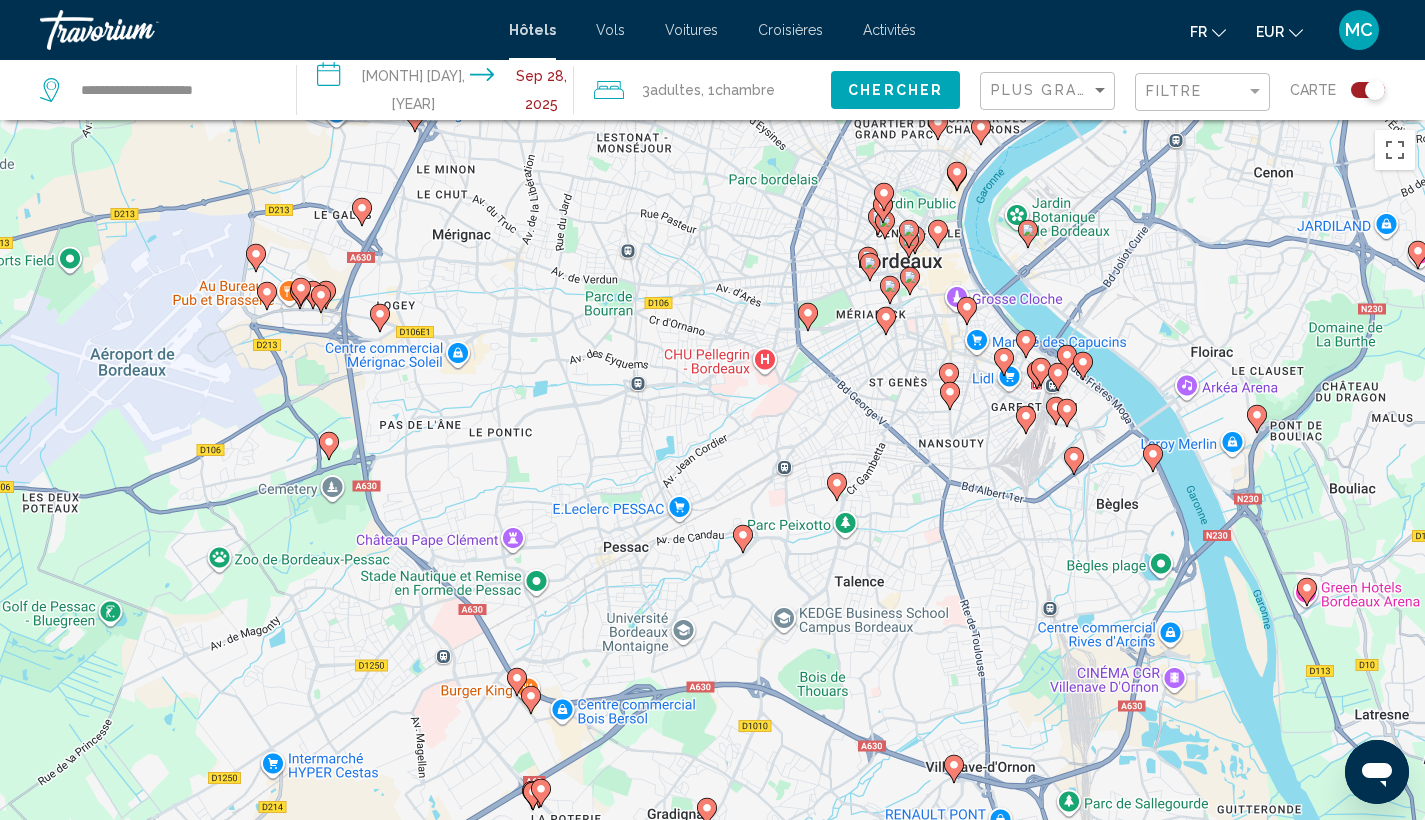 click 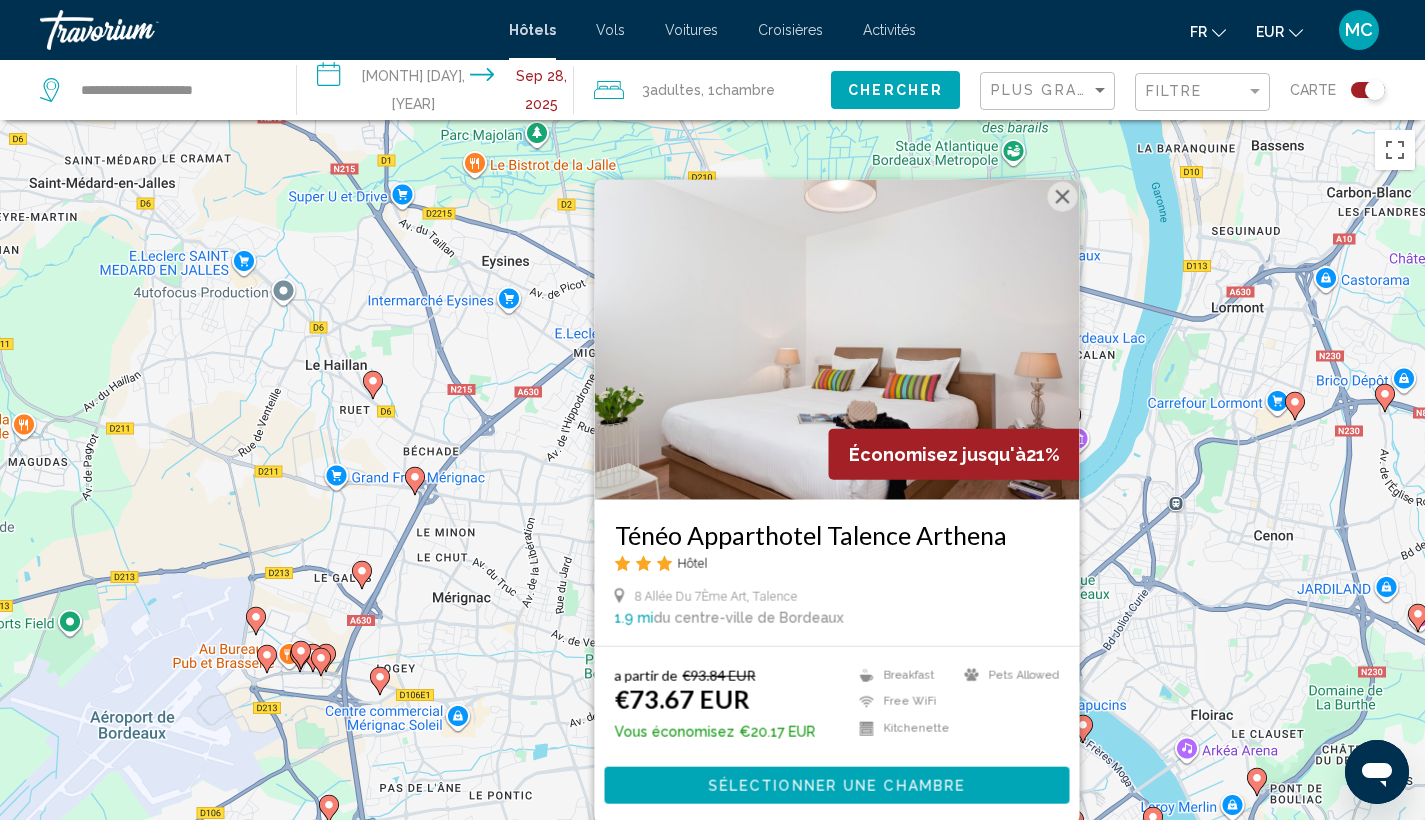 click at bounding box center (1062, 197) 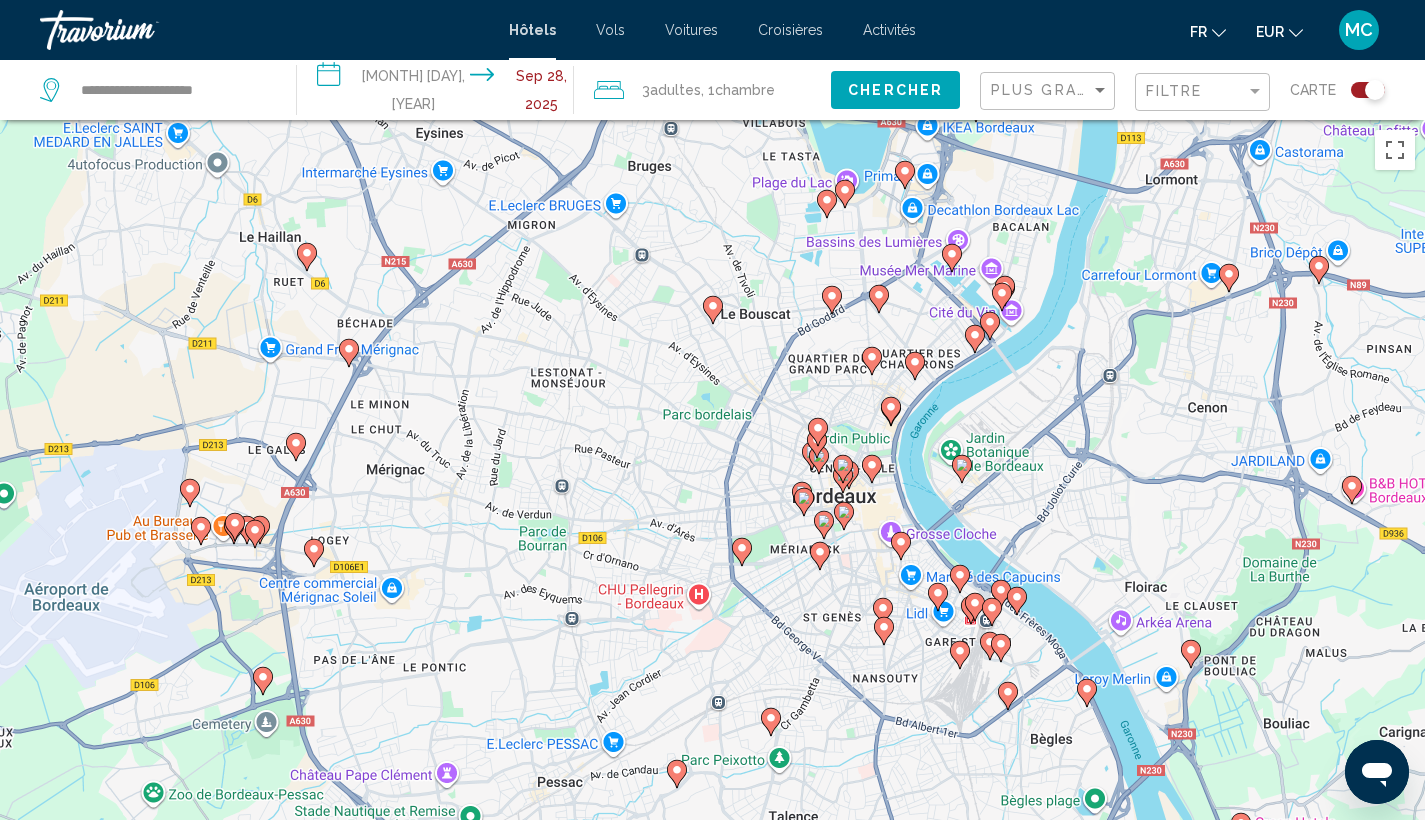 drag, startPoint x: 1071, startPoint y: 652, endPoint x: 990, endPoint y: 476, distance: 193.74467 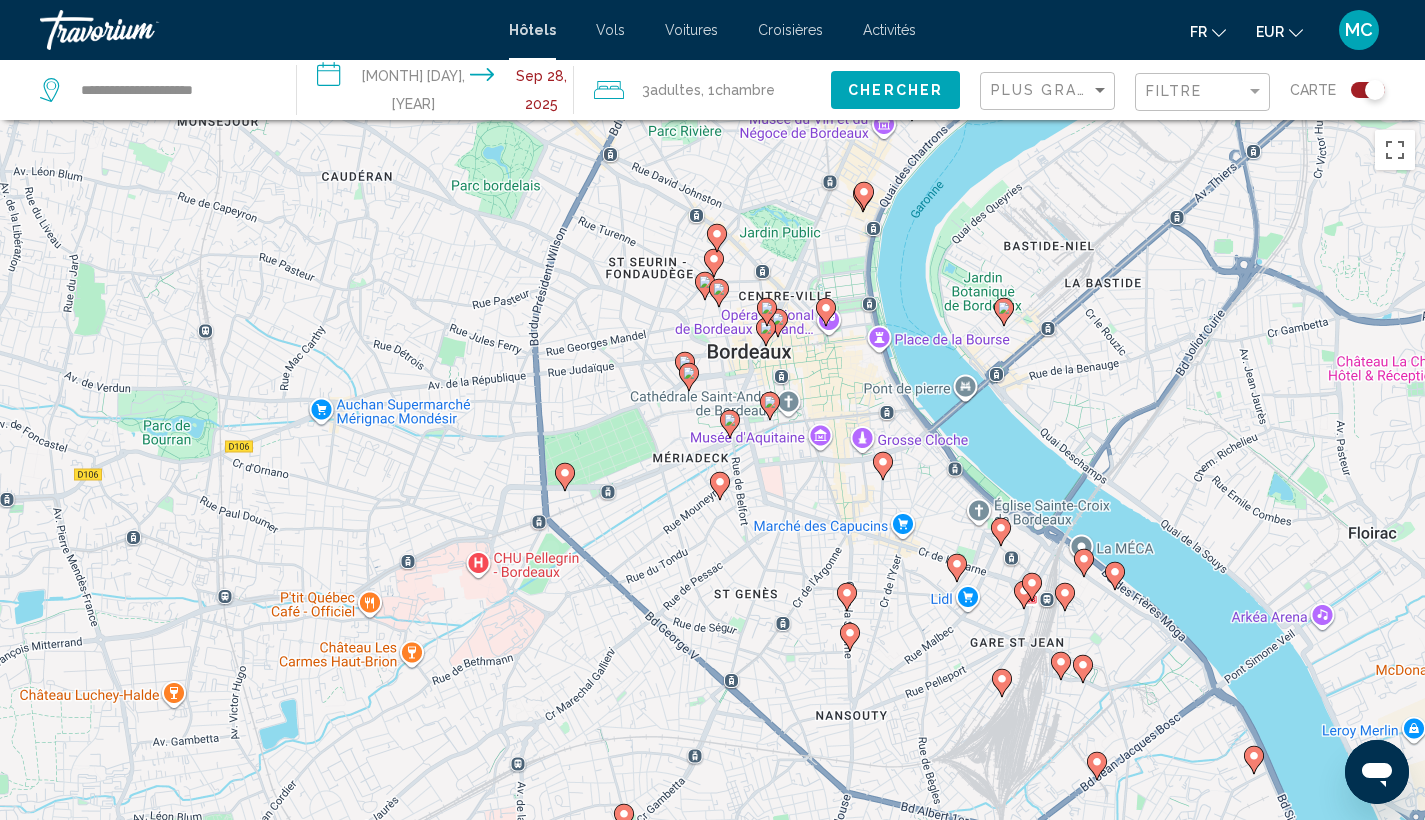 click on "Pour activer le glissement avec le clavier, appuyez sur Alt+Entrée. Une fois ce mode activé, utilisez les touches fléchées pour déplacer le repère. Pour valider le déplacement, appuyez sur Entrée. Pour annuler, appuyez sur Échap." at bounding box center [712, 530] 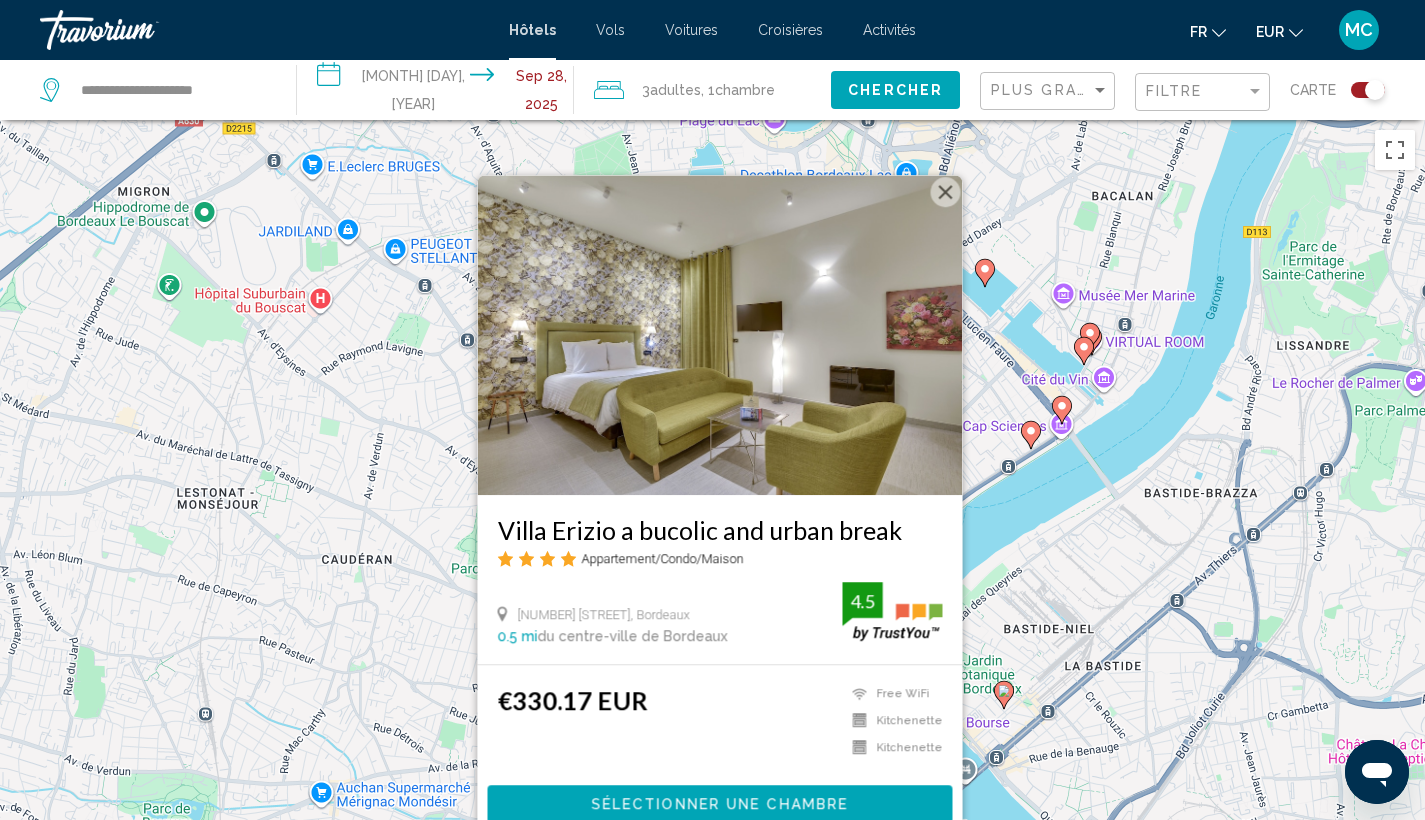 click at bounding box center [945, 192] 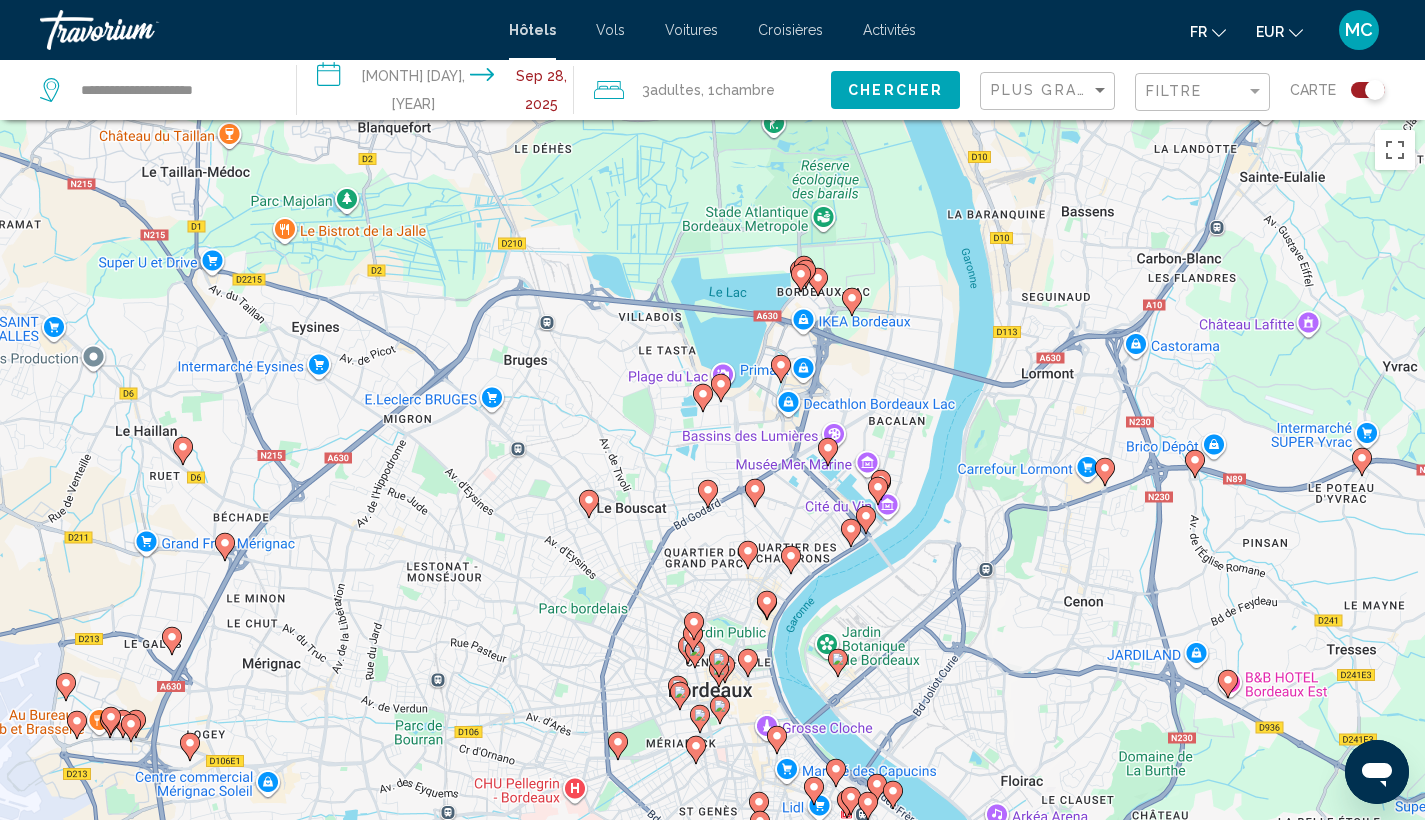 click 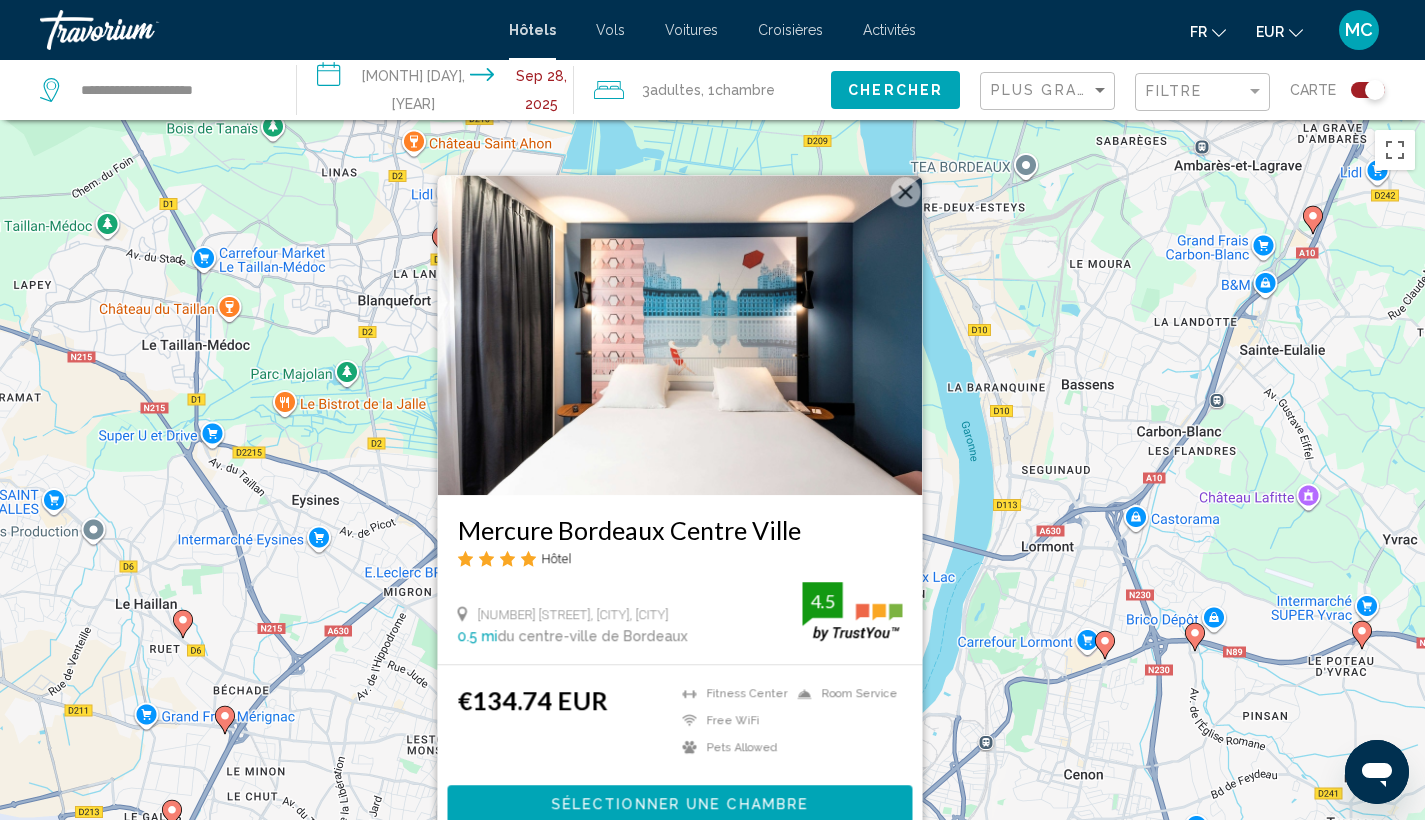 click at bounding box center (905, 192) 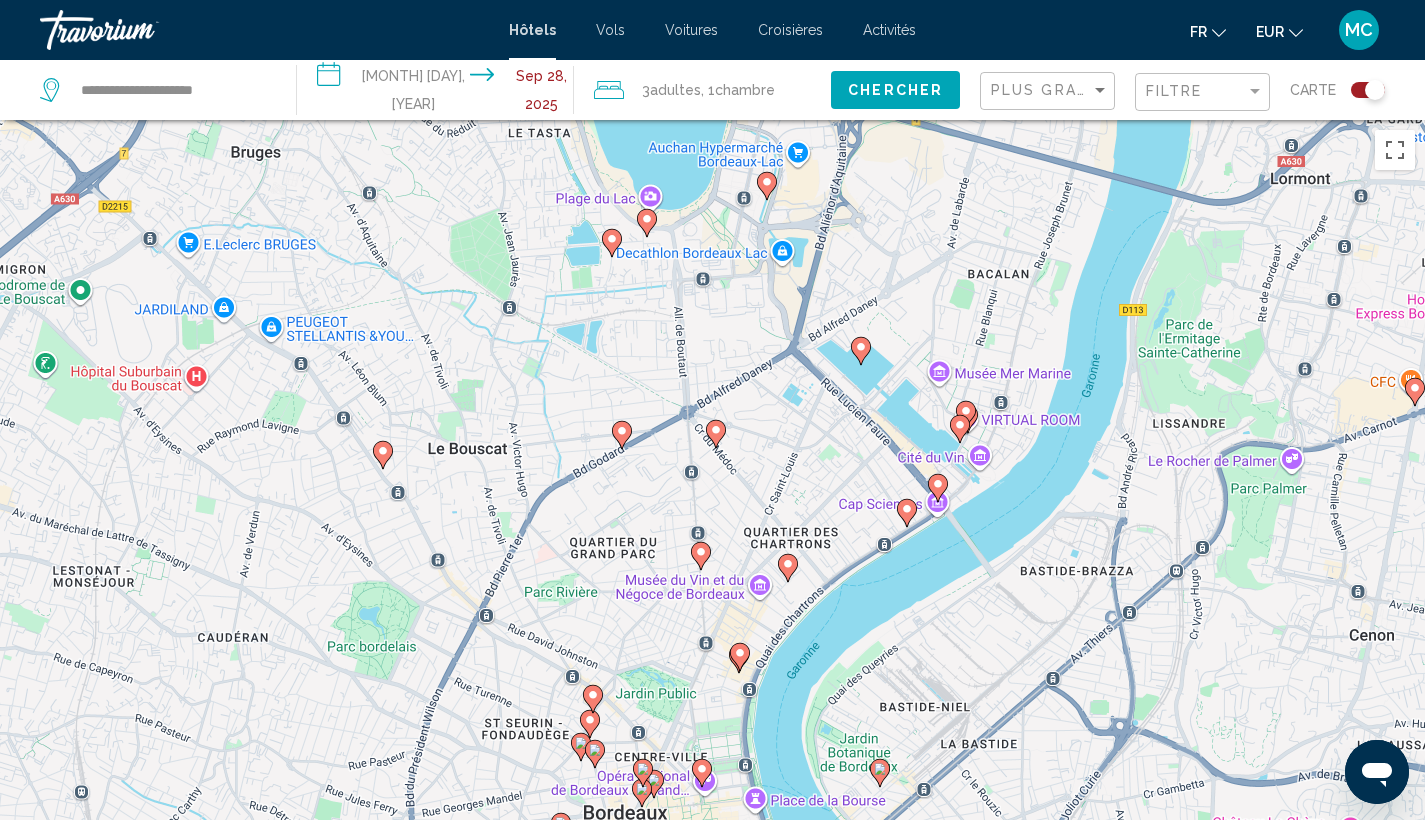 drag, startPoint x: 760, startPoint y: 607, endPoint x: 841, endPoint y: 162, distance: 452.31183 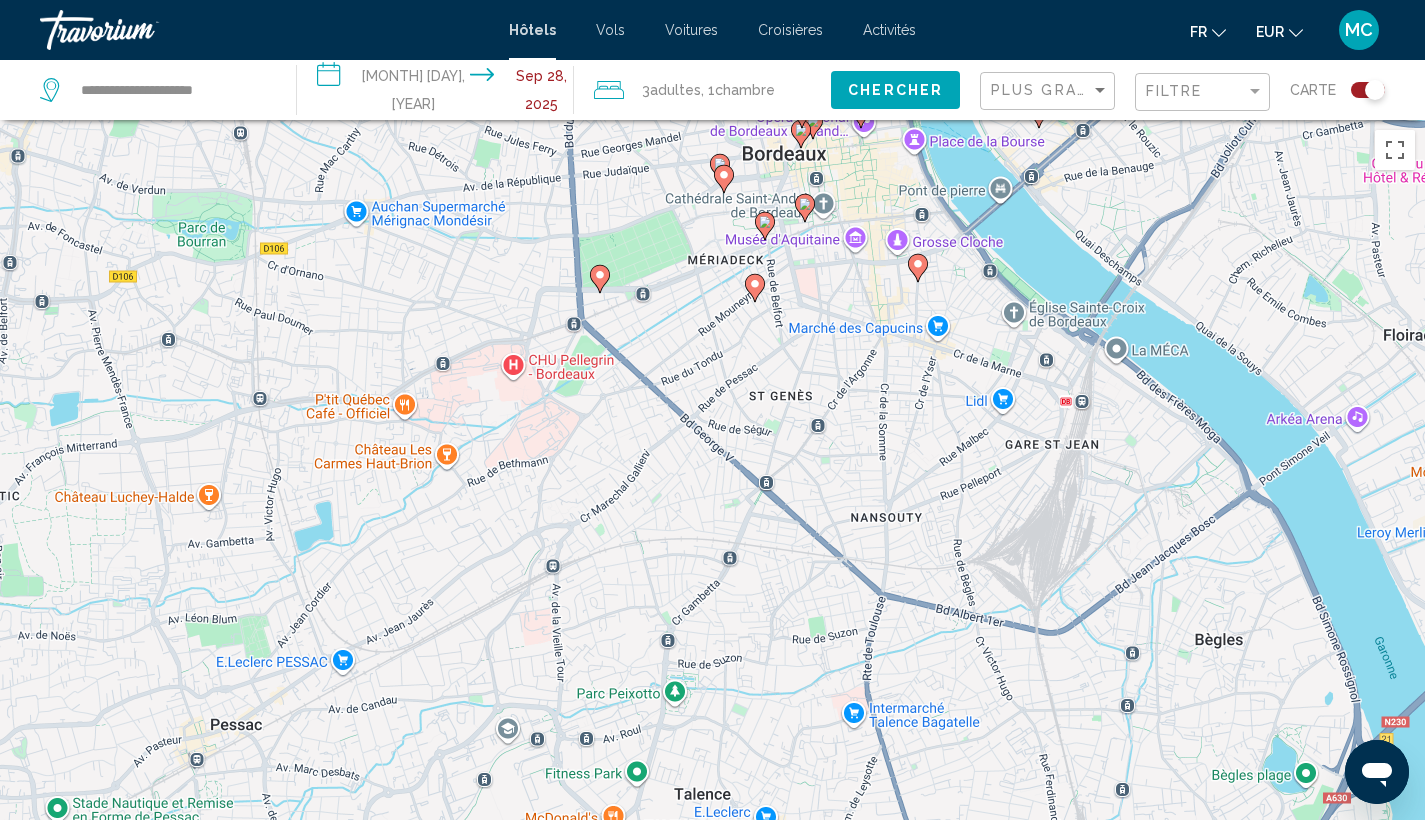 drag, startPoint x: 1070, startPoint y: 354, endPoint x: 1010, endPoint y: 406, distance: 79.397736 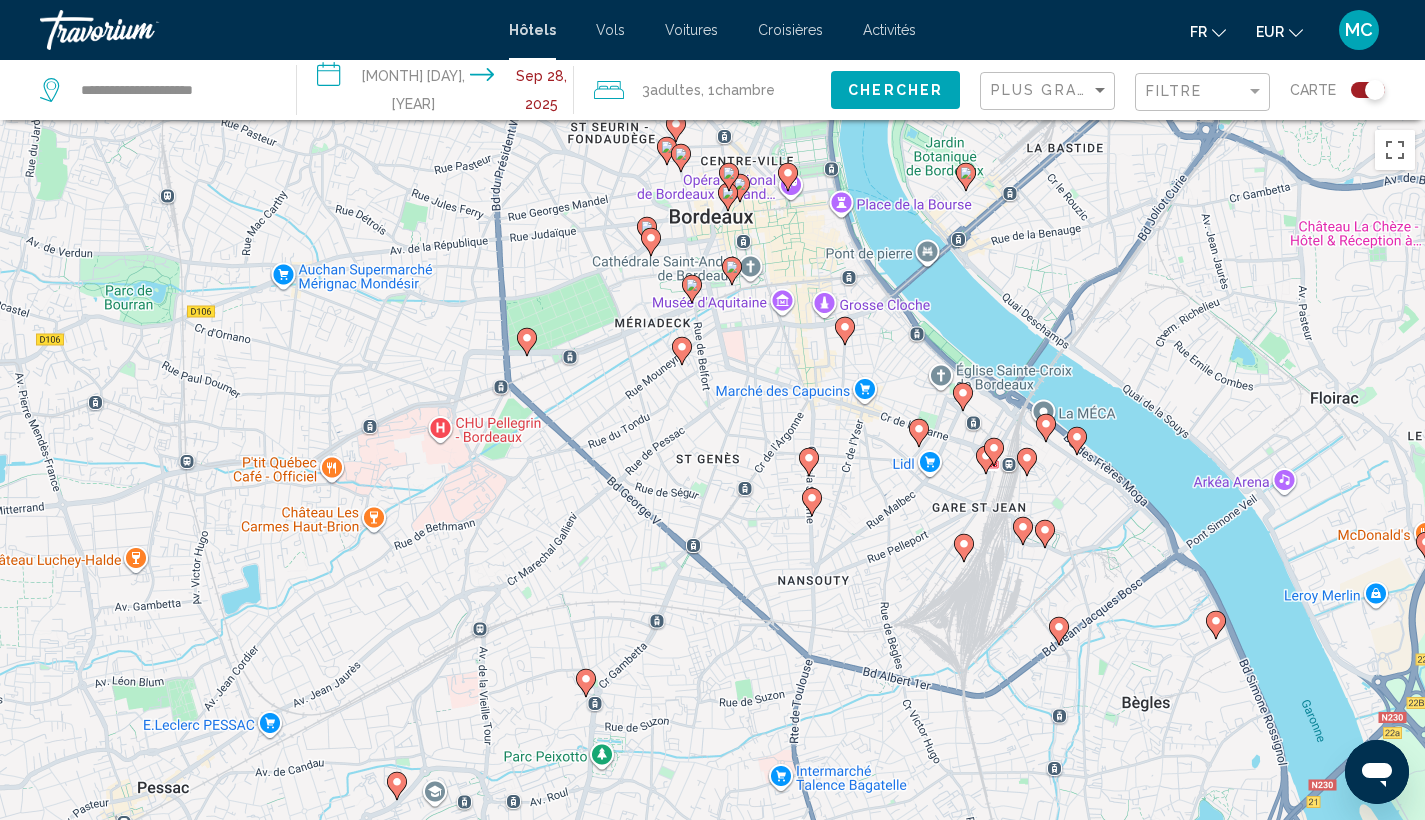 click at bounding box center [845, 331] 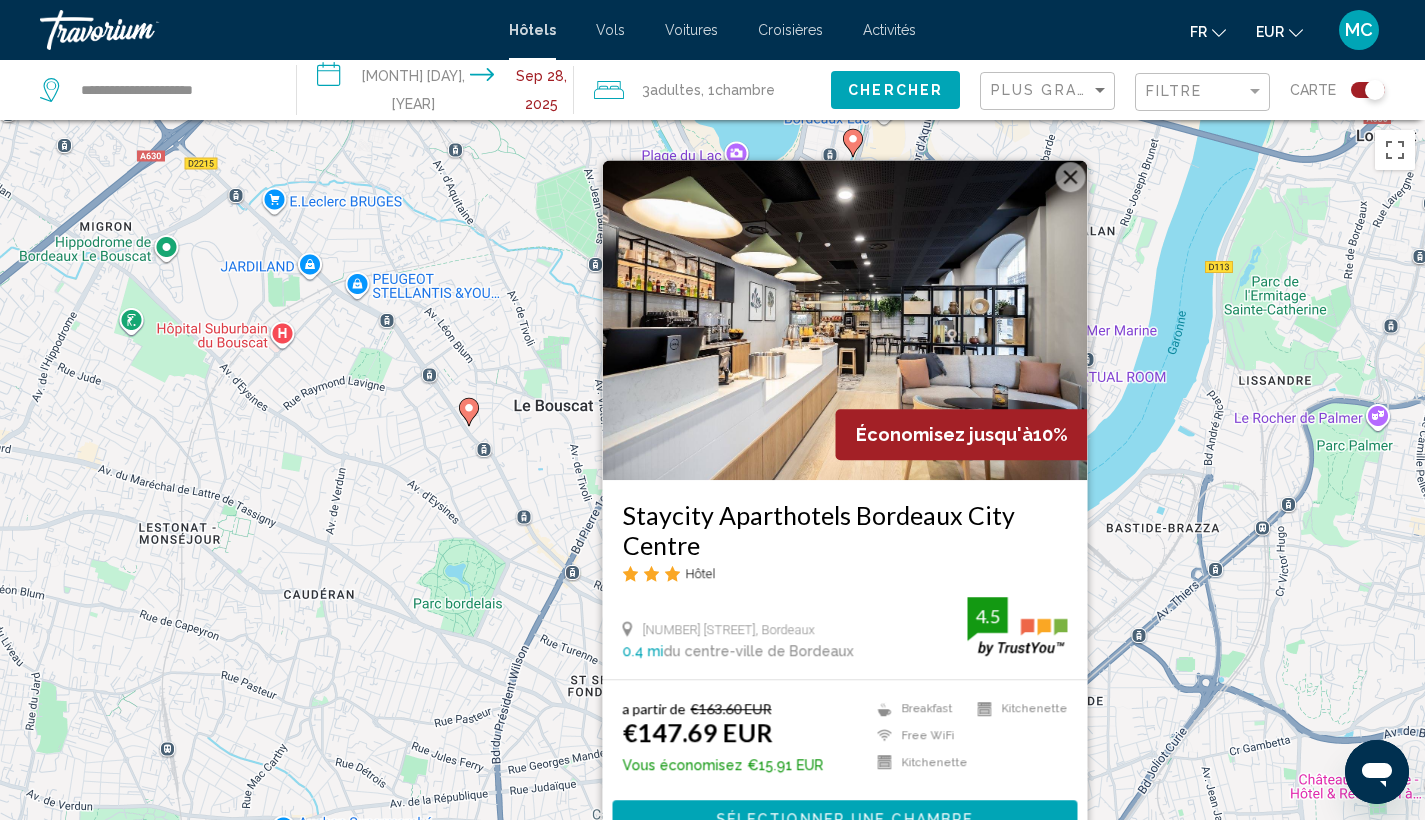 click at bounding box center [1070, 177] 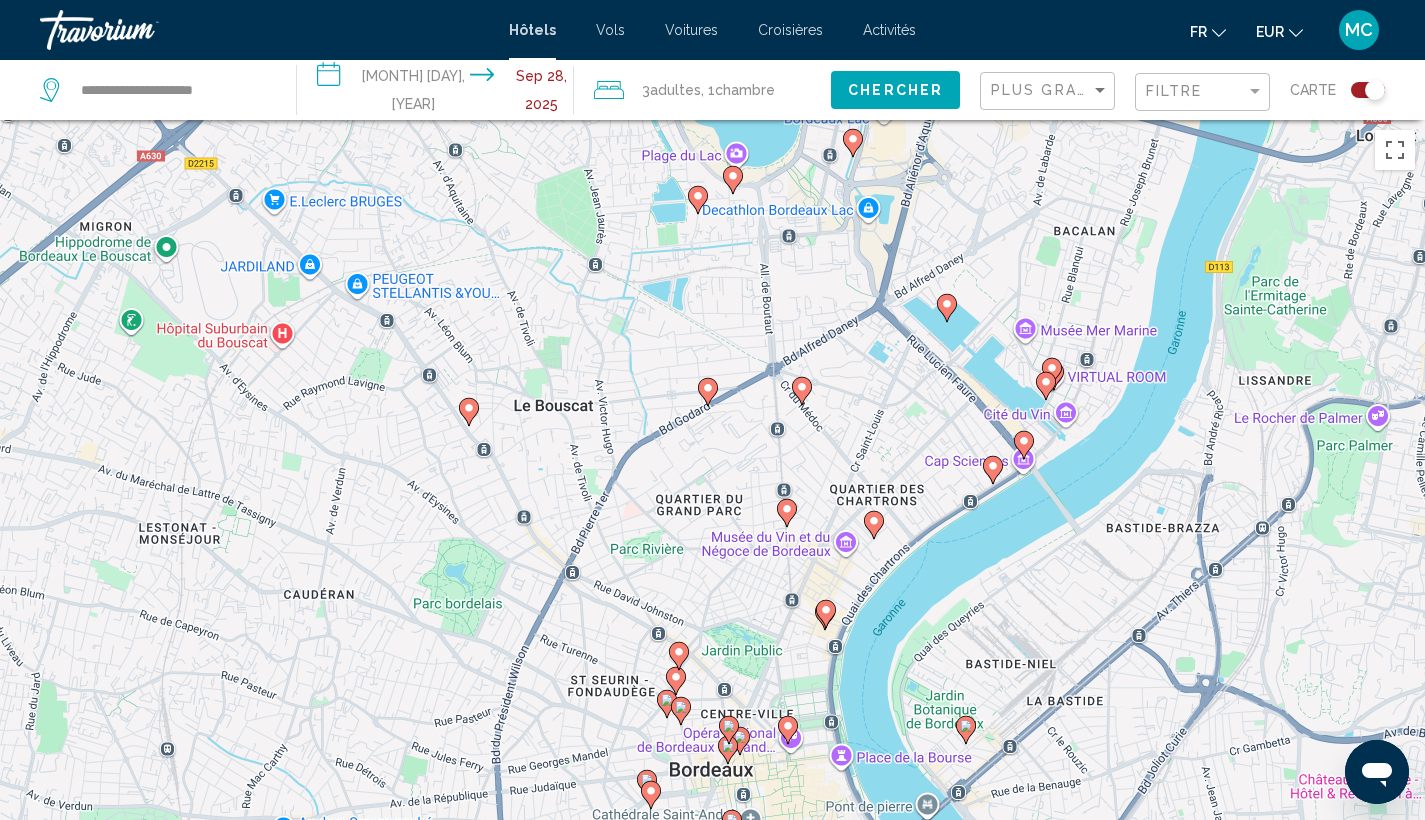 click 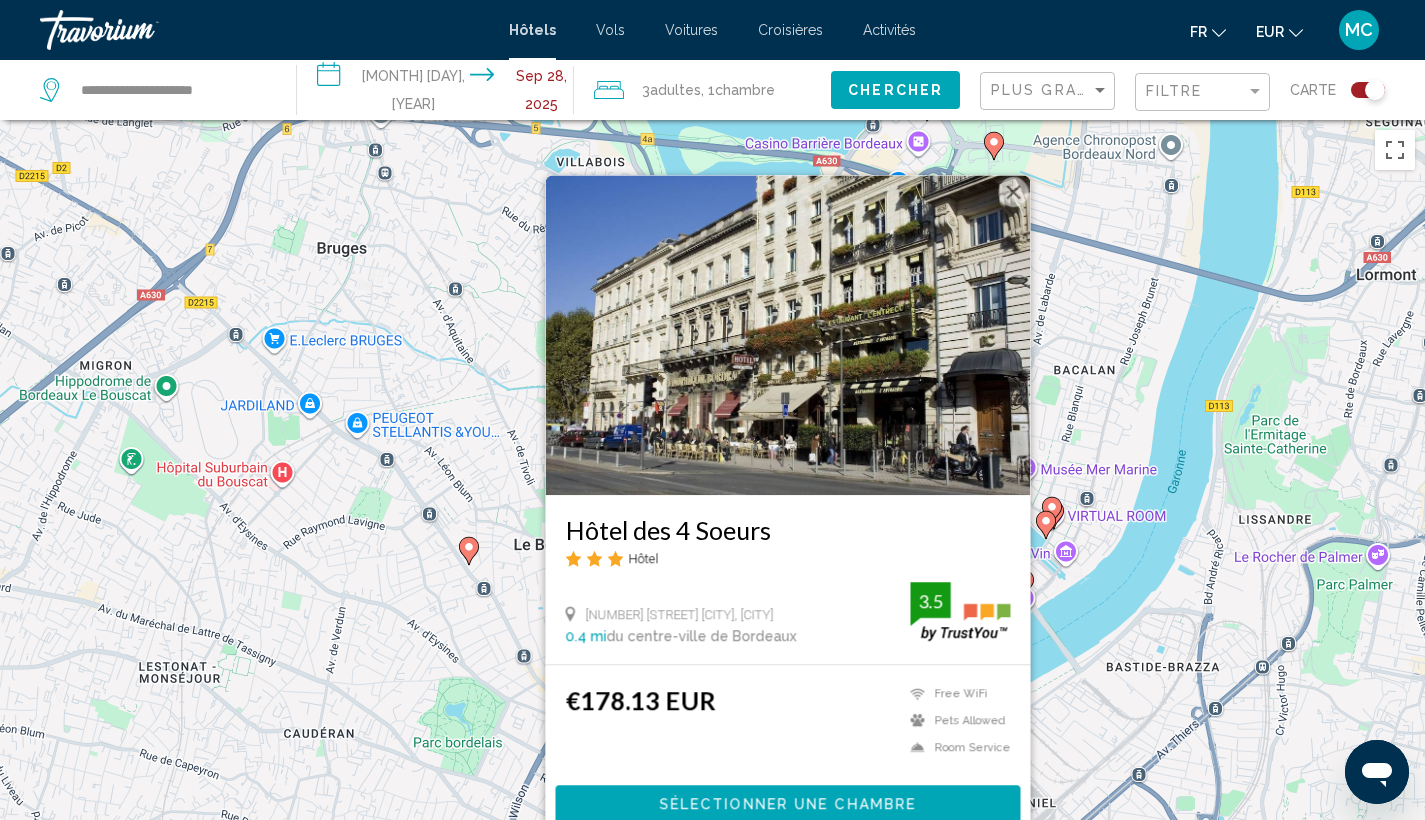 click at bounding box center [1013, 192] 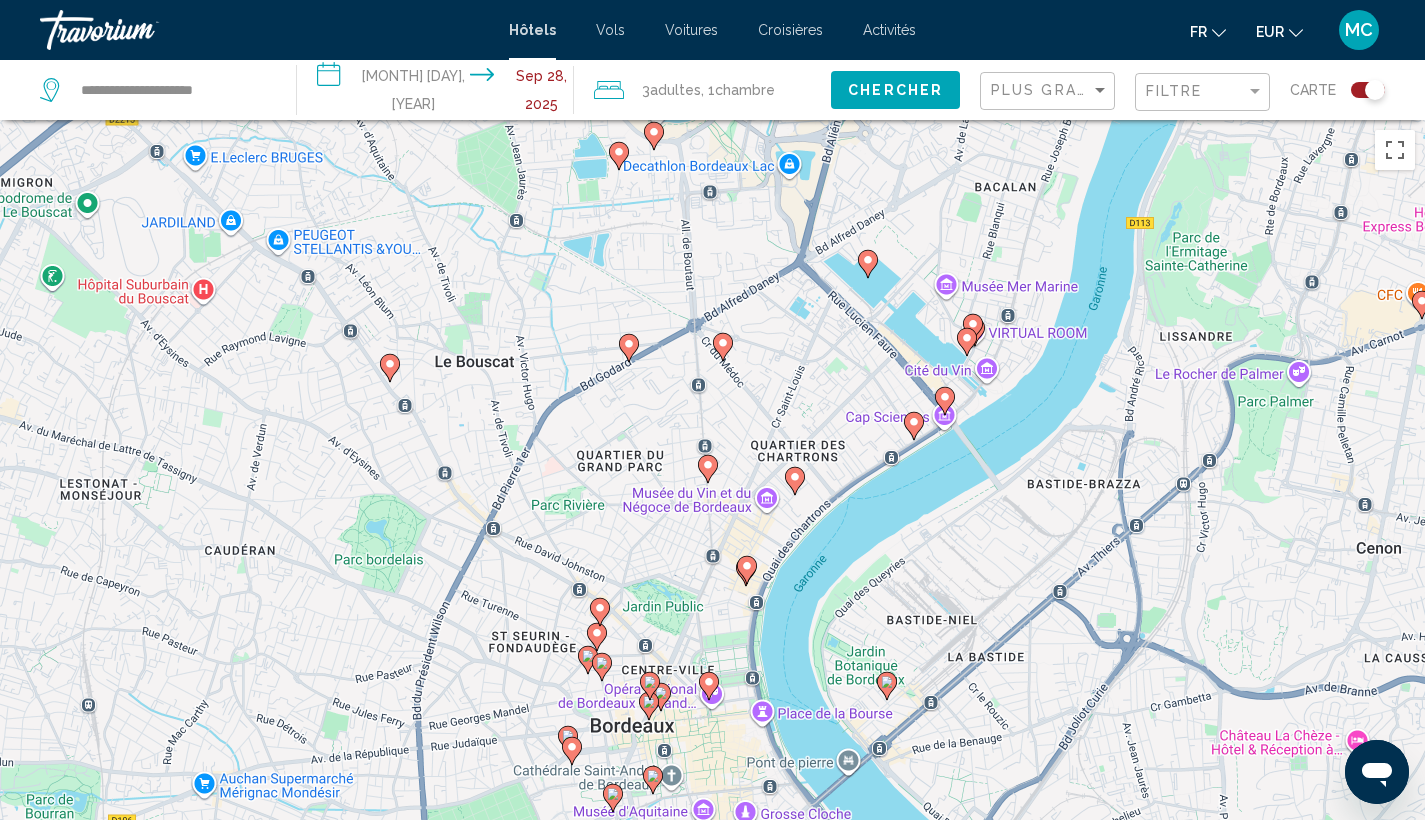 drag, startPoint x: 1071, startPoint y: 761, endPoint x: 940, endPoint y: 462, distance: 326.43835 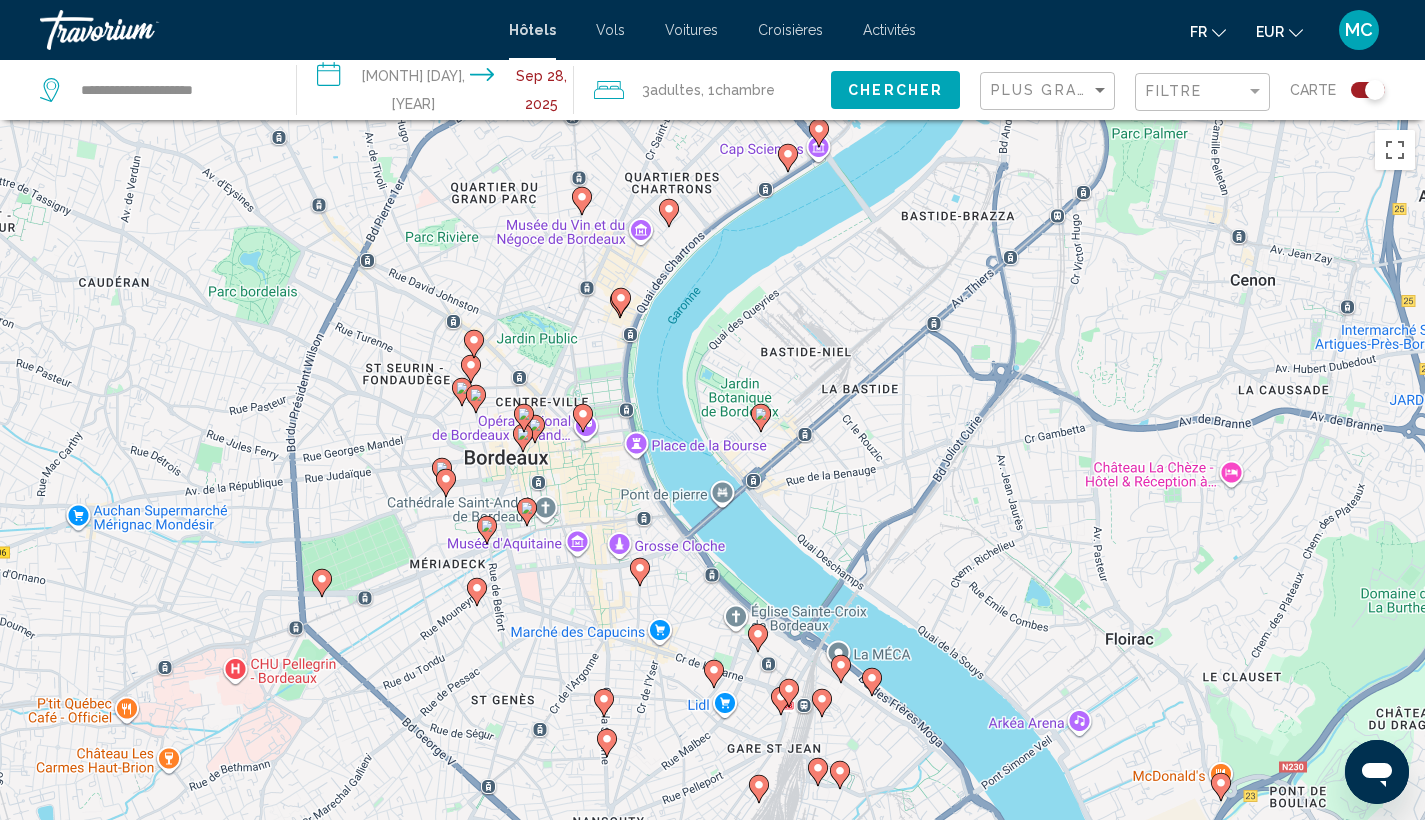 click 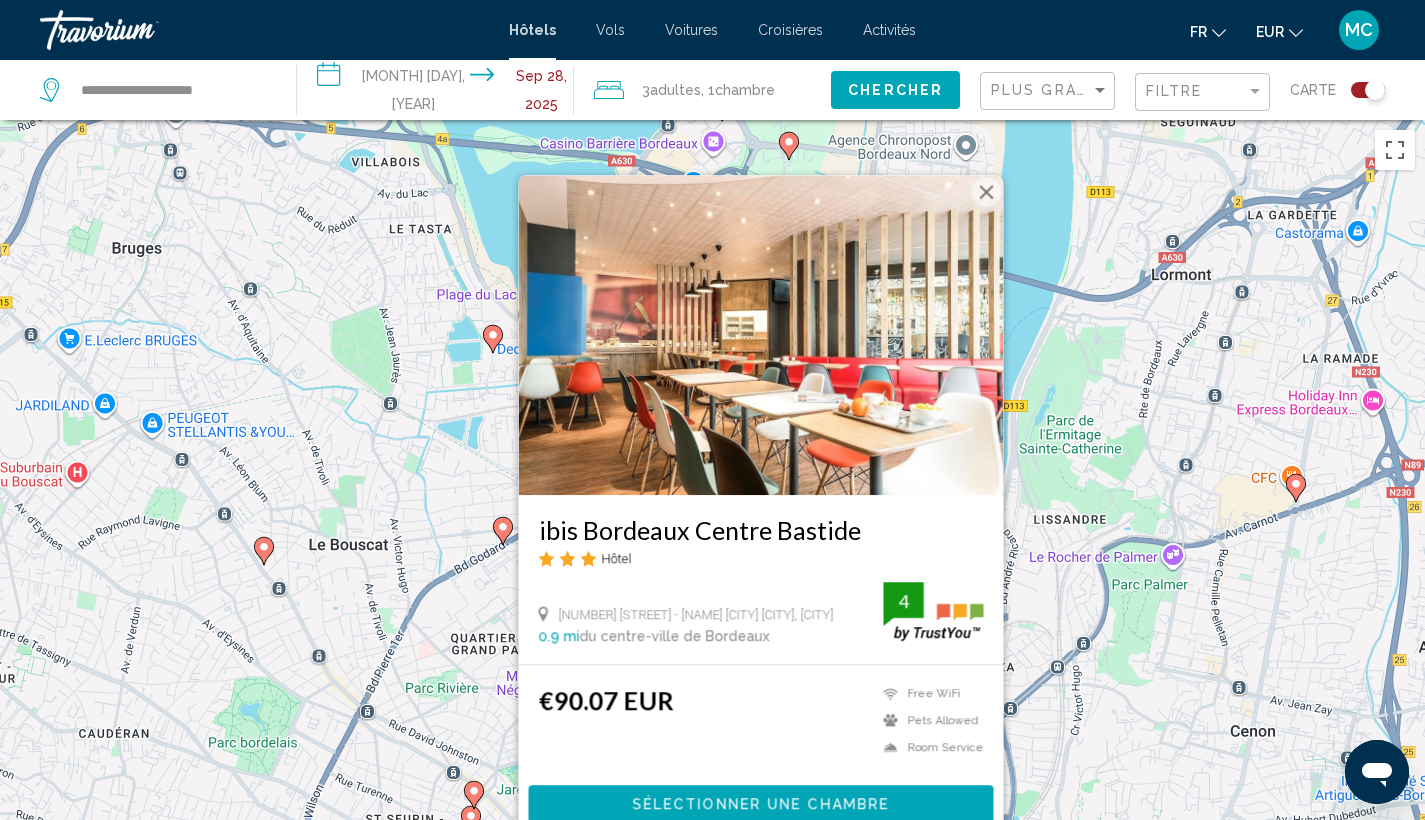 click at bounding box center (760, 335) 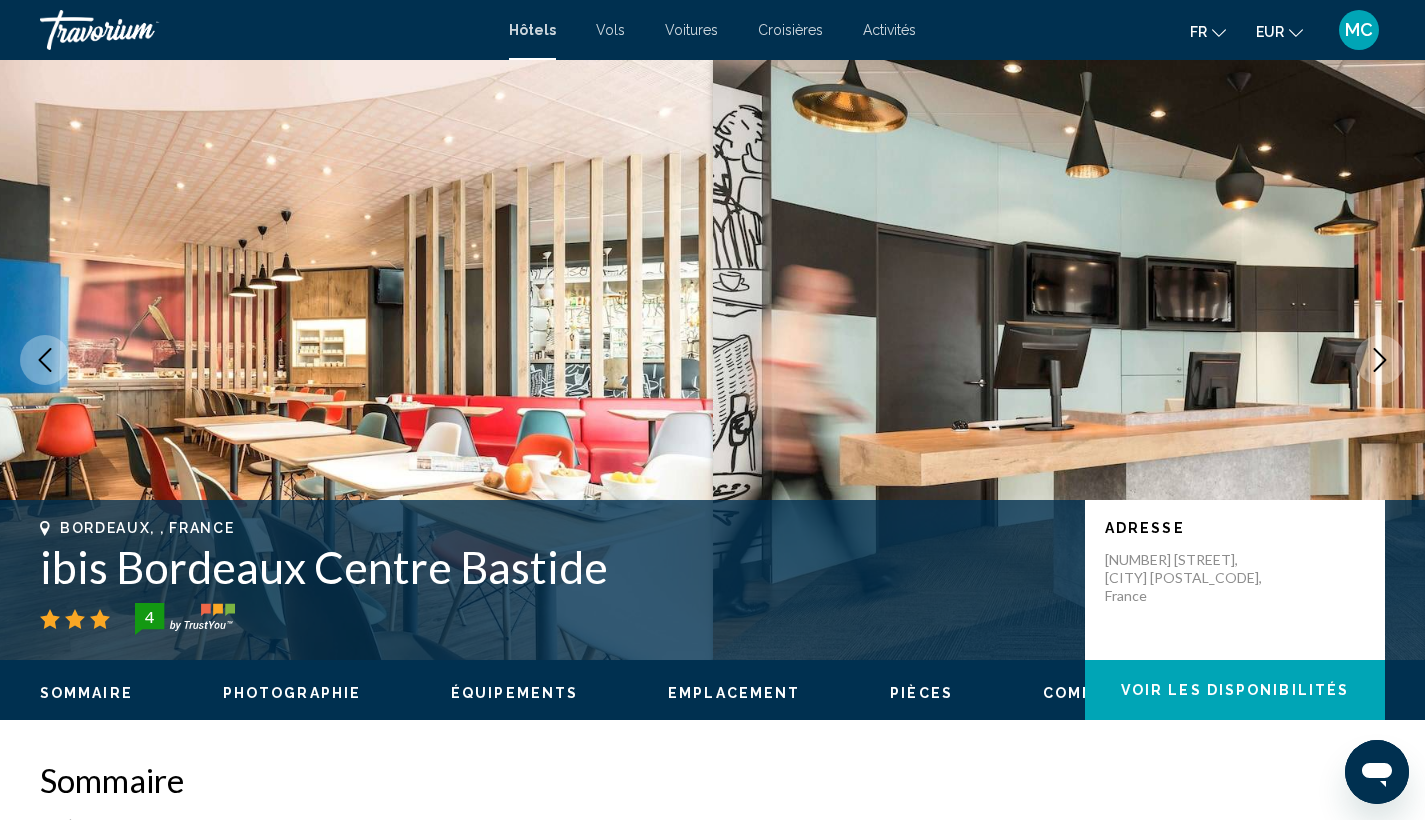 scroll, scrollTop: 0, scrollLeft: 0, axis: both 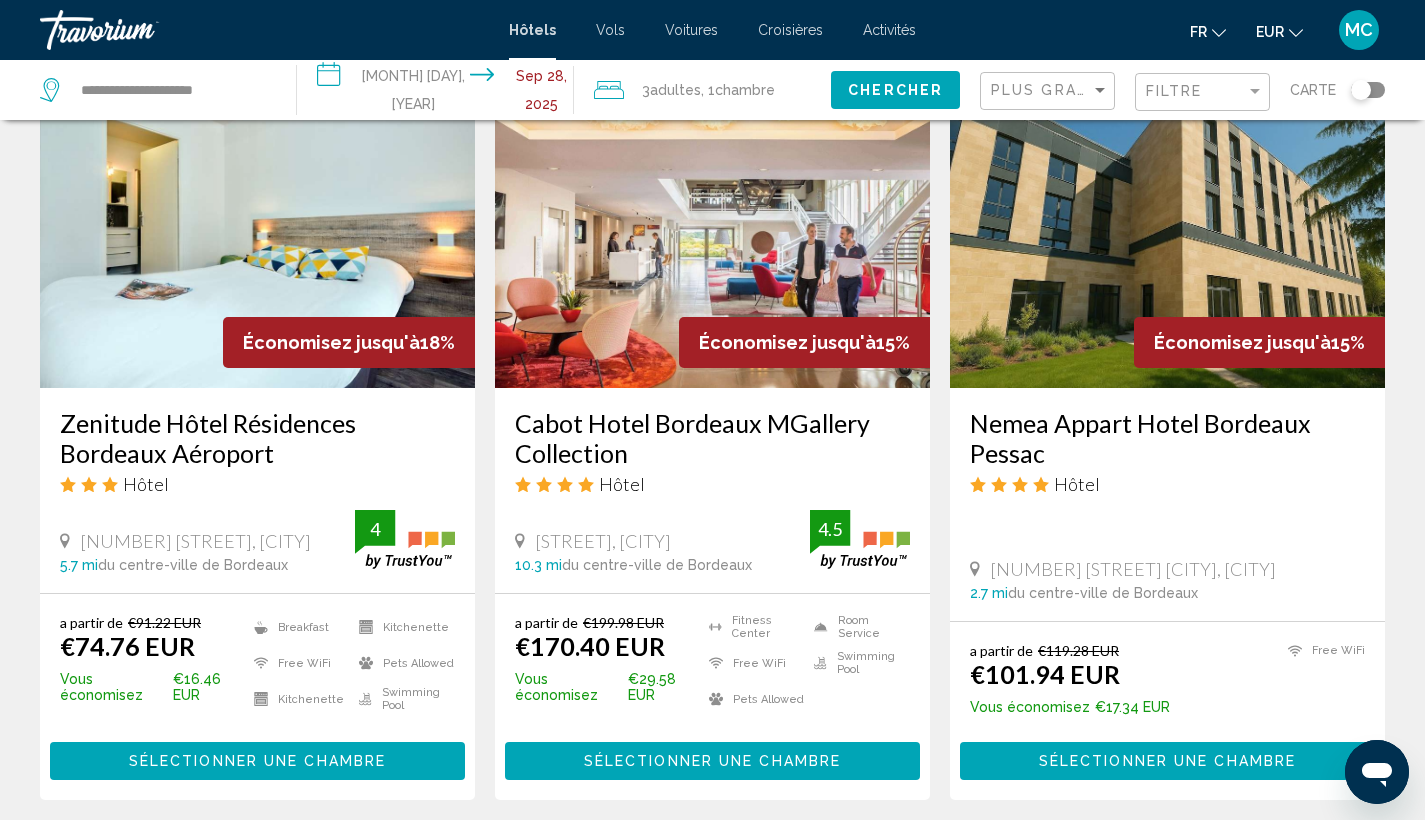 click at bounding box center [257, 228] 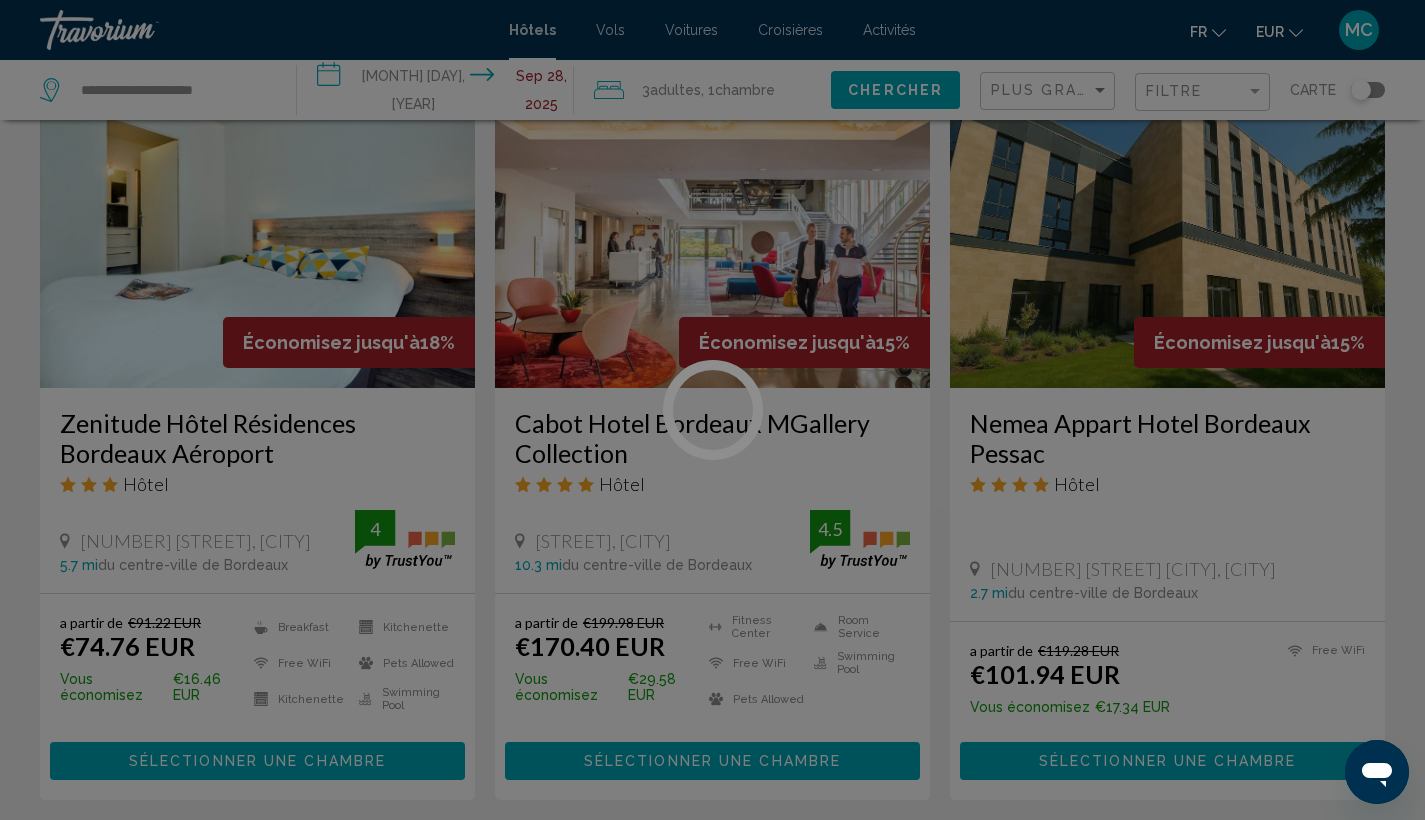 scroll, scrollTop: 0, scrollLeft: 0, axis: both 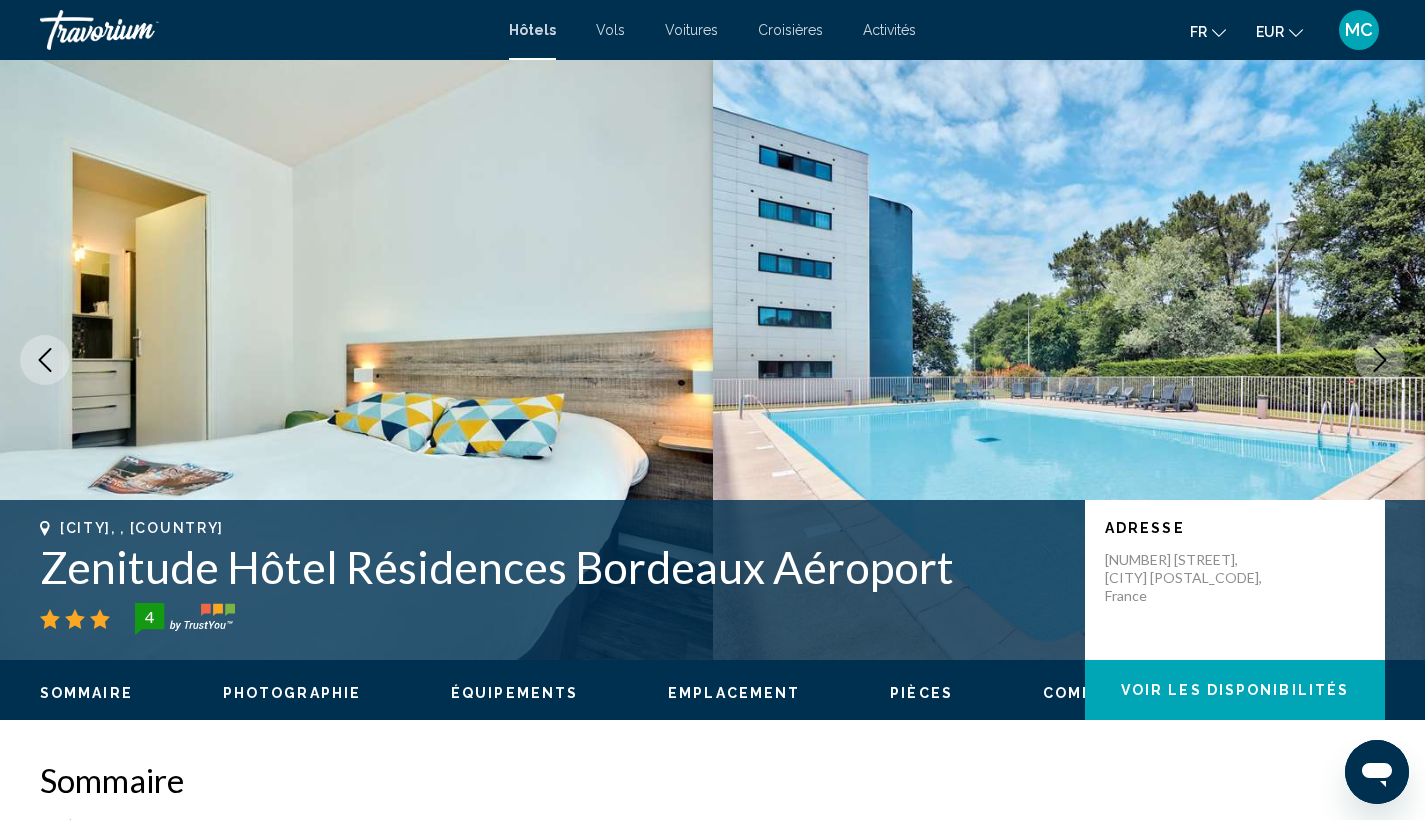 click at bounding box center [1069, 360] 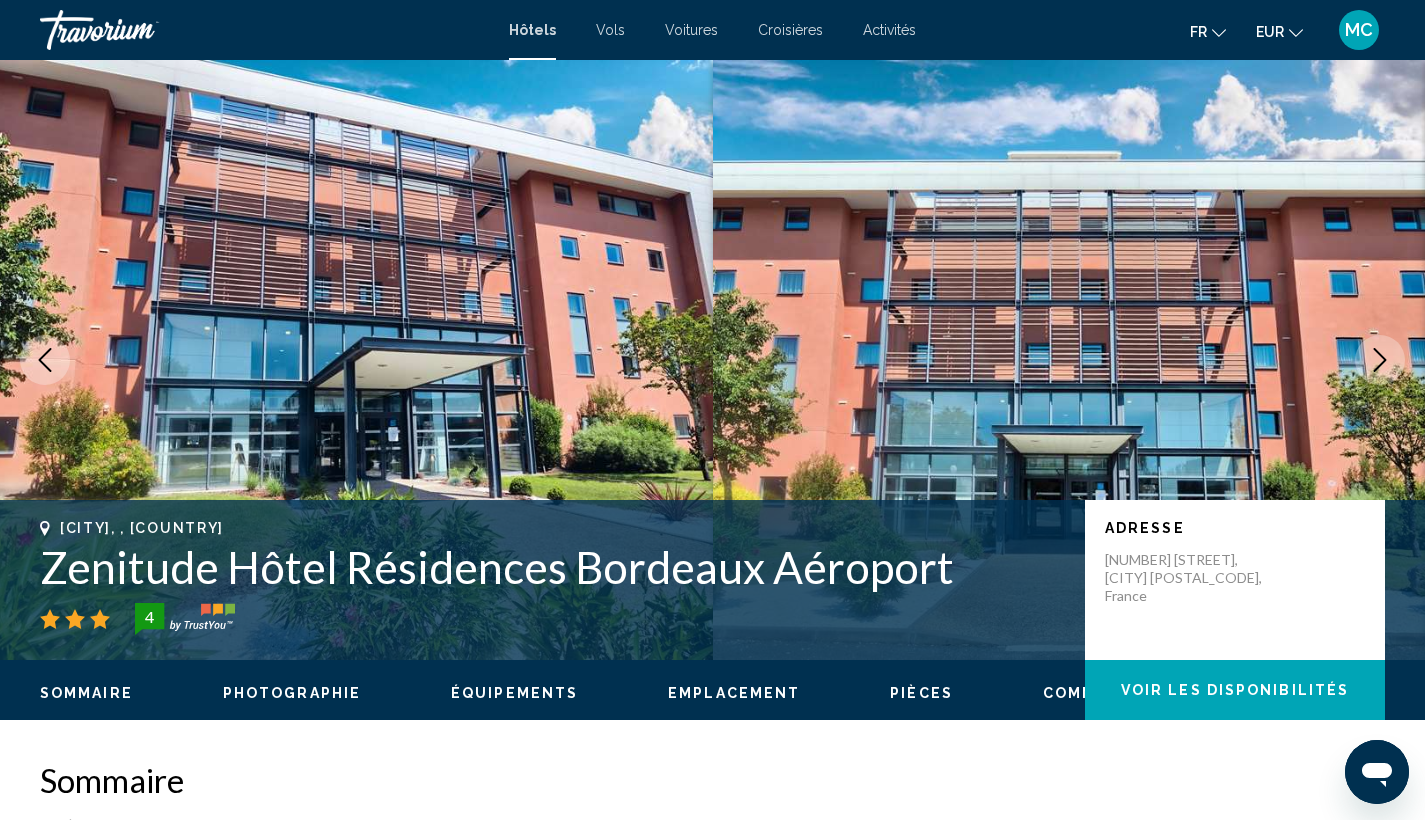 click 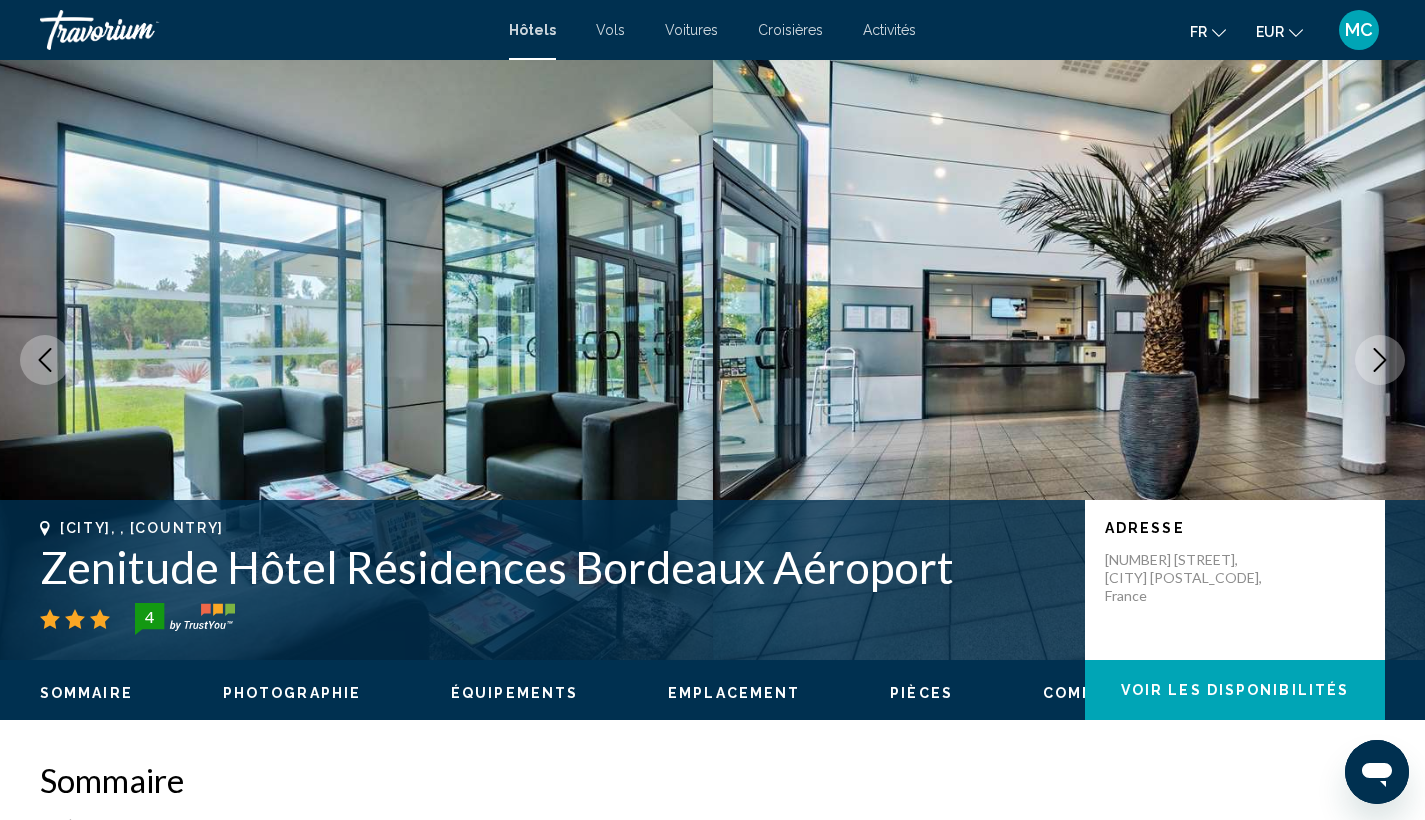 scroll, scrollTop: 0, scrollLeft: 0, axis: both 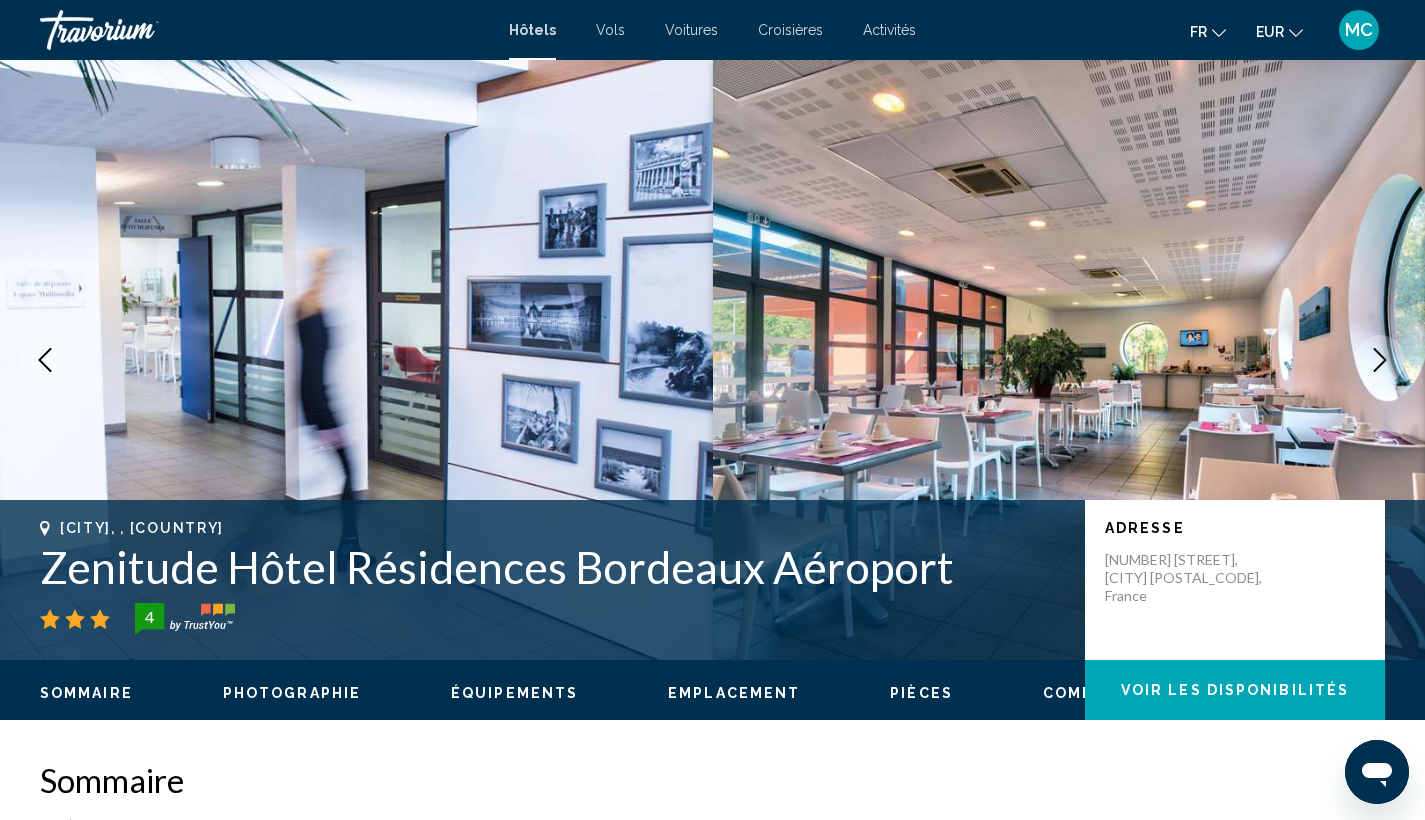 click 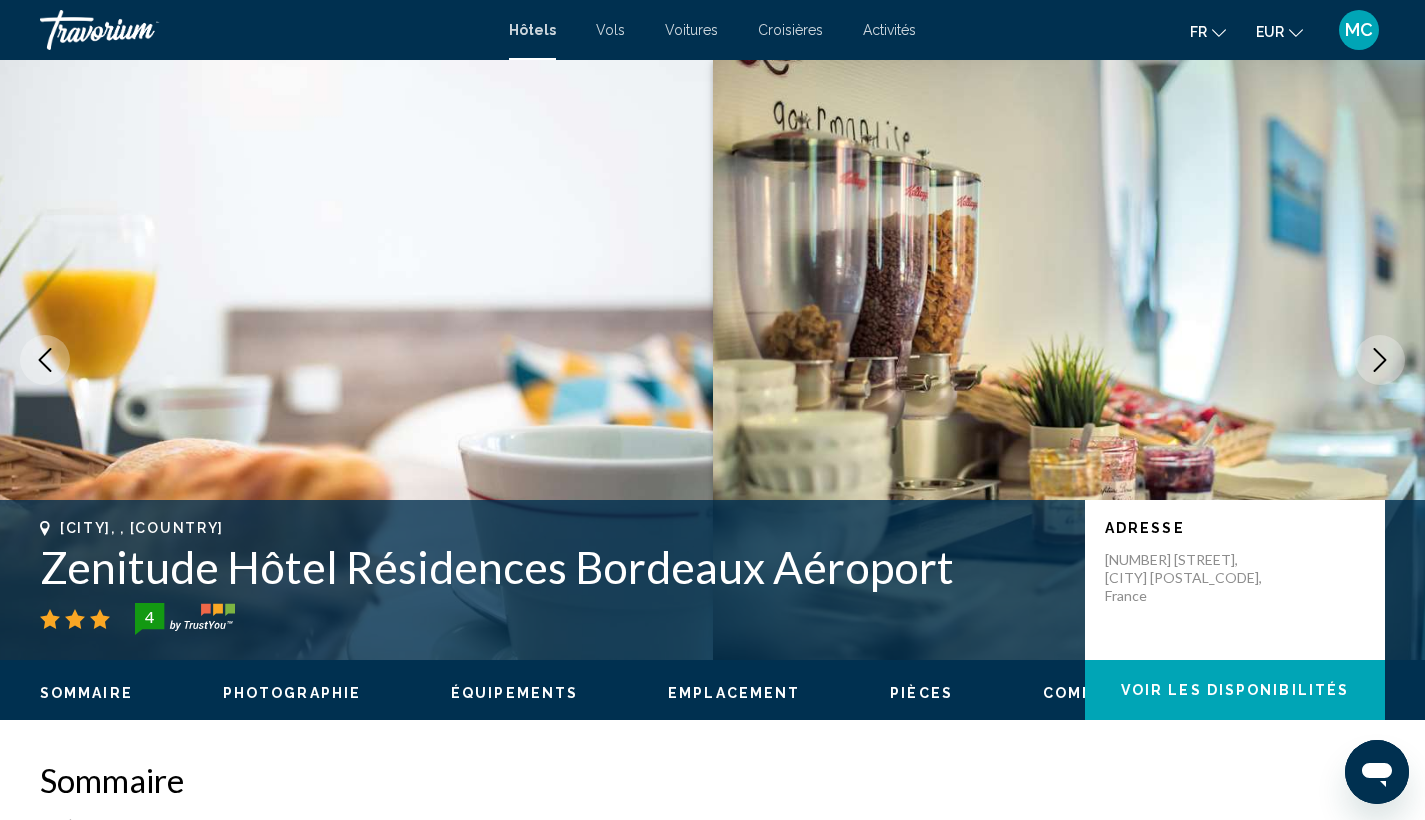 click 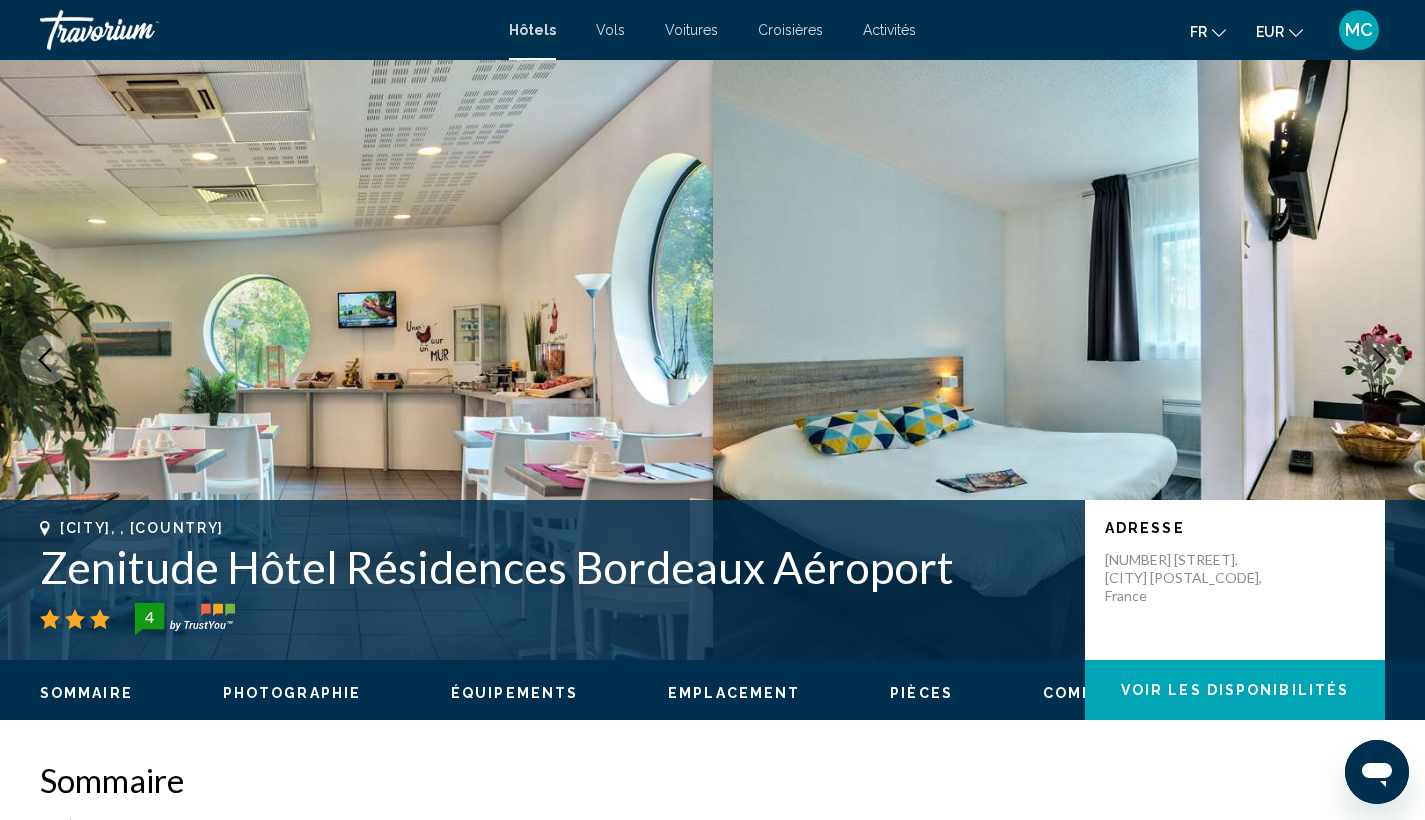 scroll, scrollTop: 0, scrollLeft: 0, axis: both 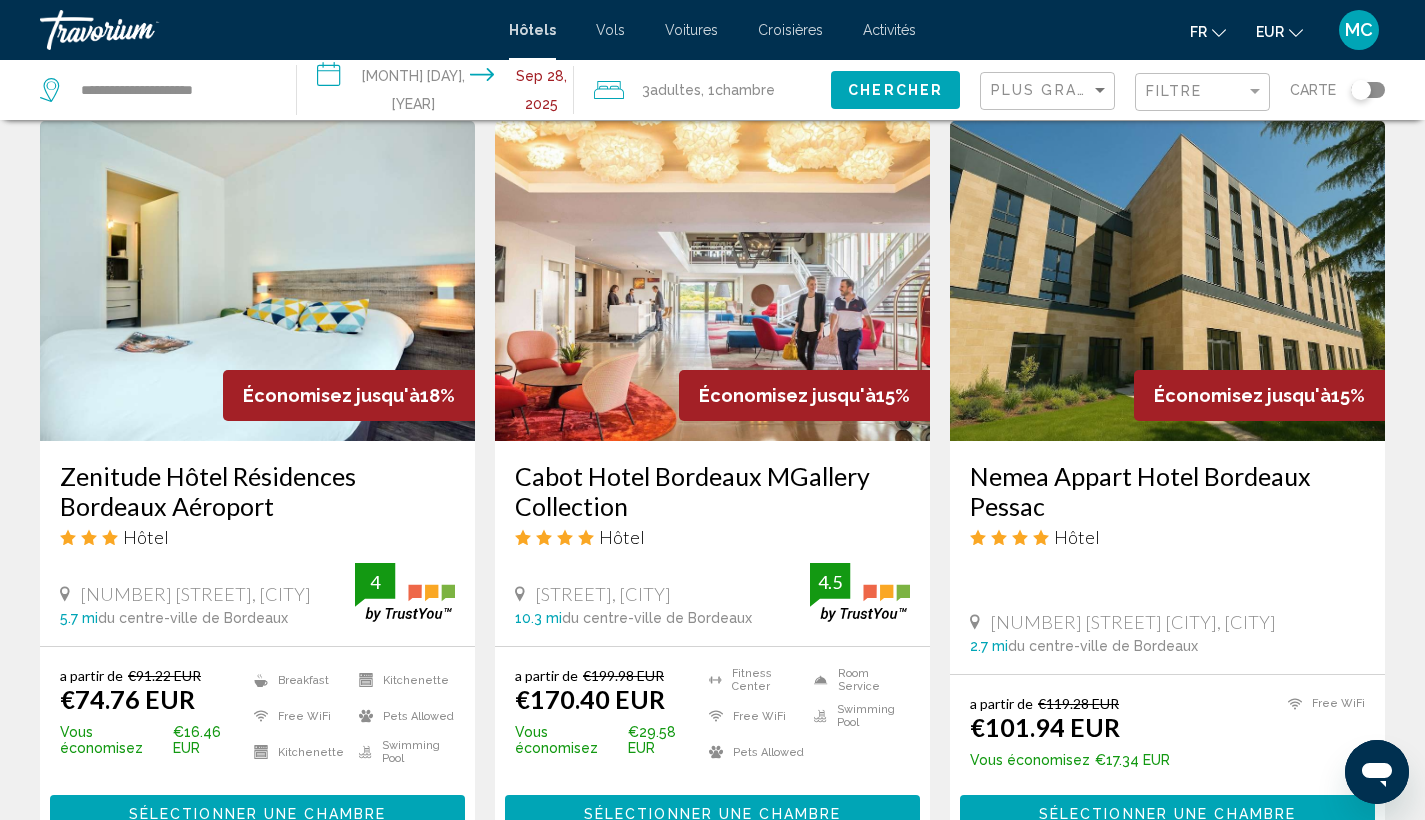 click at bounding box center (257, 281) 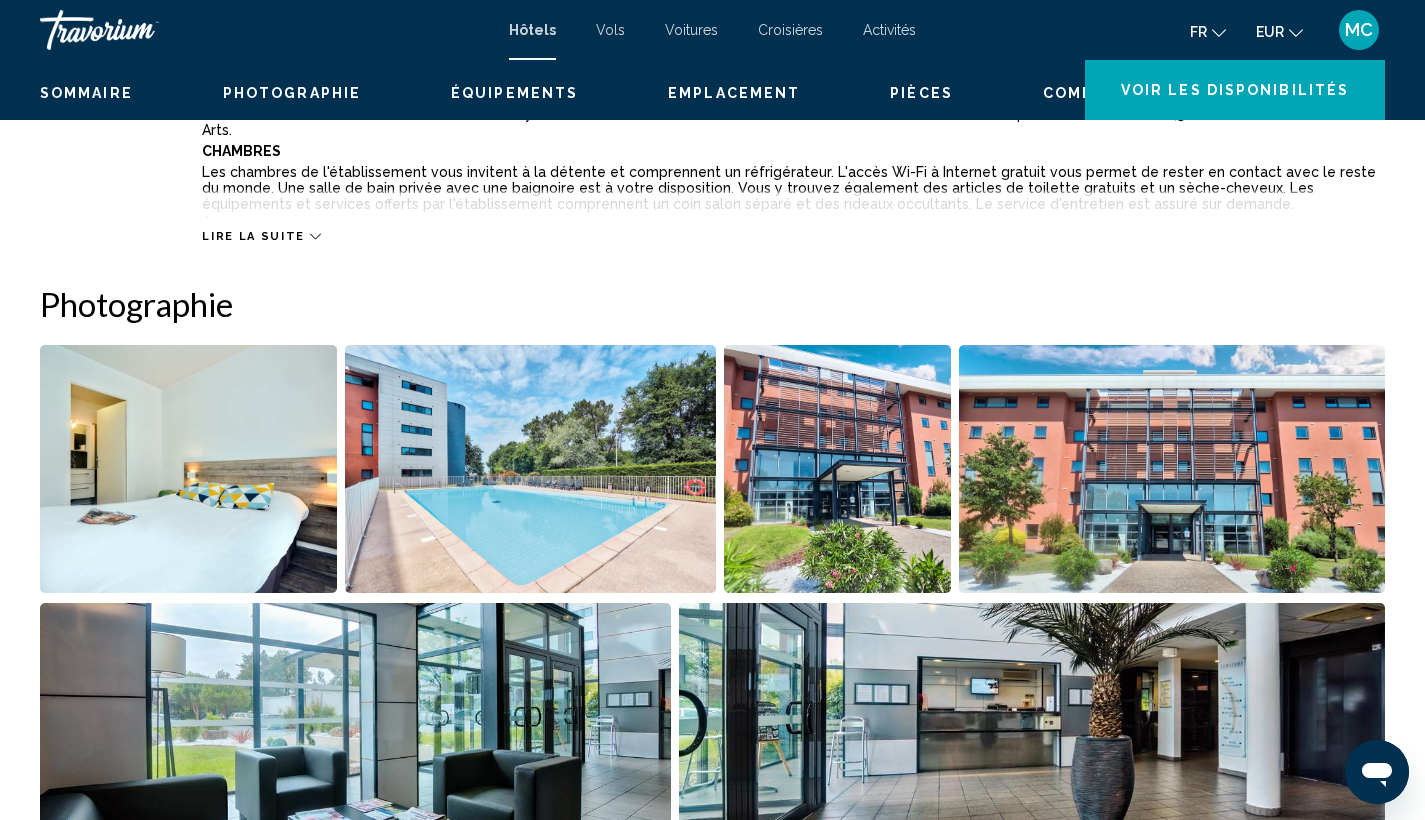 scroll, scrollTop: 0, scrollLeft: 0, axis: both 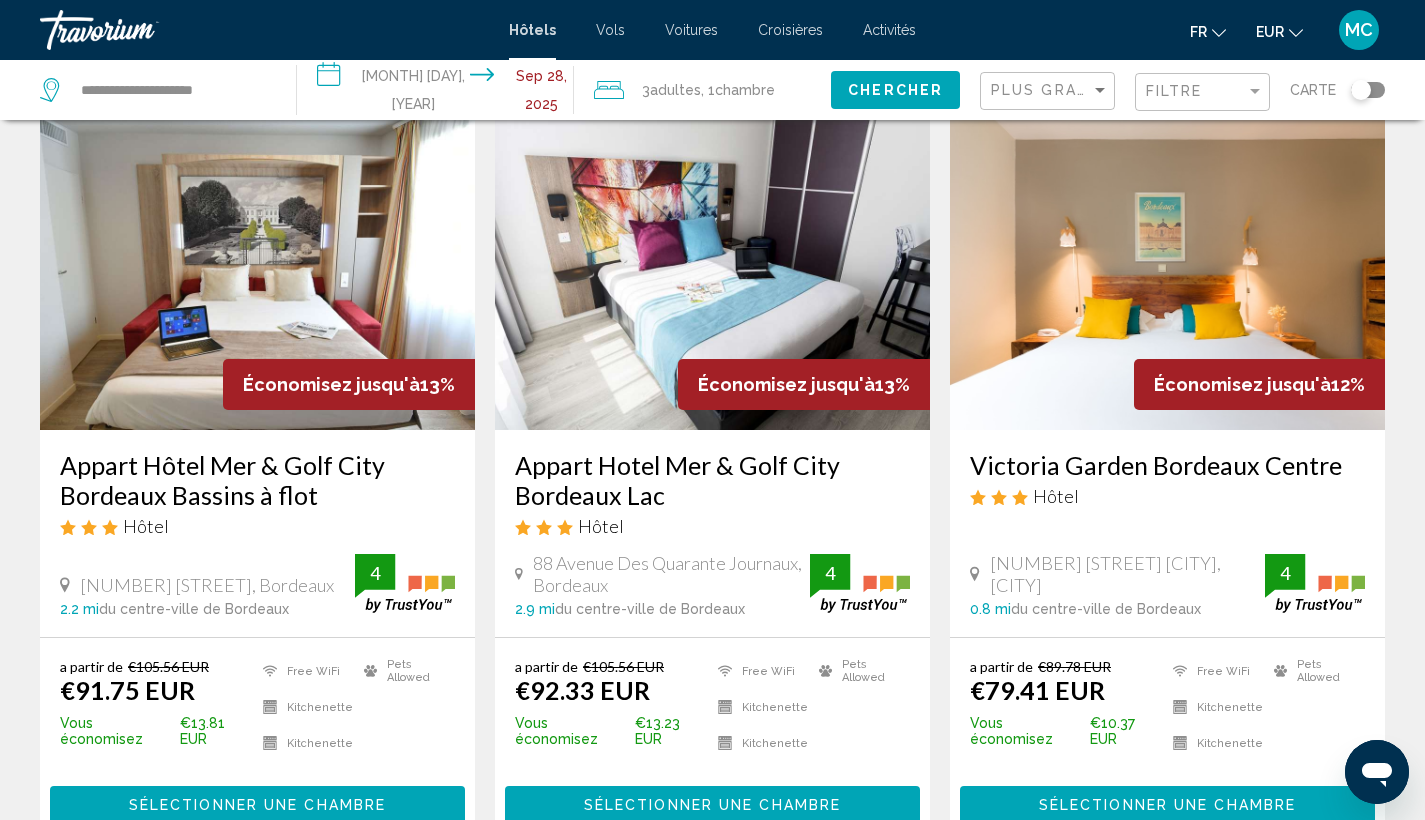 click at bounding box center [257, 270] 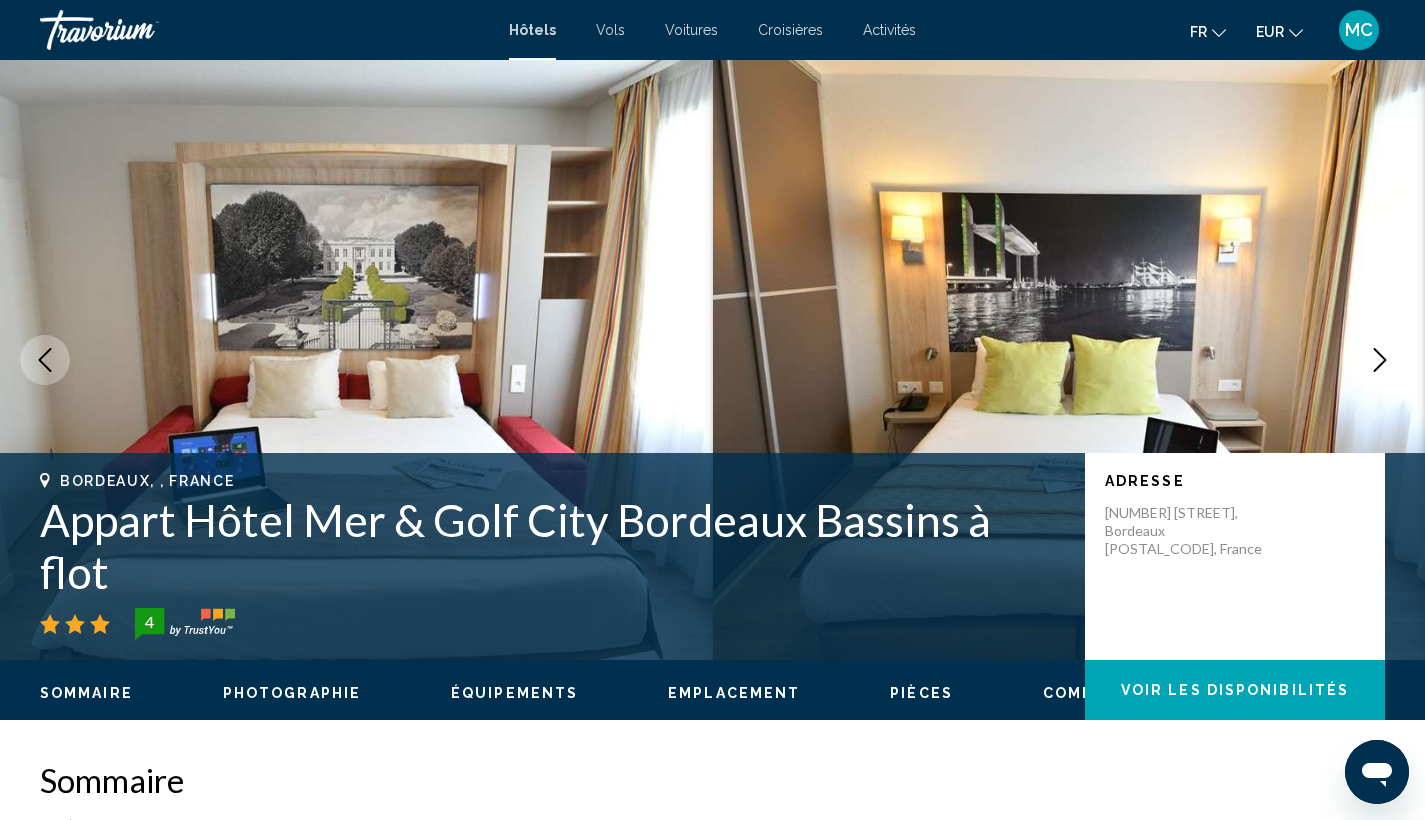 click at bounding box center [1380, 360] 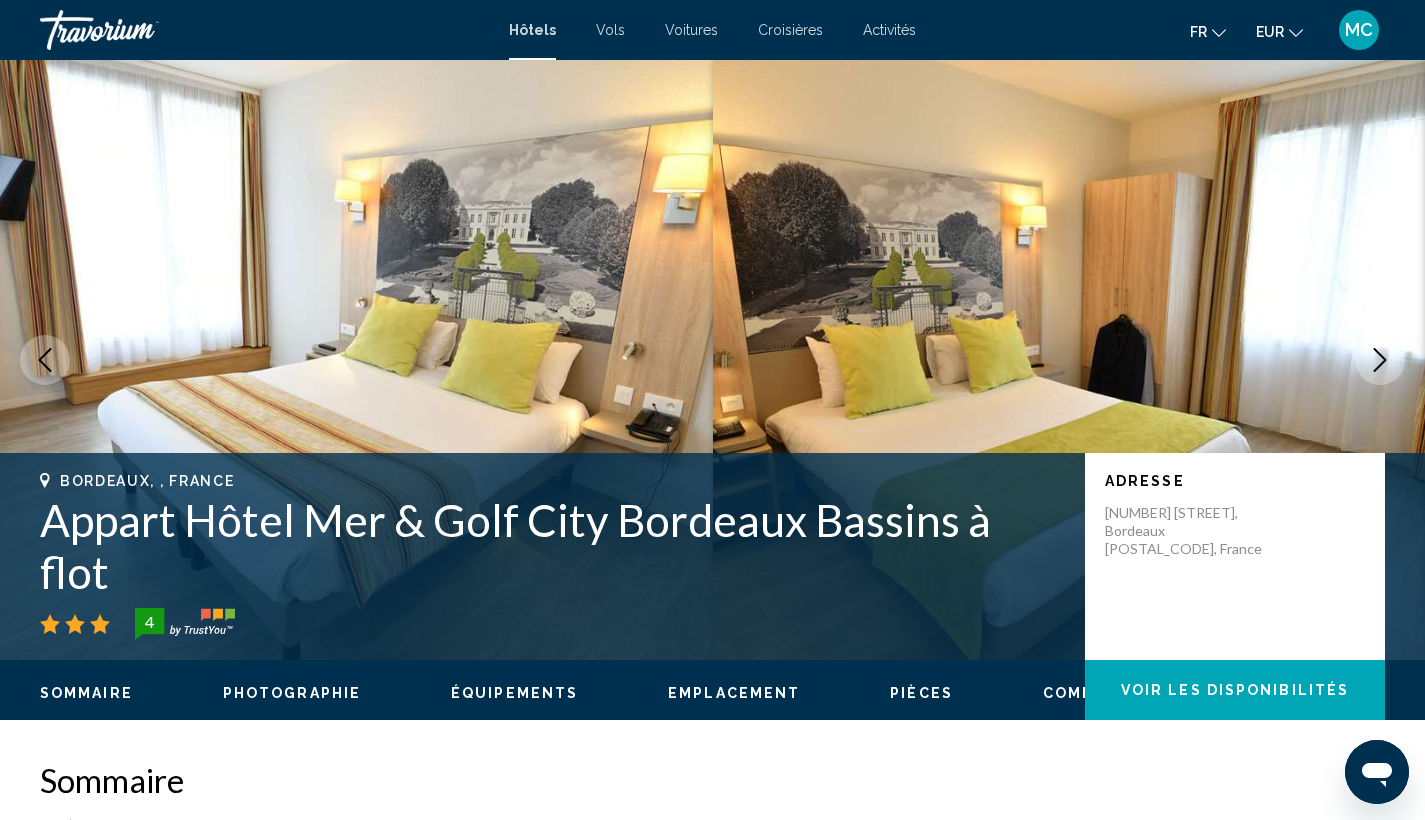 click 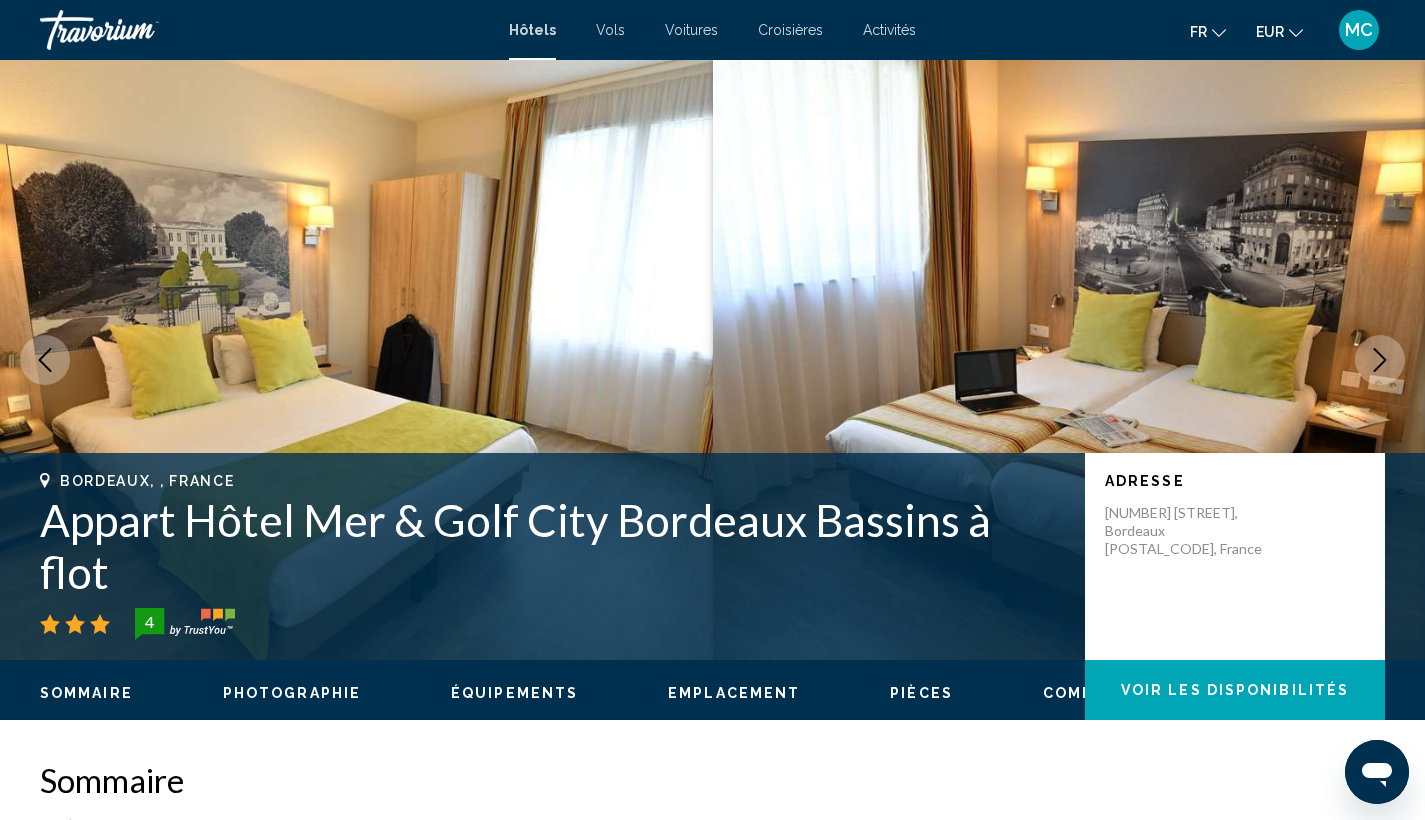 click 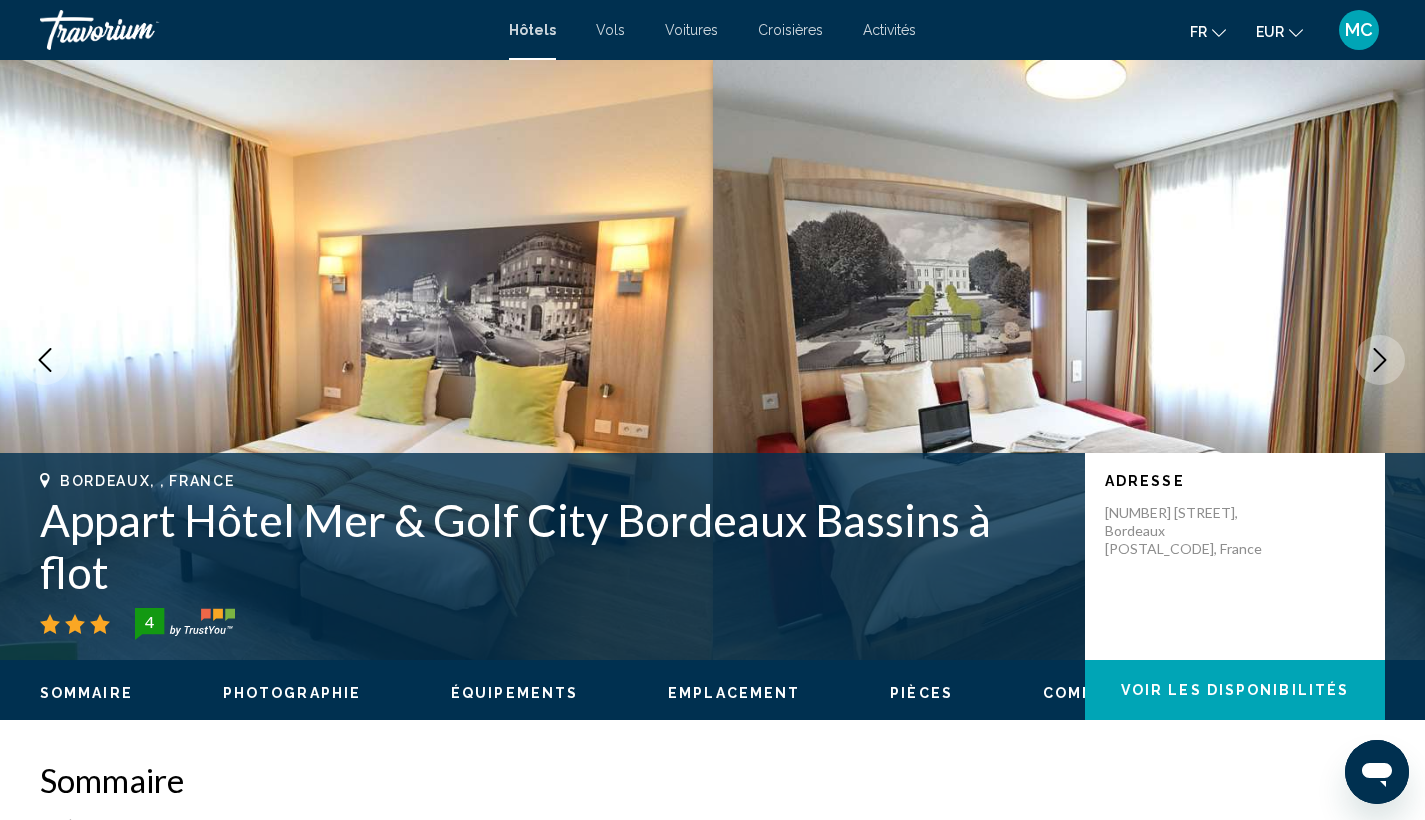 click 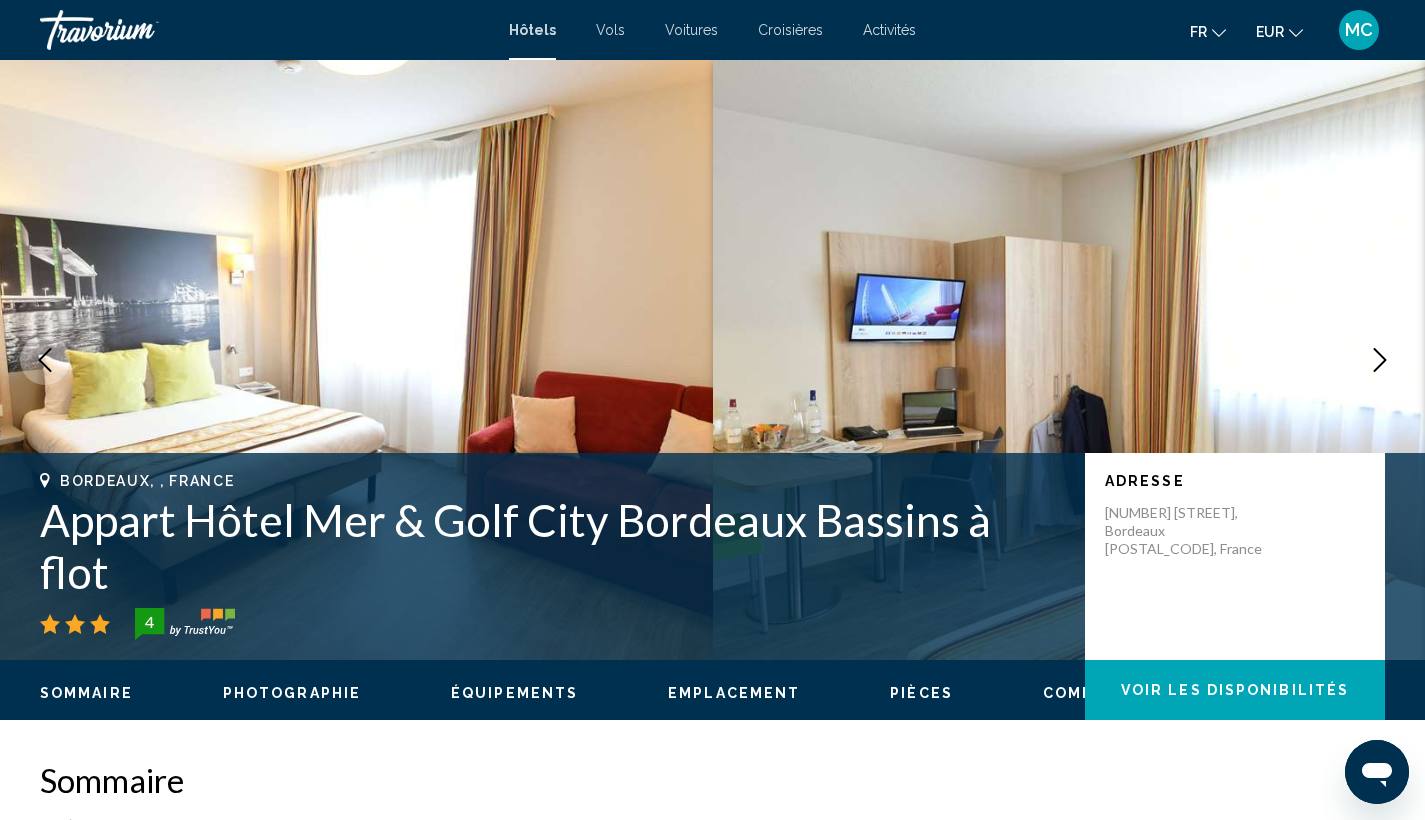 click 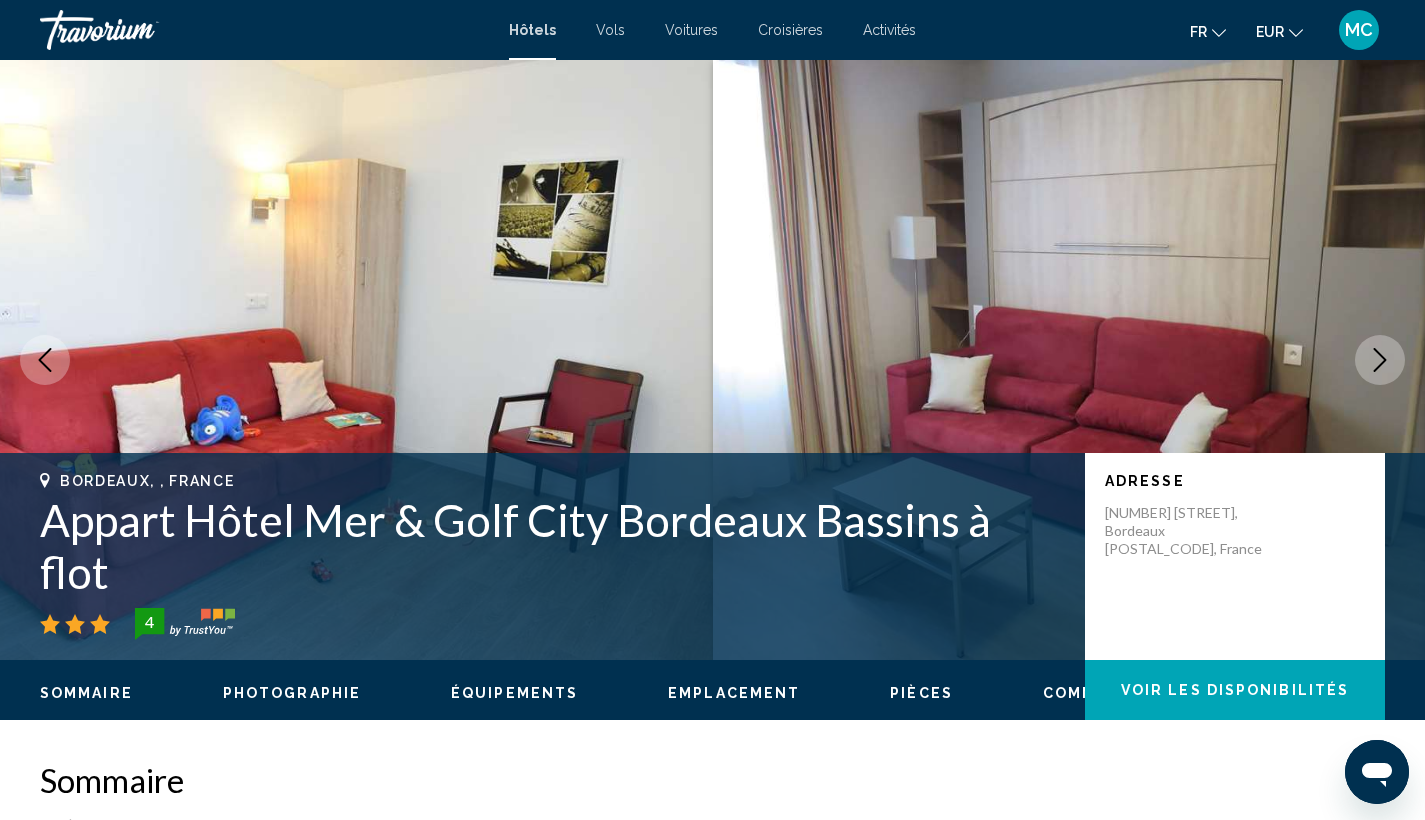 click 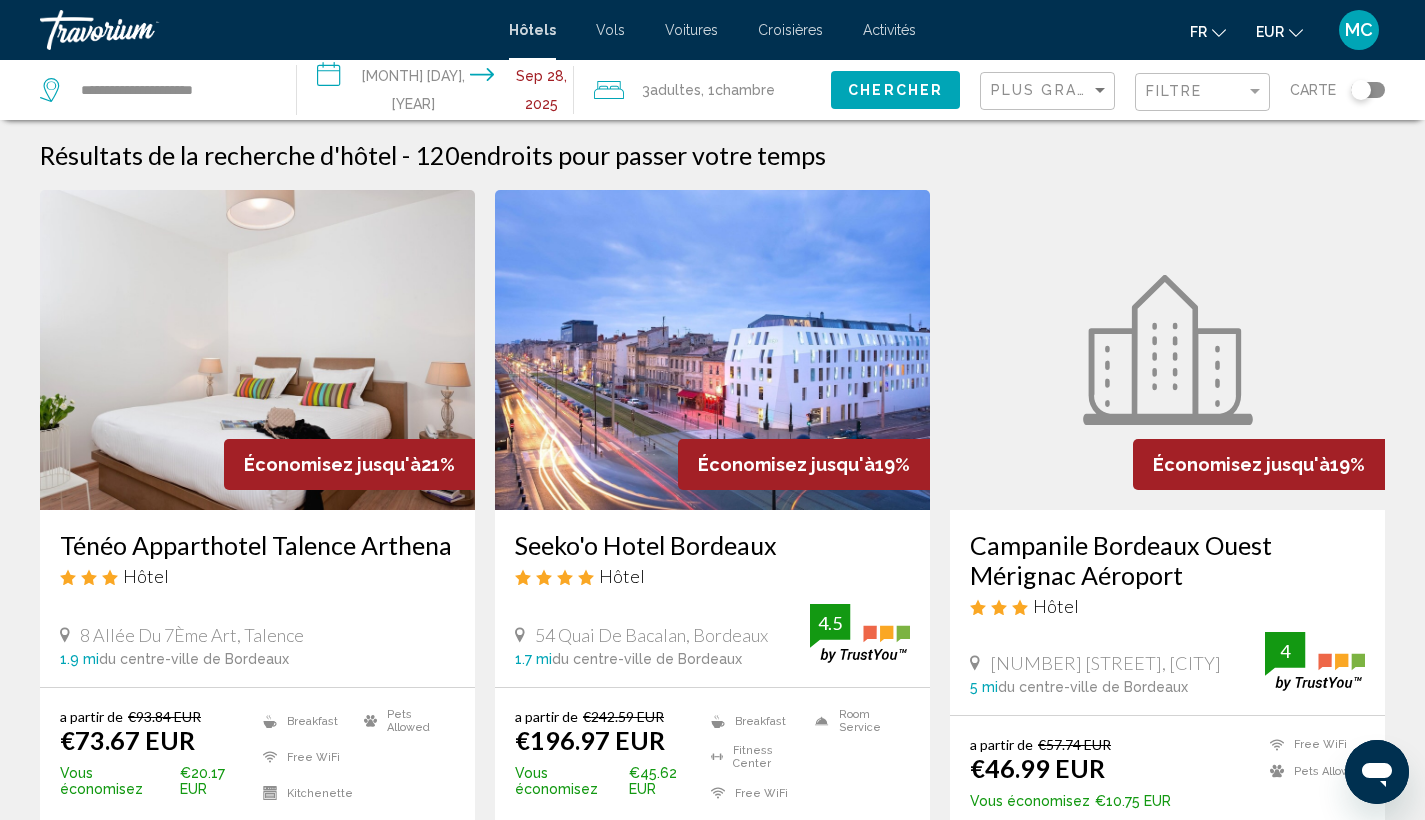 click 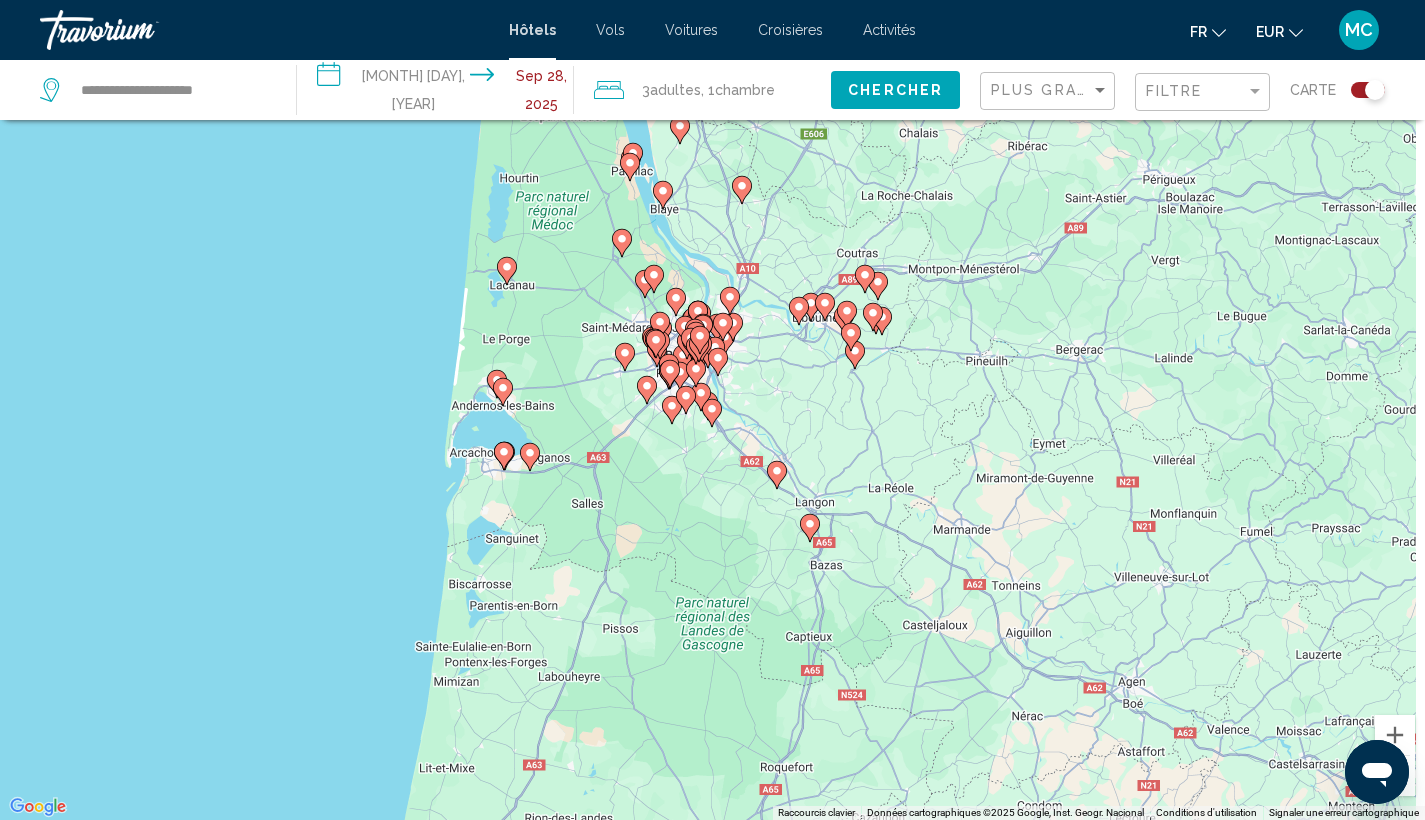 drag, startPoint x: 713, startPoint y: 469, endPoint x: 653, endPoint y: 432, distance: 70.491135 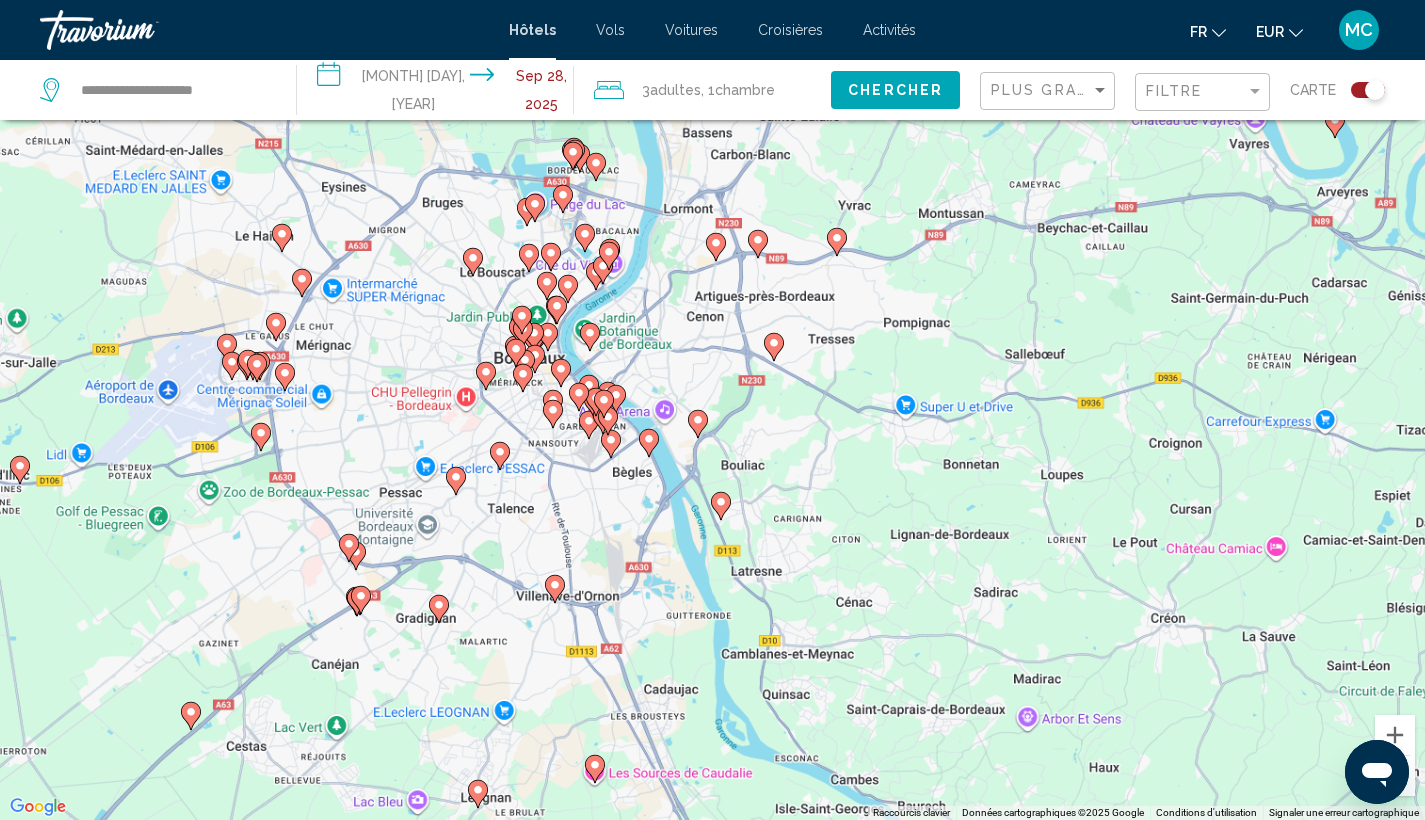 drag, startPoint x: 627, startPoint y: 459, endPoint x: 624, endPoint y: 596, distance: 137.03284 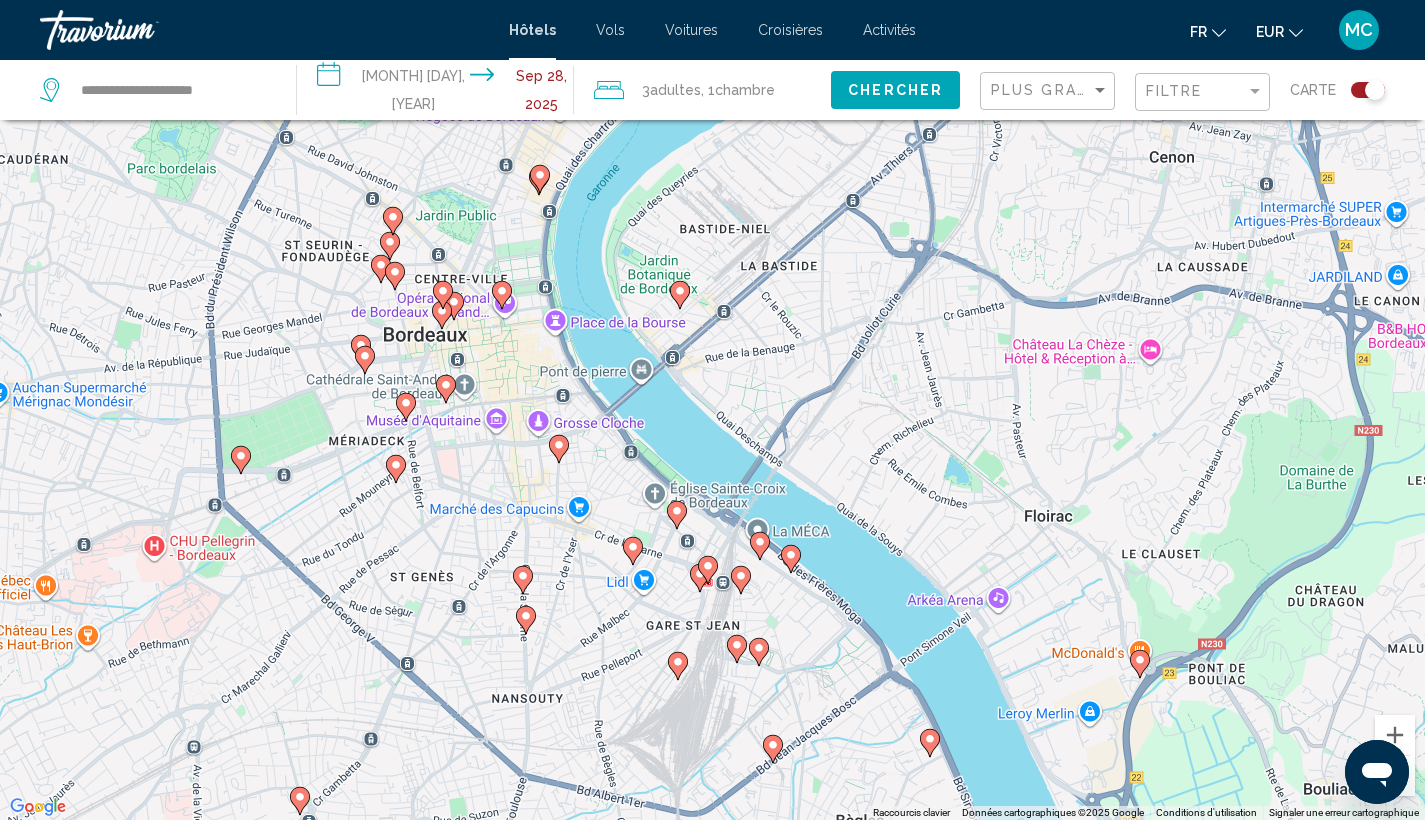 drag, startPoint x: 553, startPoint y: 501, endPoint x: 778, endPoint y: 819, distance: 389.54974 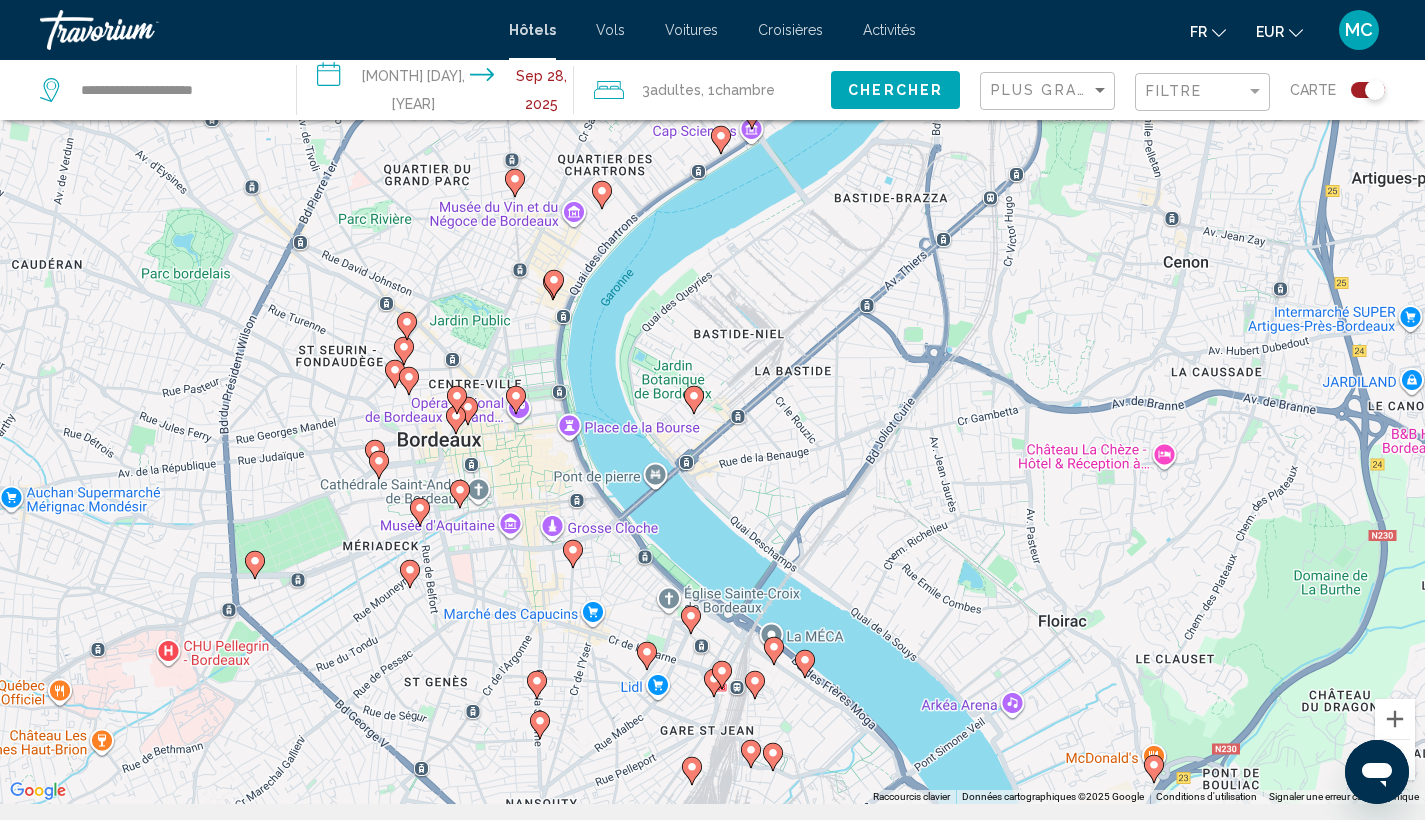 click 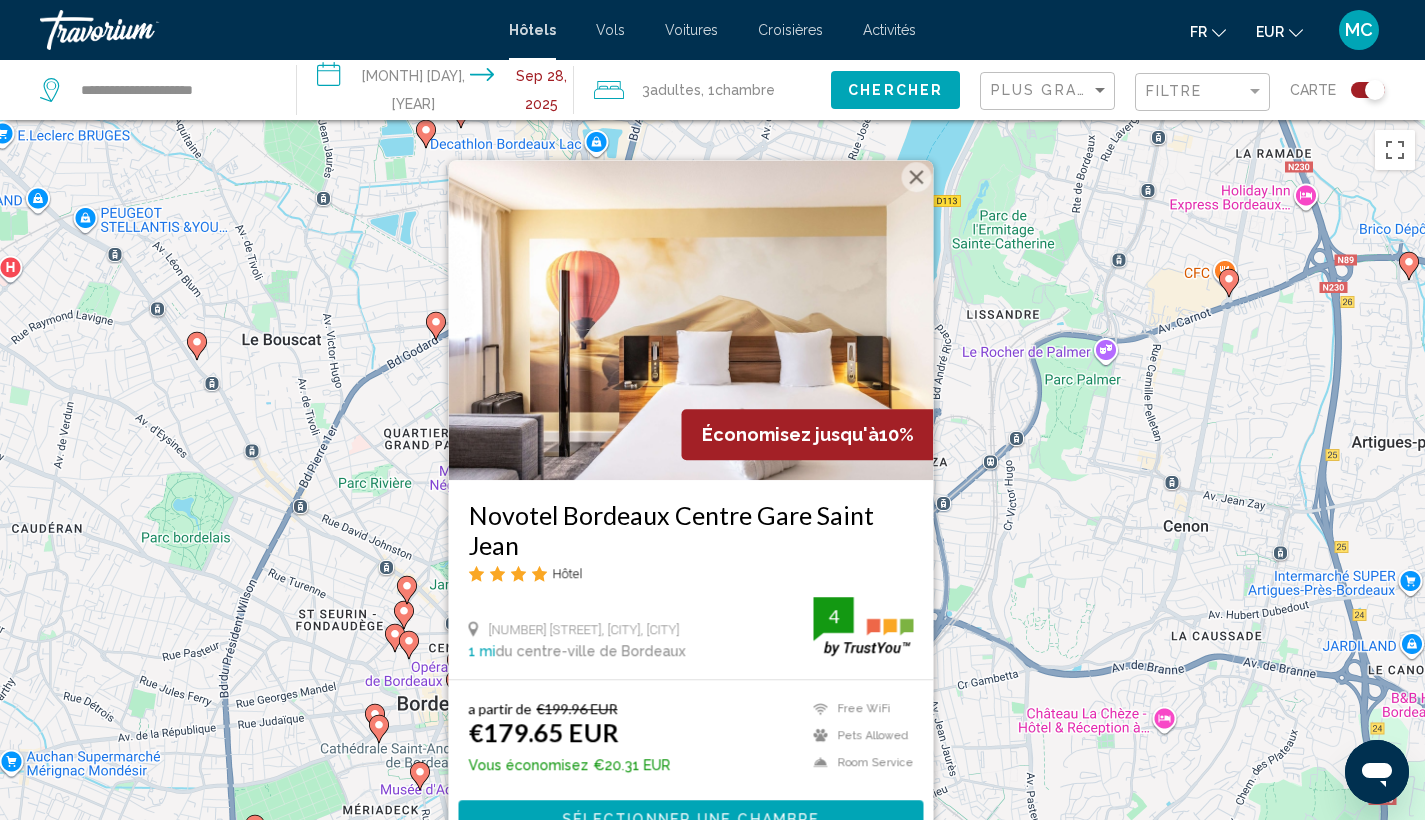 click at bounding box center (916, 177) 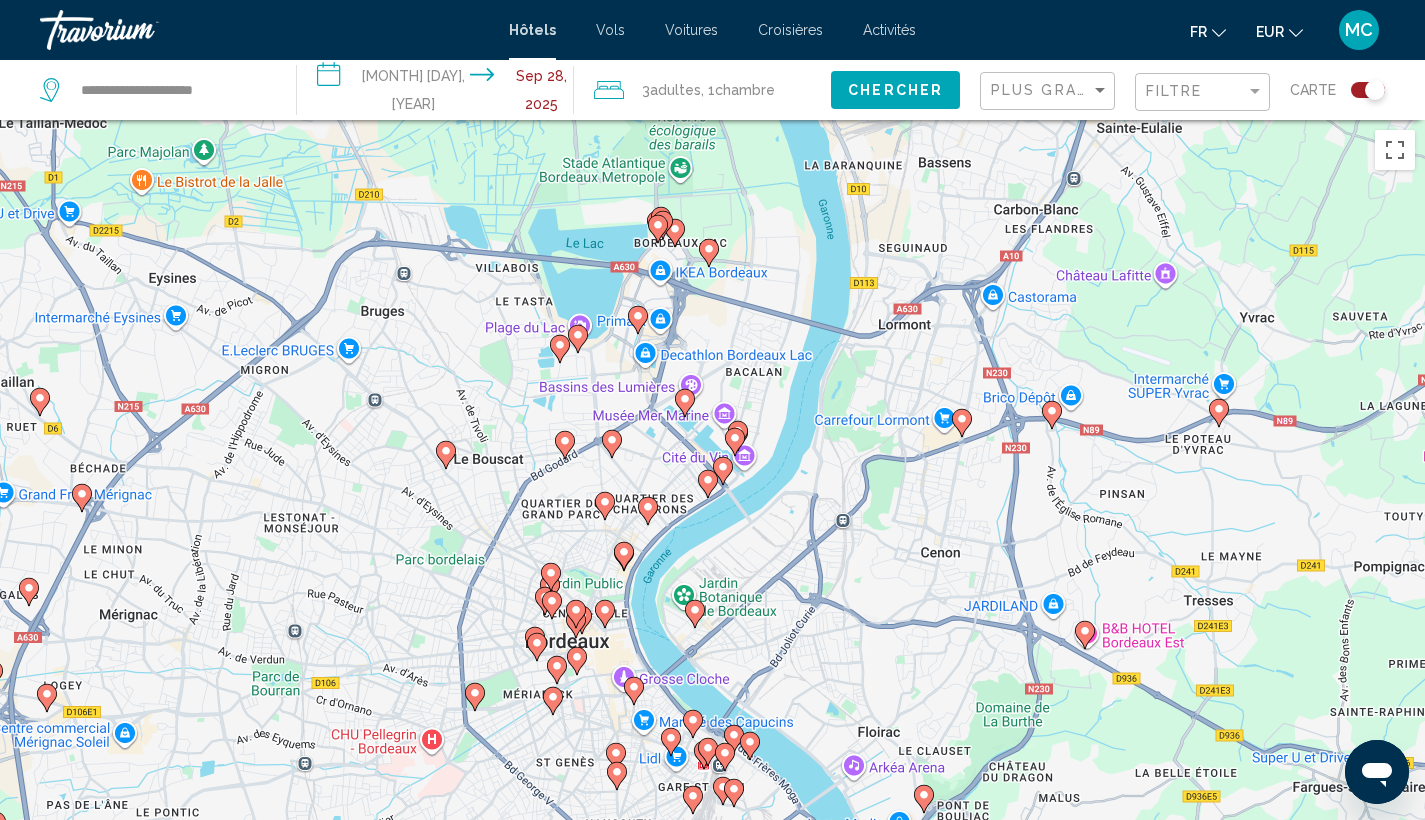 click 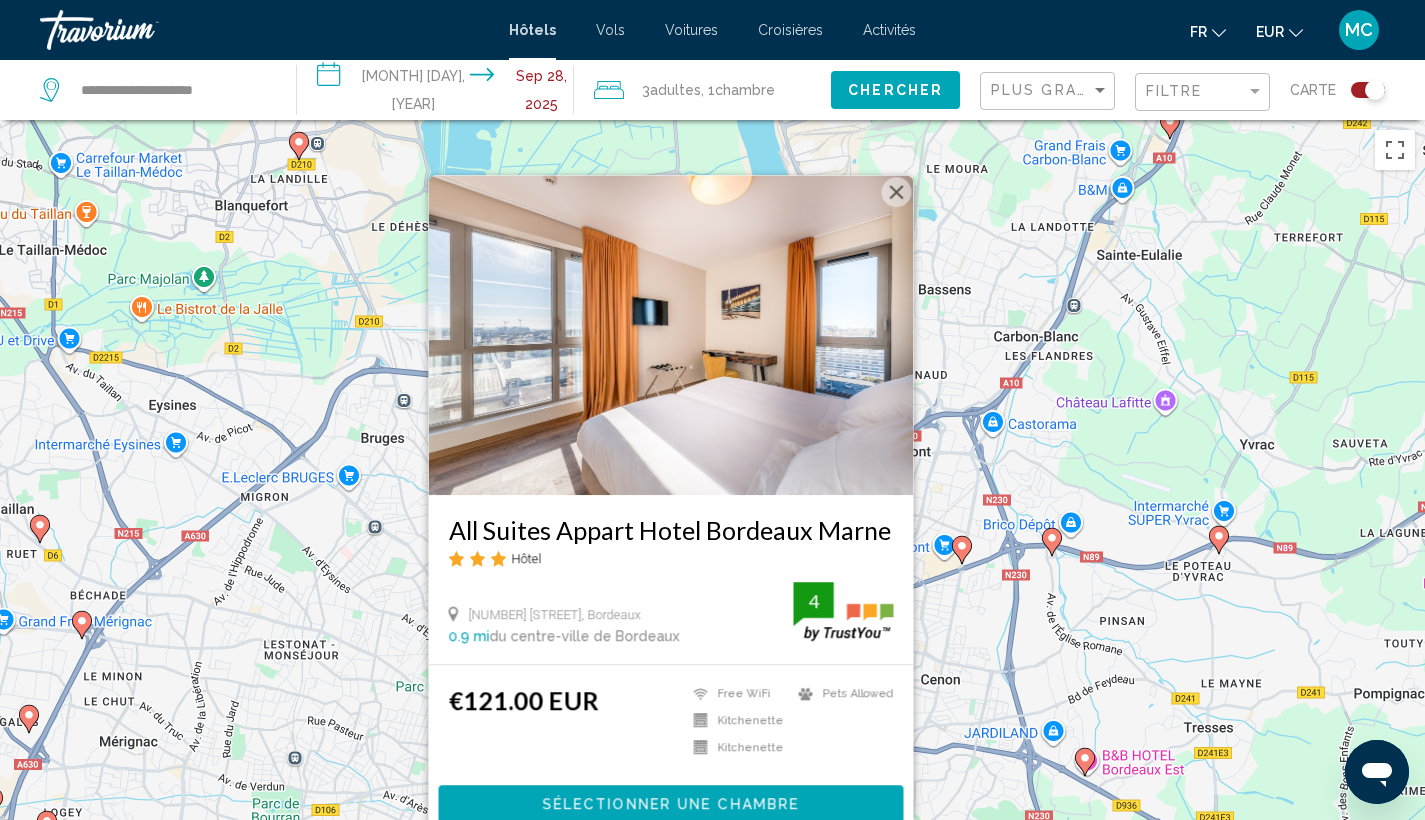 click at bounding box center (896, 192) 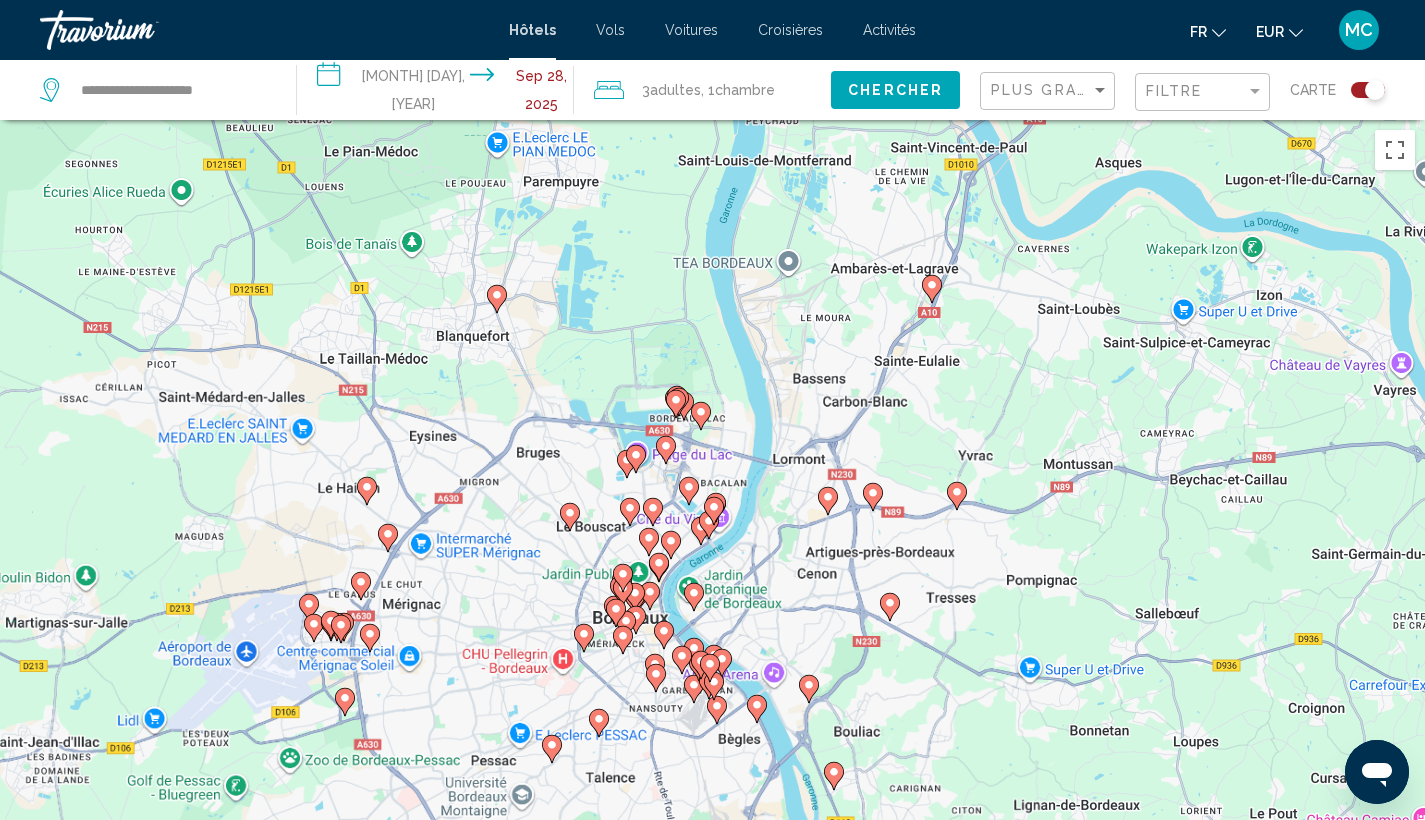 drag, startPoint x: 754, startPoint y: 758, endPoint x: 755, endPoint y: 526, distance: 232.00215 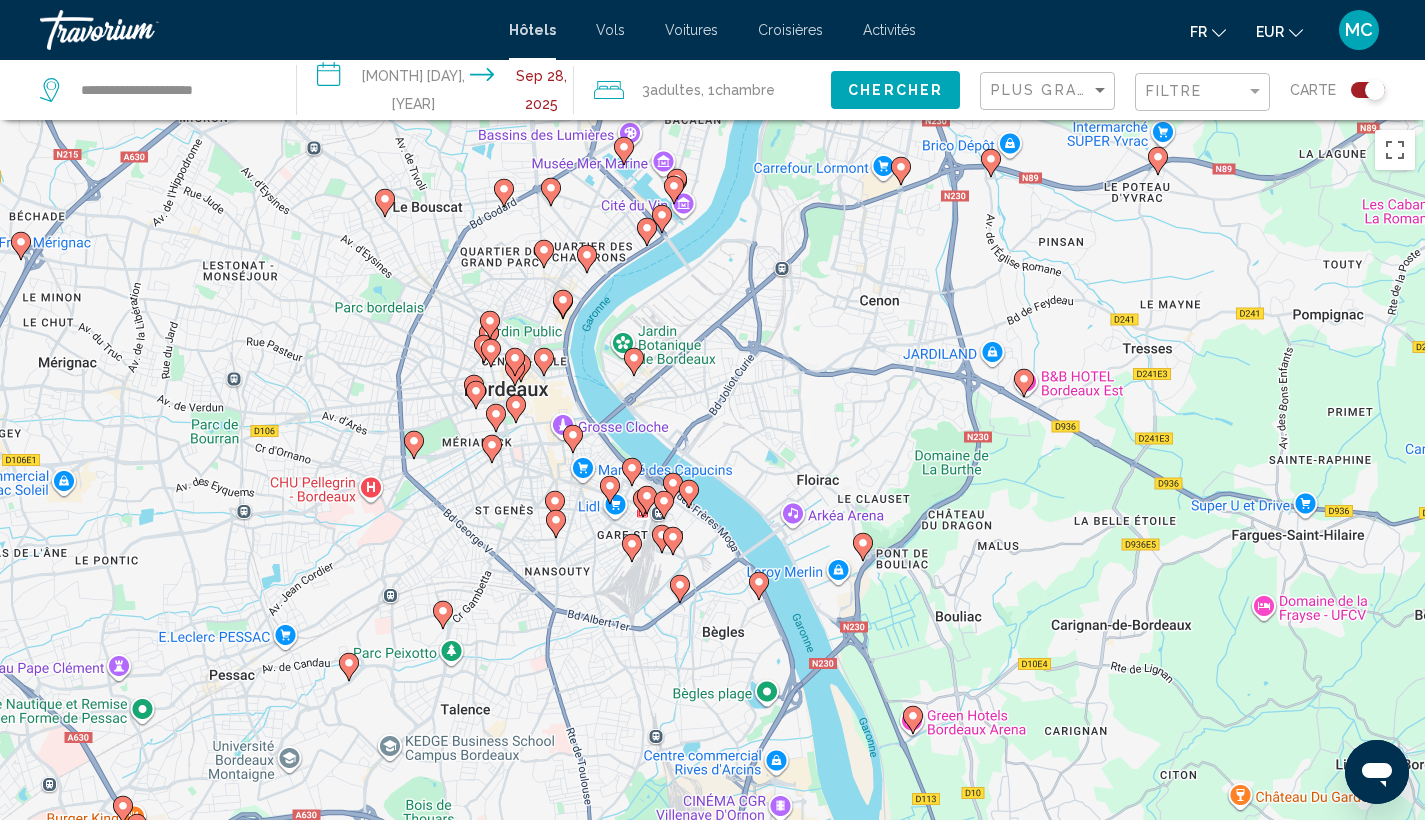 click 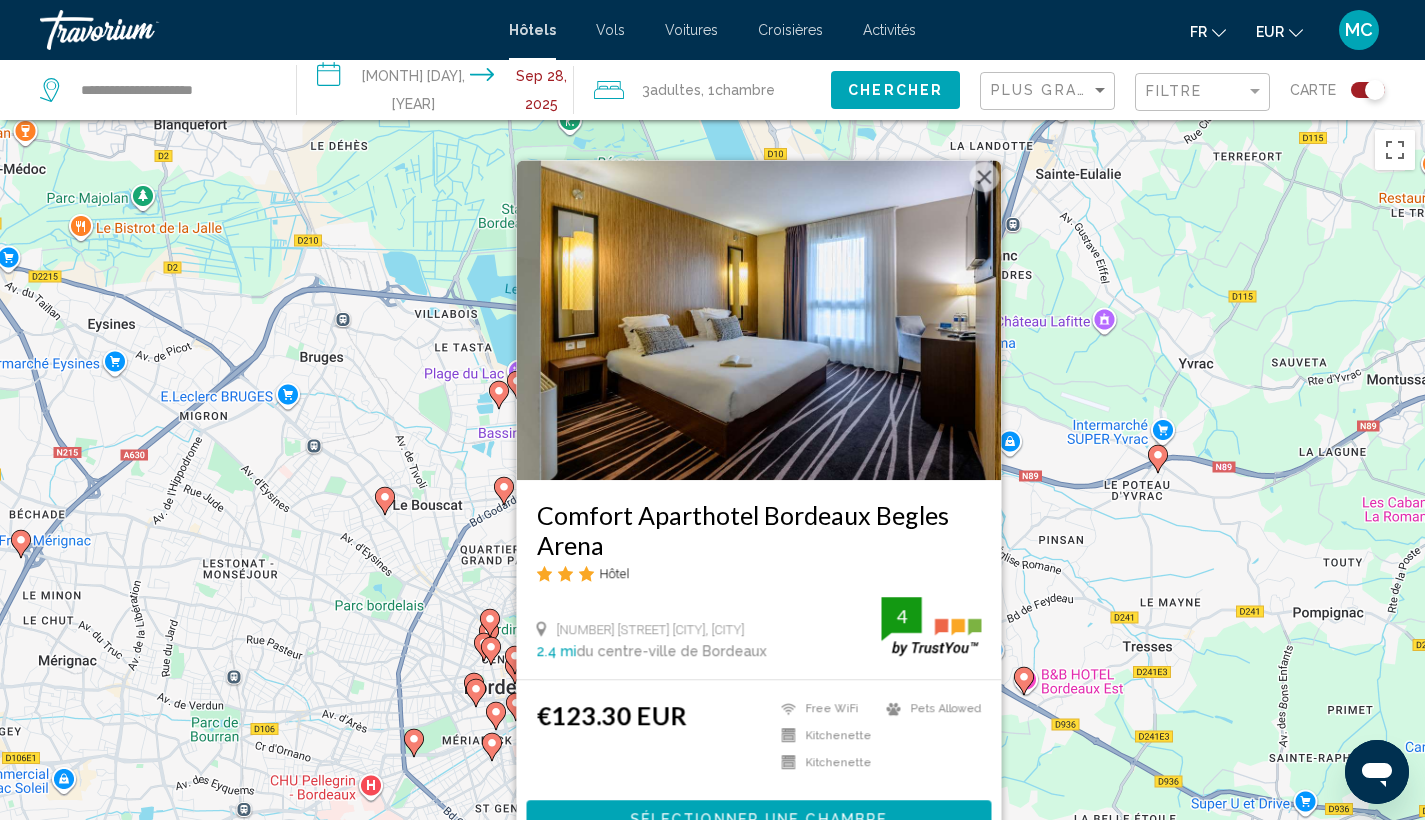 click at bounding box center (984, 177) 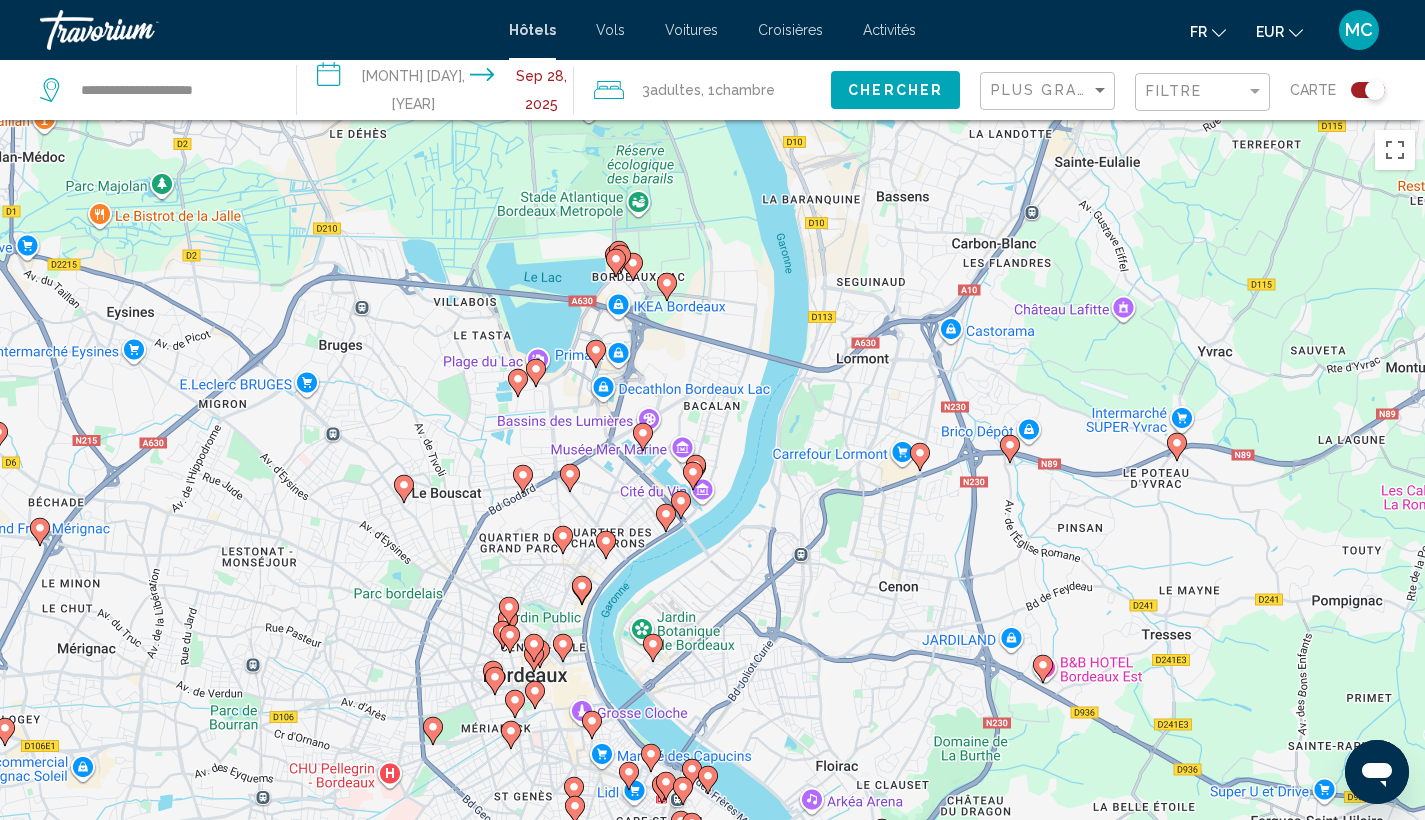 drag, startPoint x: 670, startPoint y: 606, endPoint x: 754, endPoint y: 533, distance: 111.28792 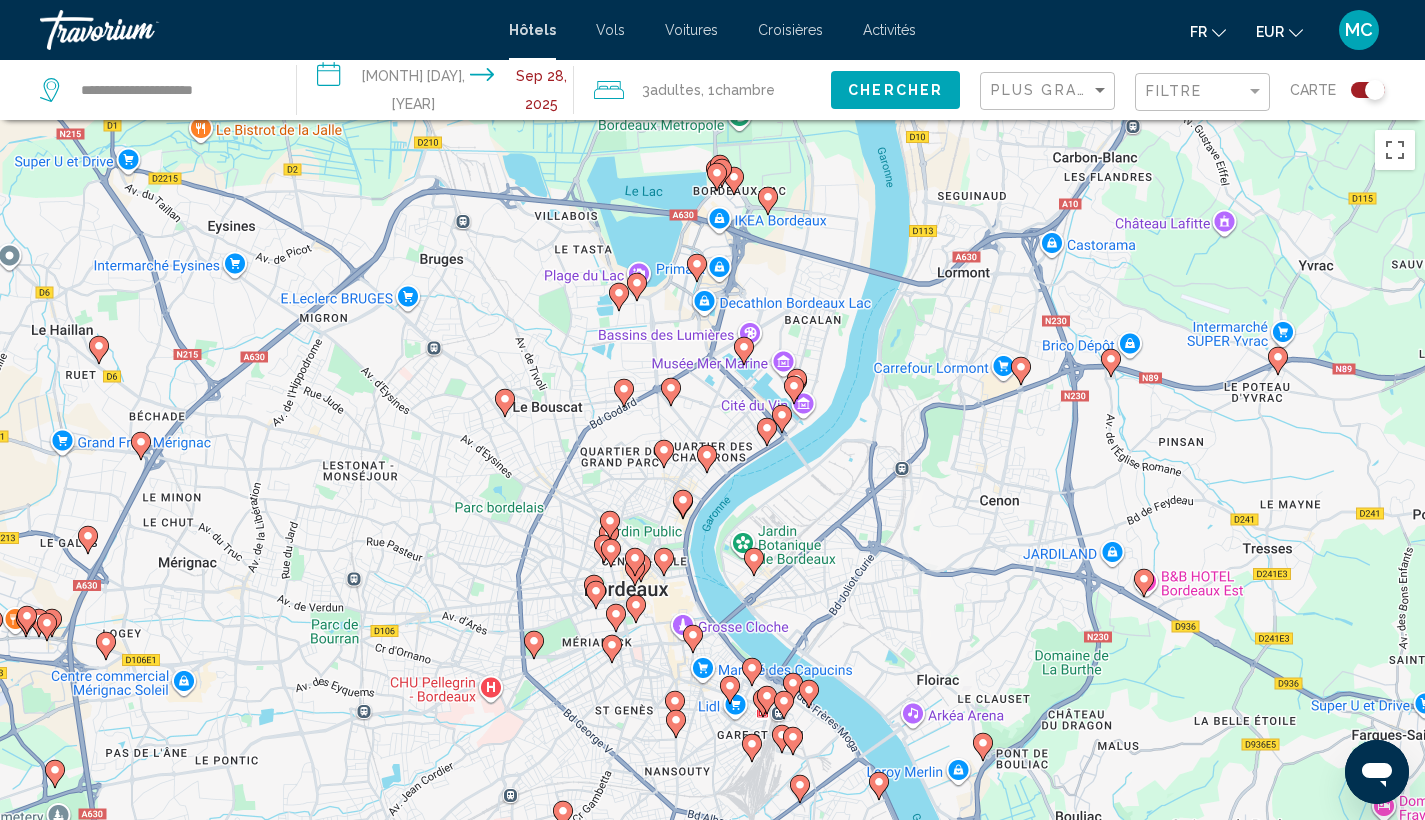 click 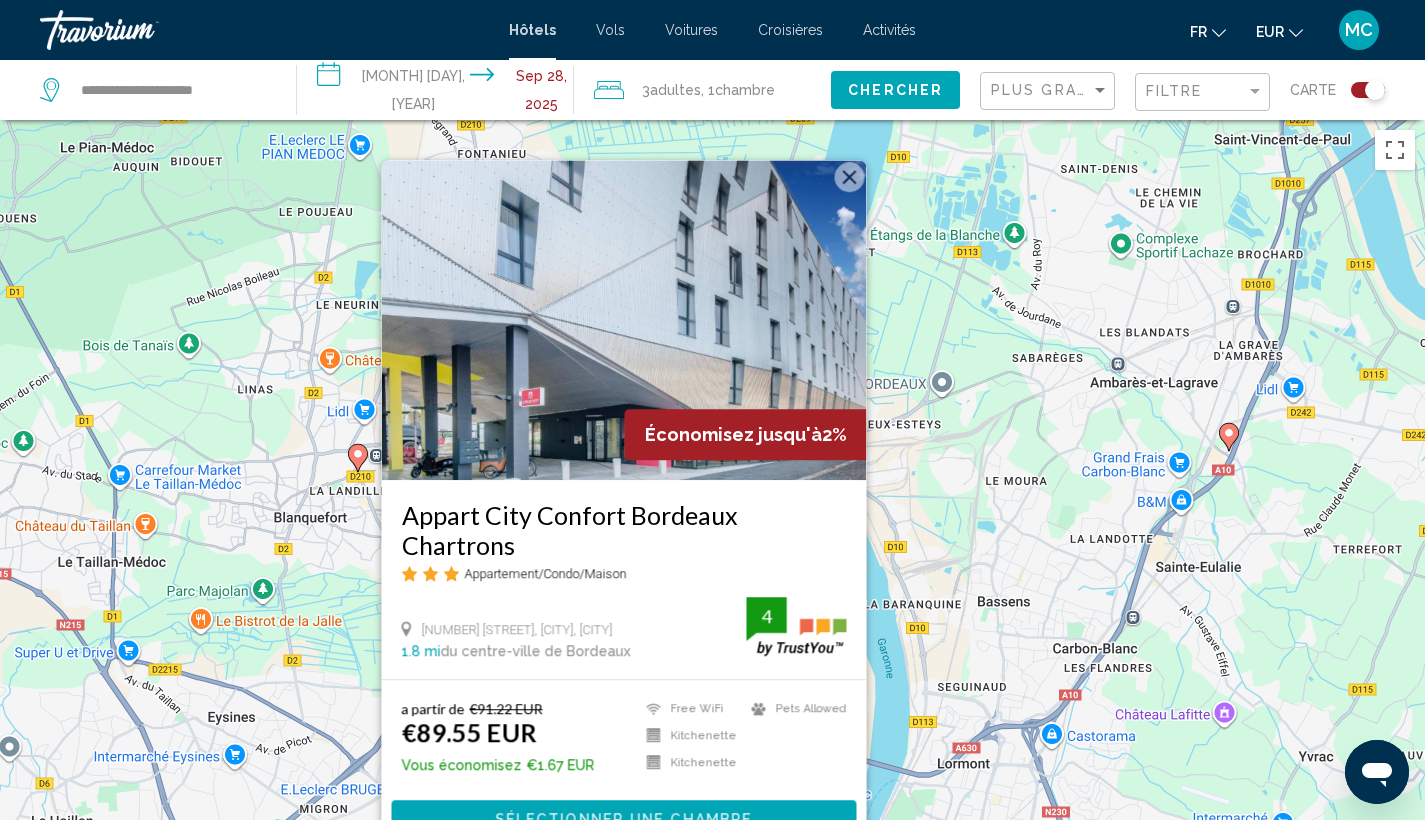 click at bounding box center [623, 320] 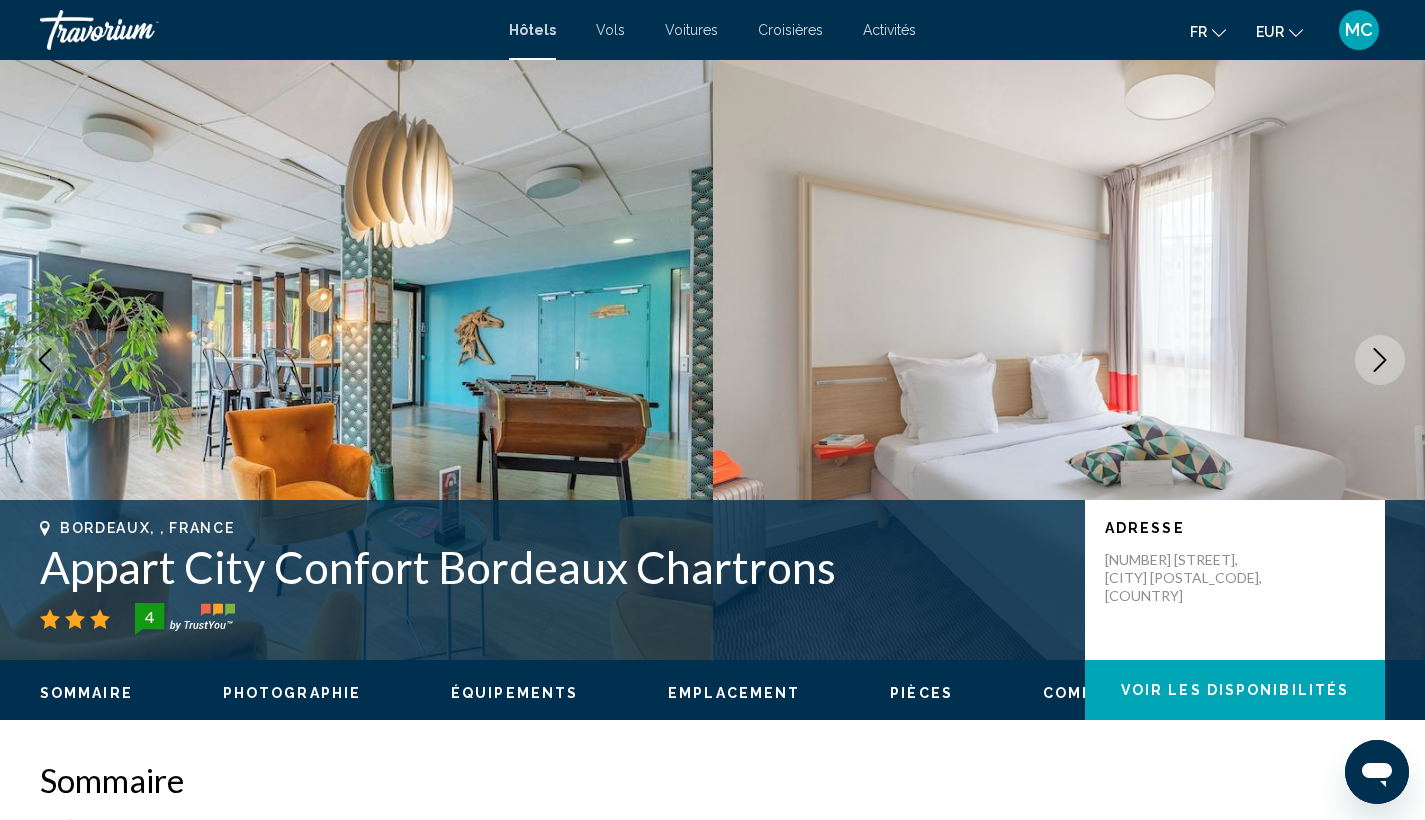 scroll, scrollTop: 0, scrollLeft: 0, axis: both 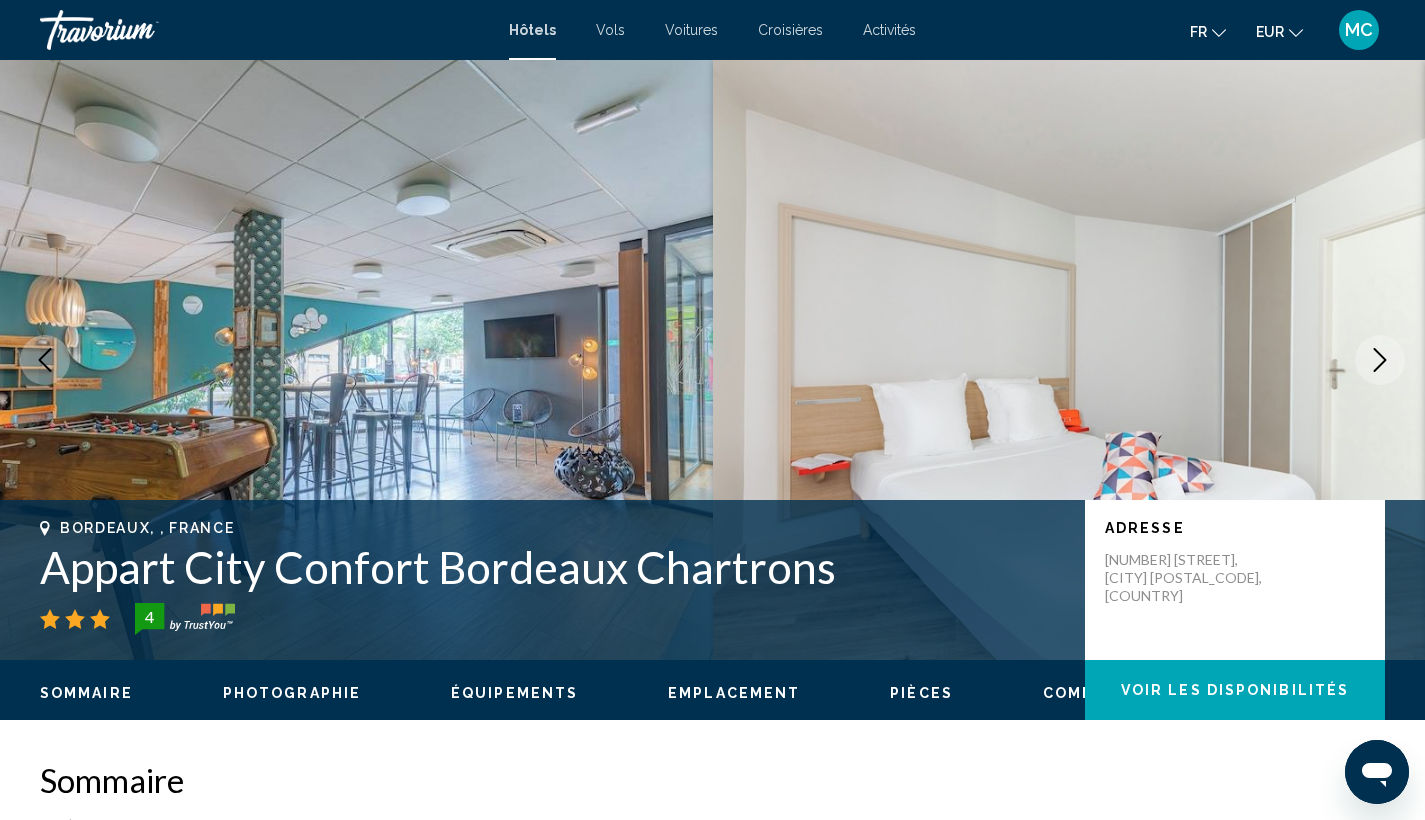 click 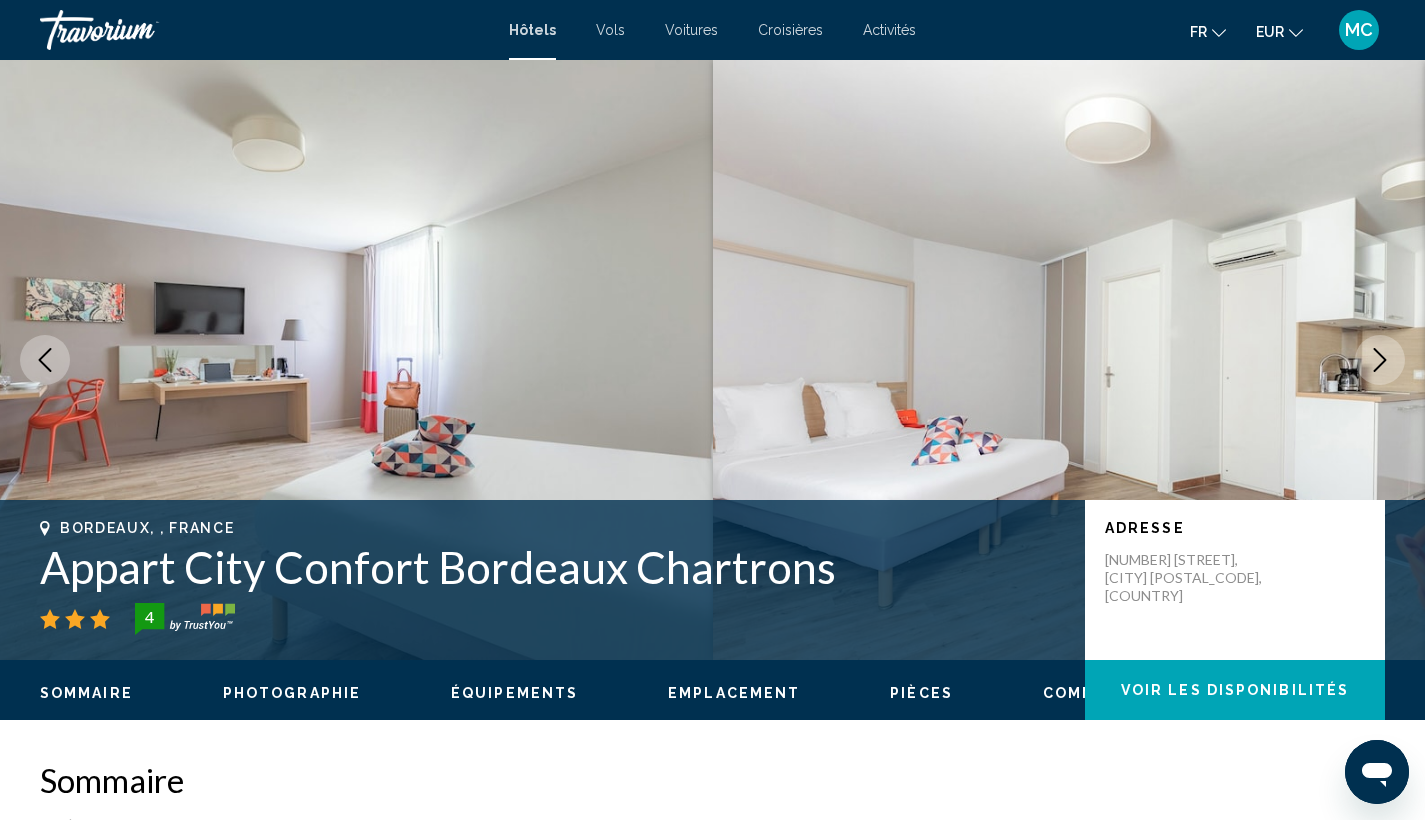 scroll, scrollTop: 0, scrollLeft: 0, axis: both 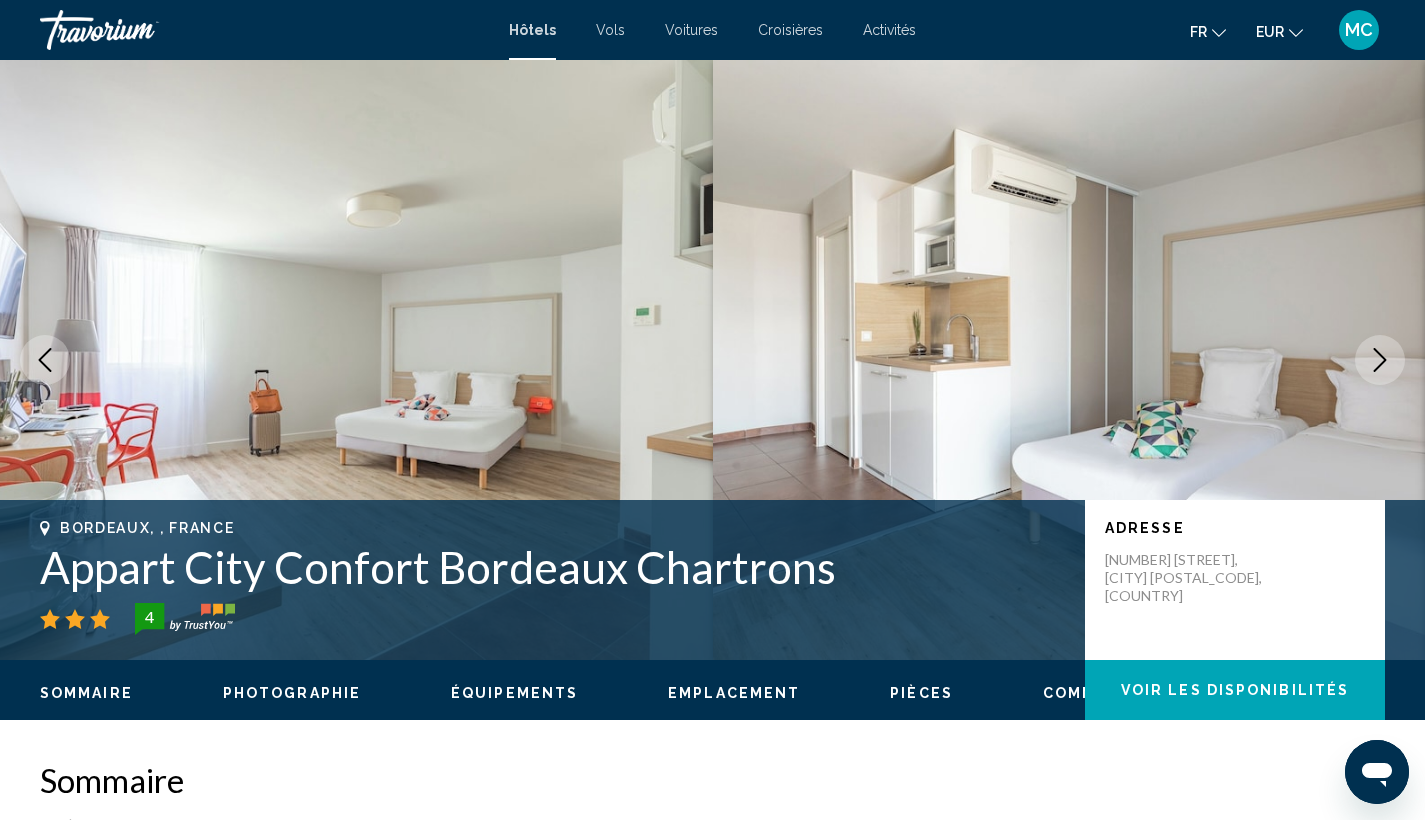 click 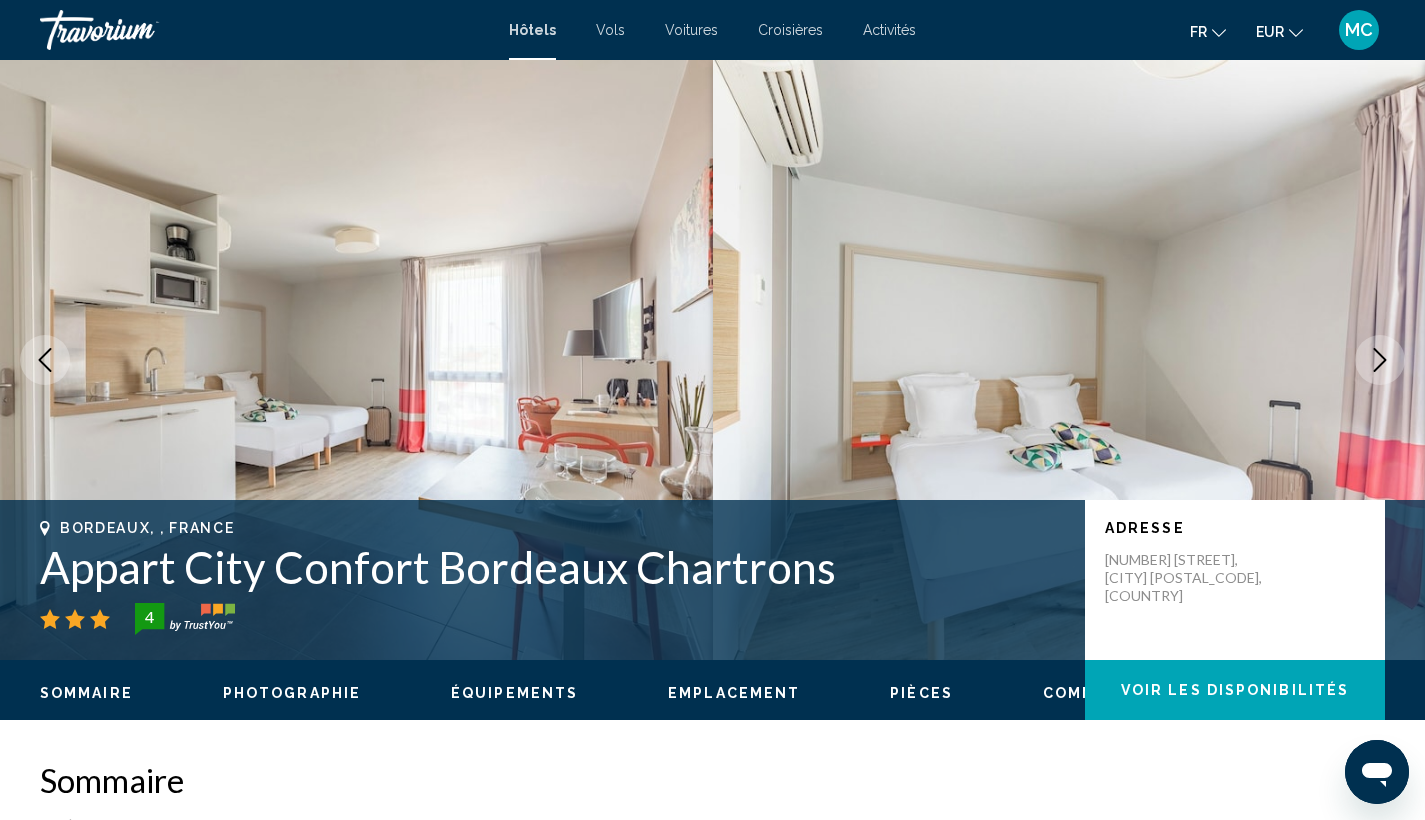 click 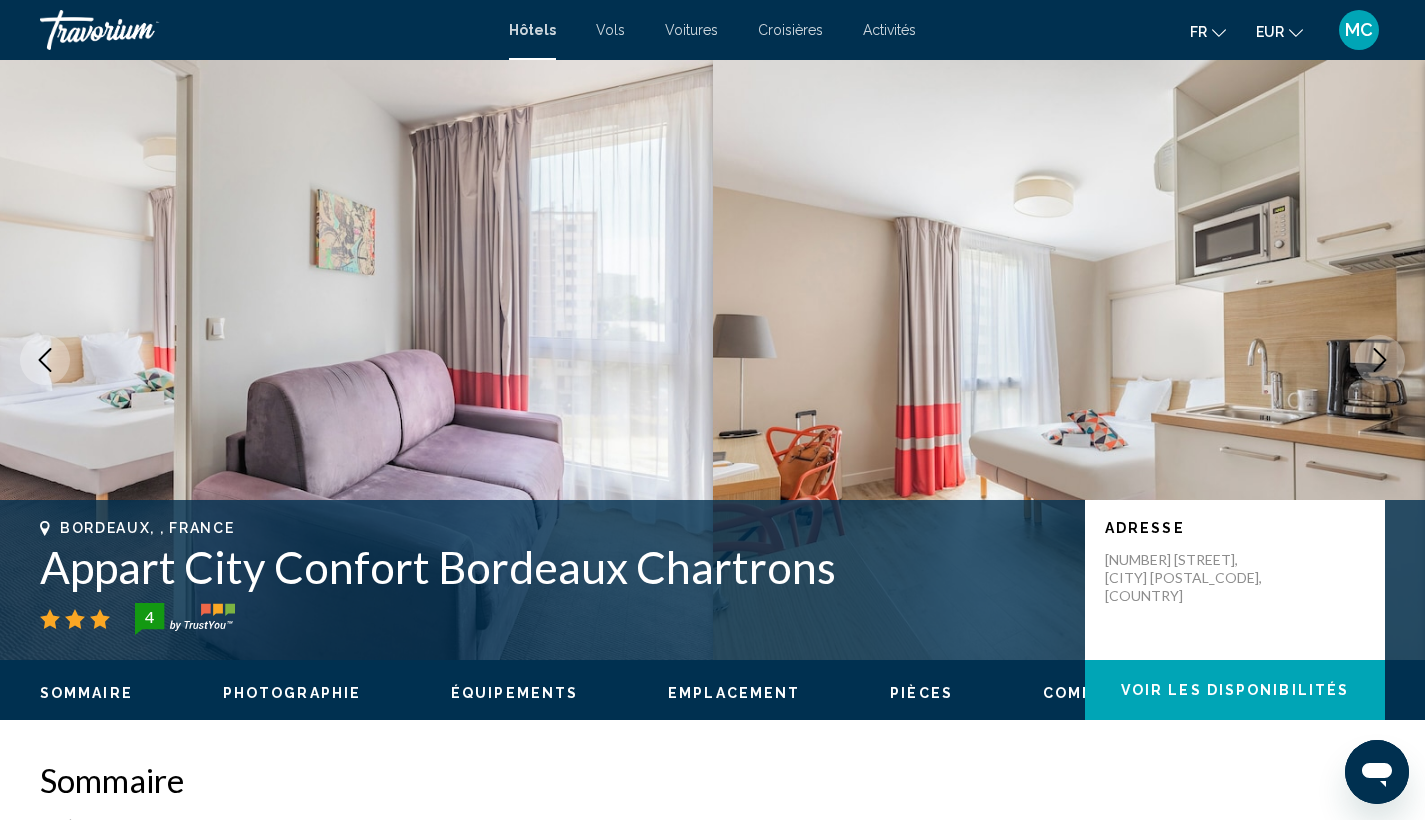 click 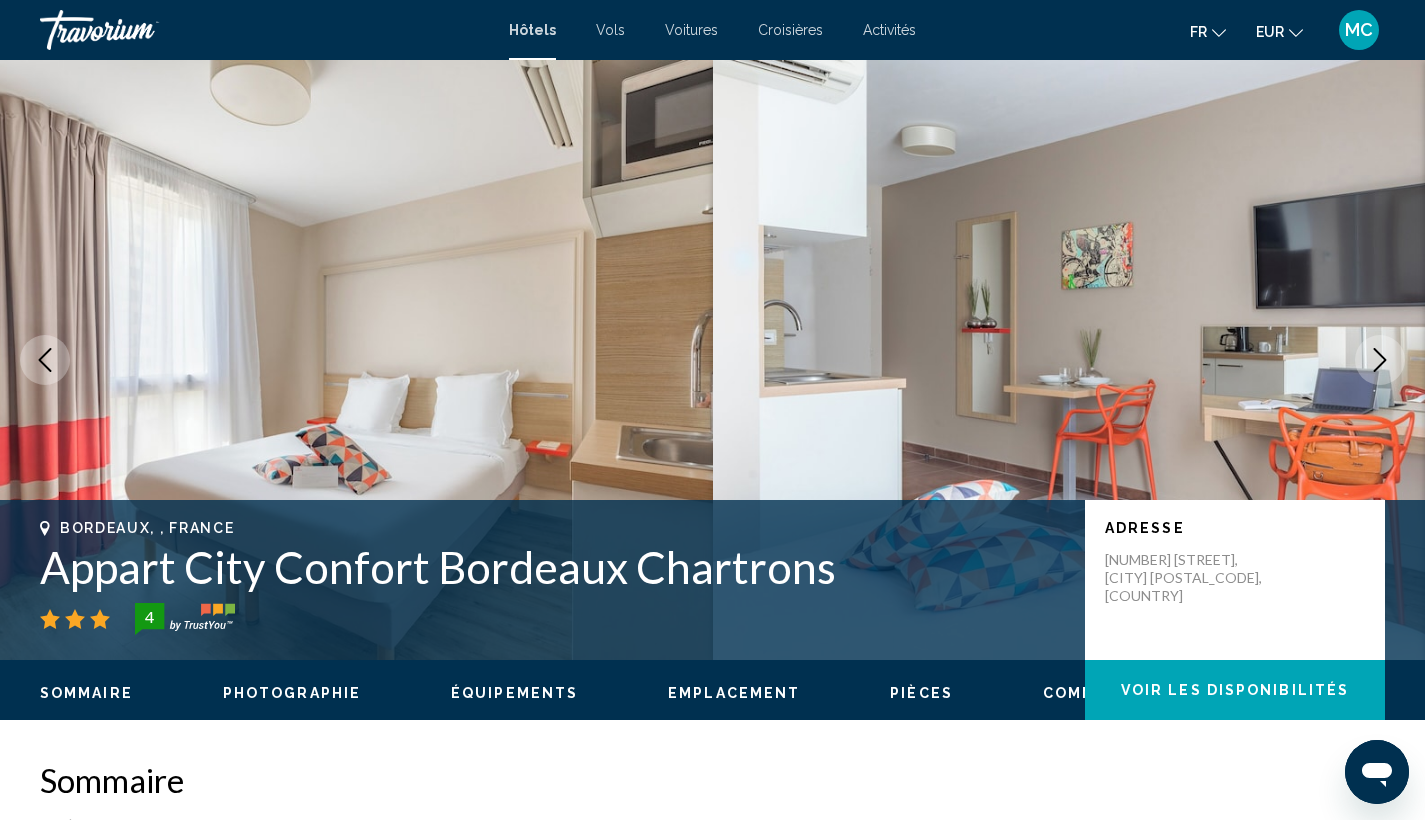 click 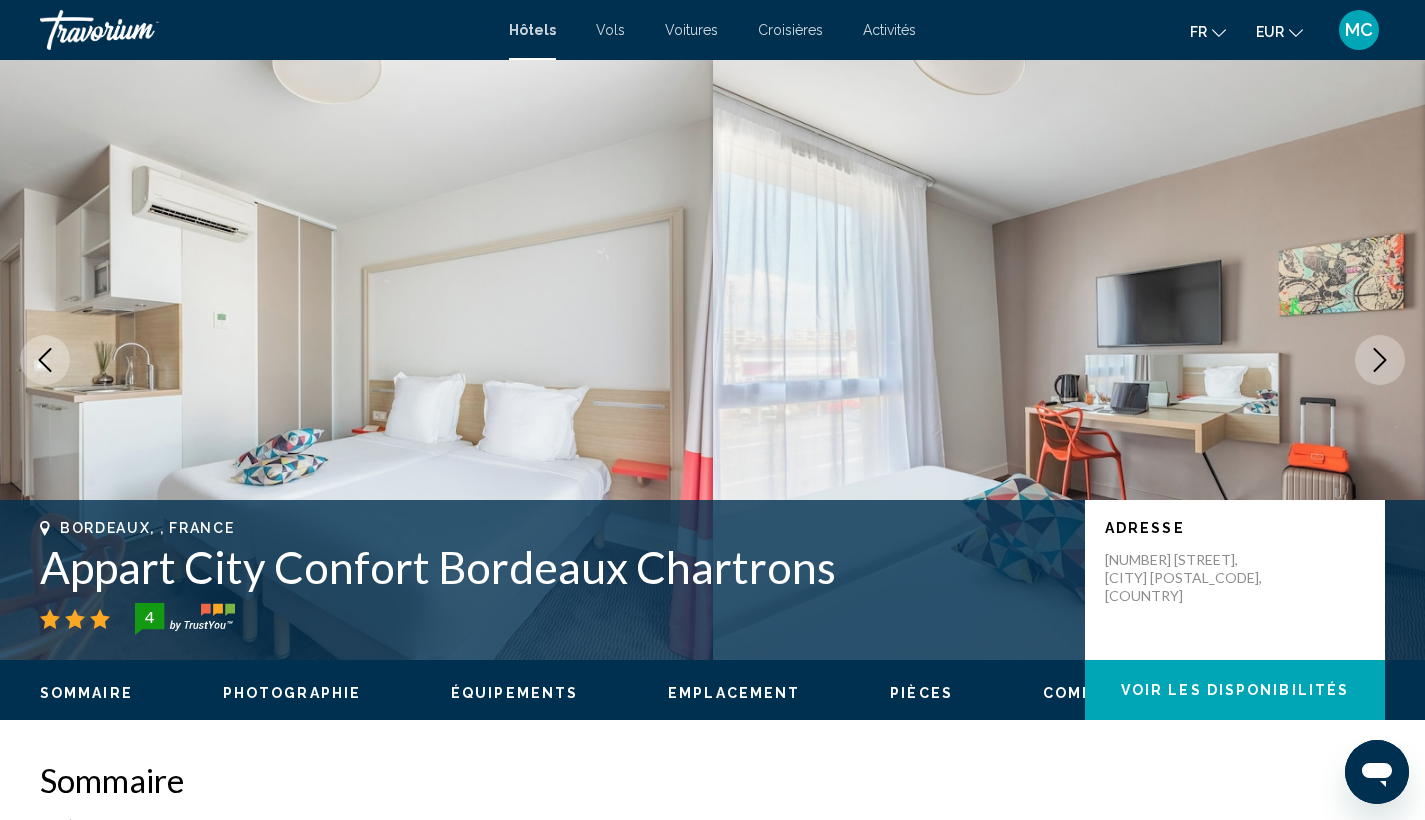 click 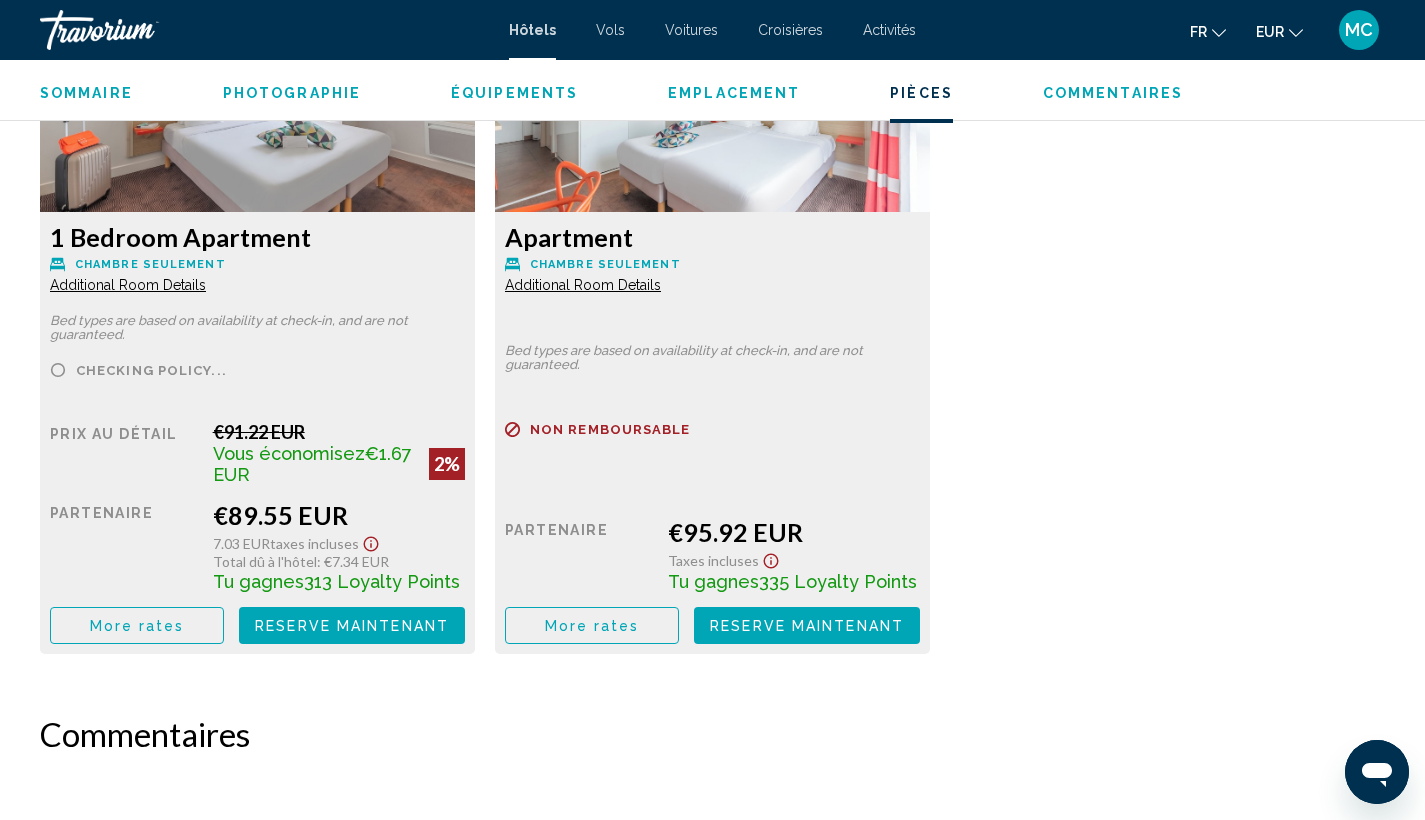 scroll, scrollTop: 2724, scrollLeft: 0, axis: vertical 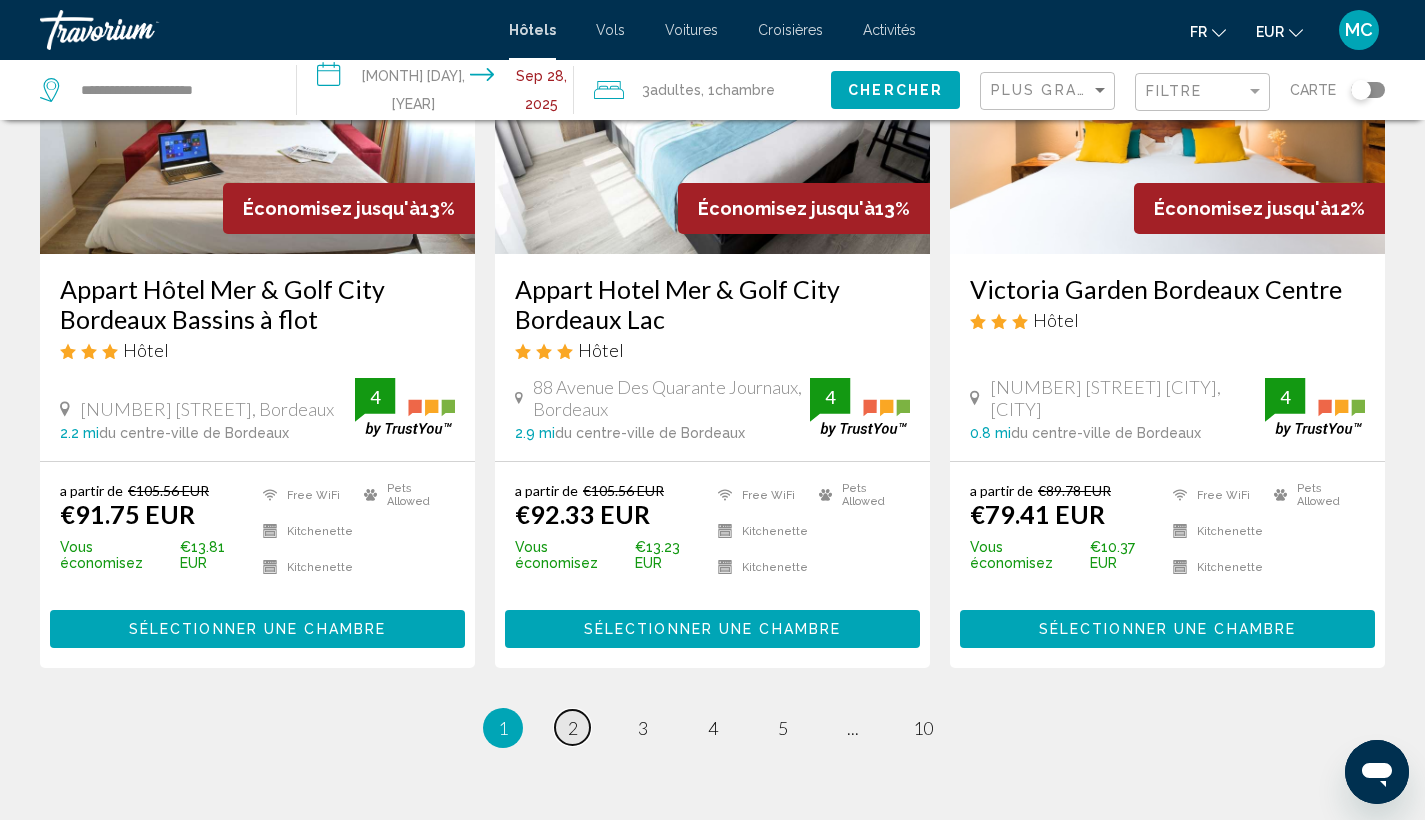 click on "2" at bounding box center [573, 728] 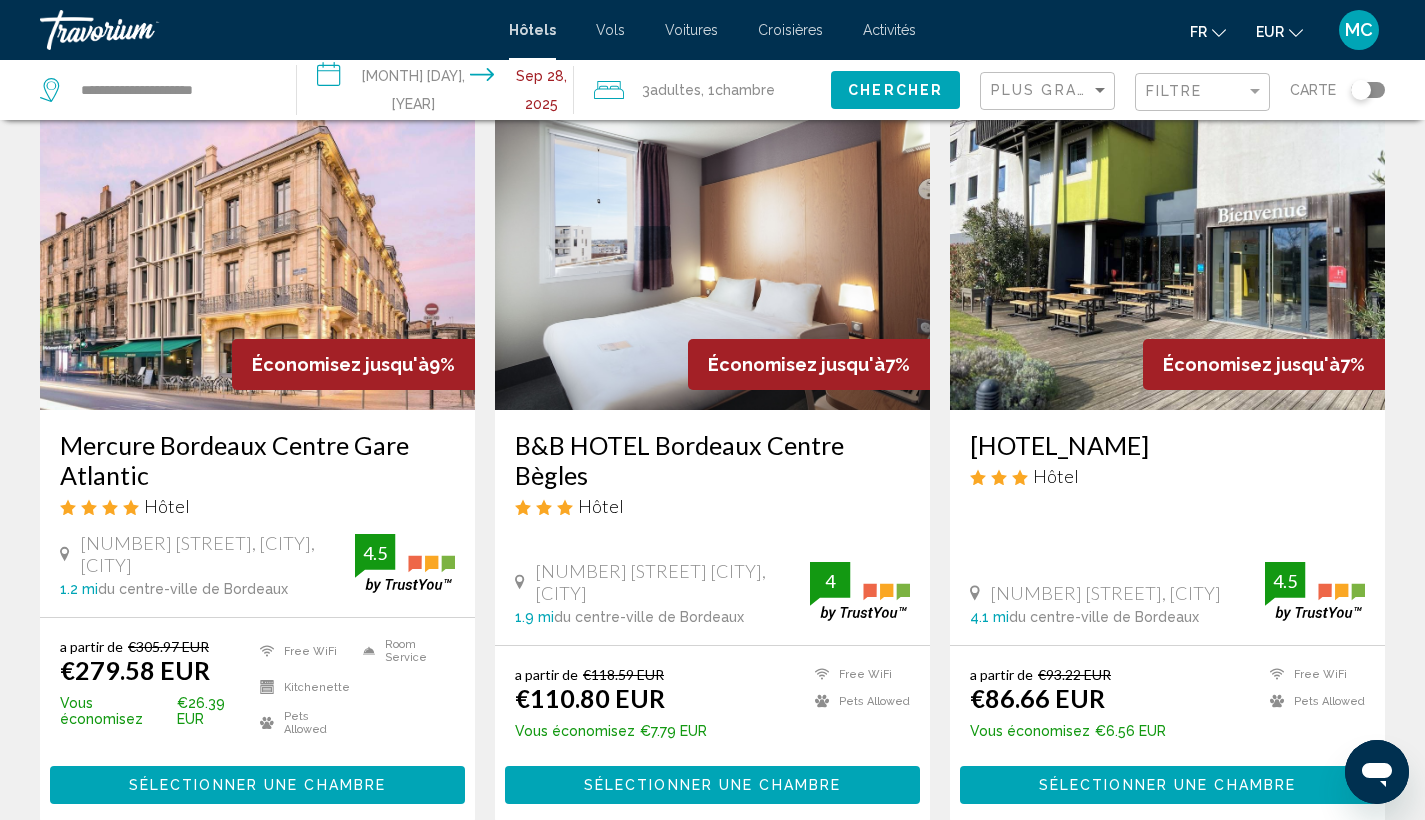 scroll, scrollTop: 1514, scrollLeft: 0, axis: vertical 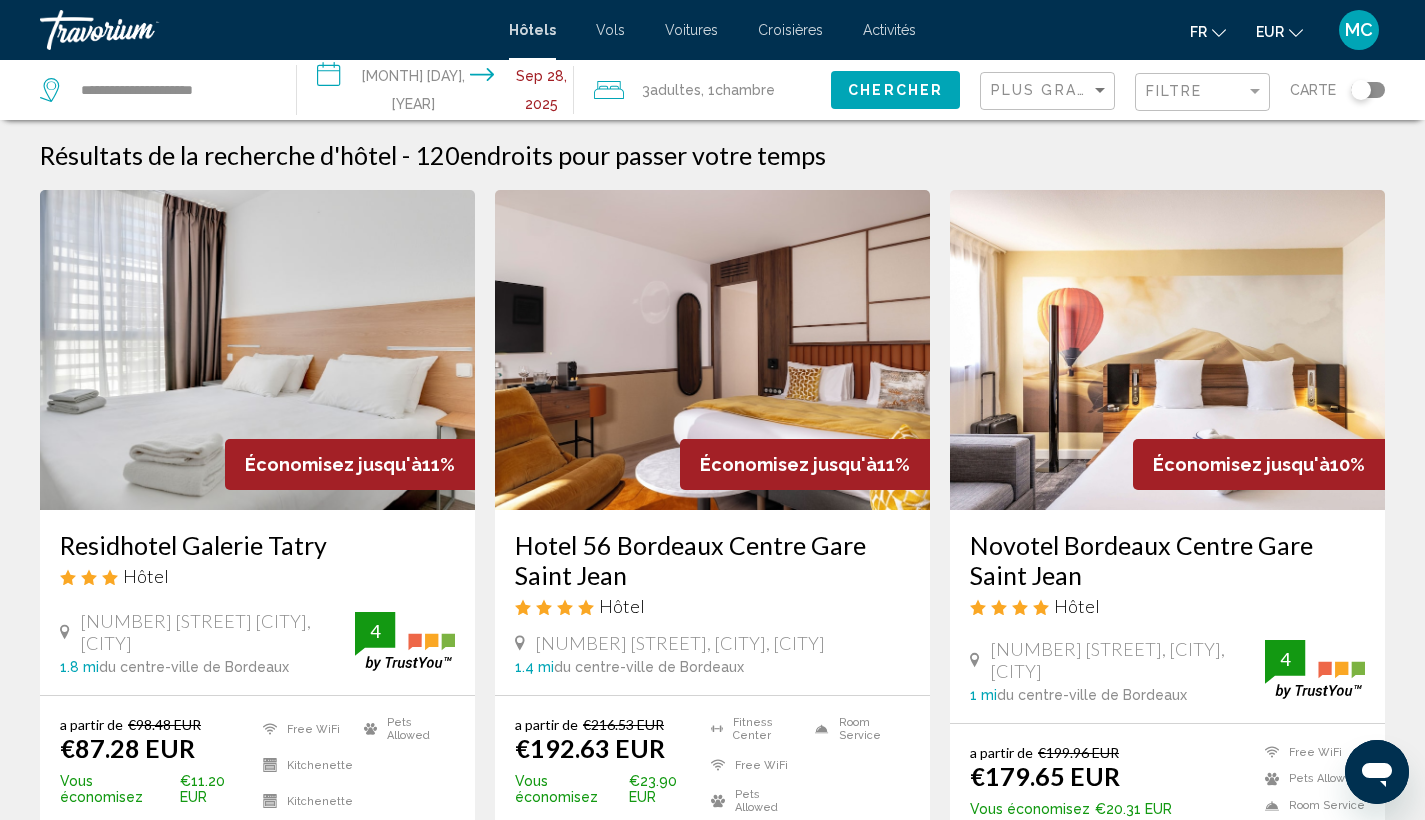 click on "Chambre" 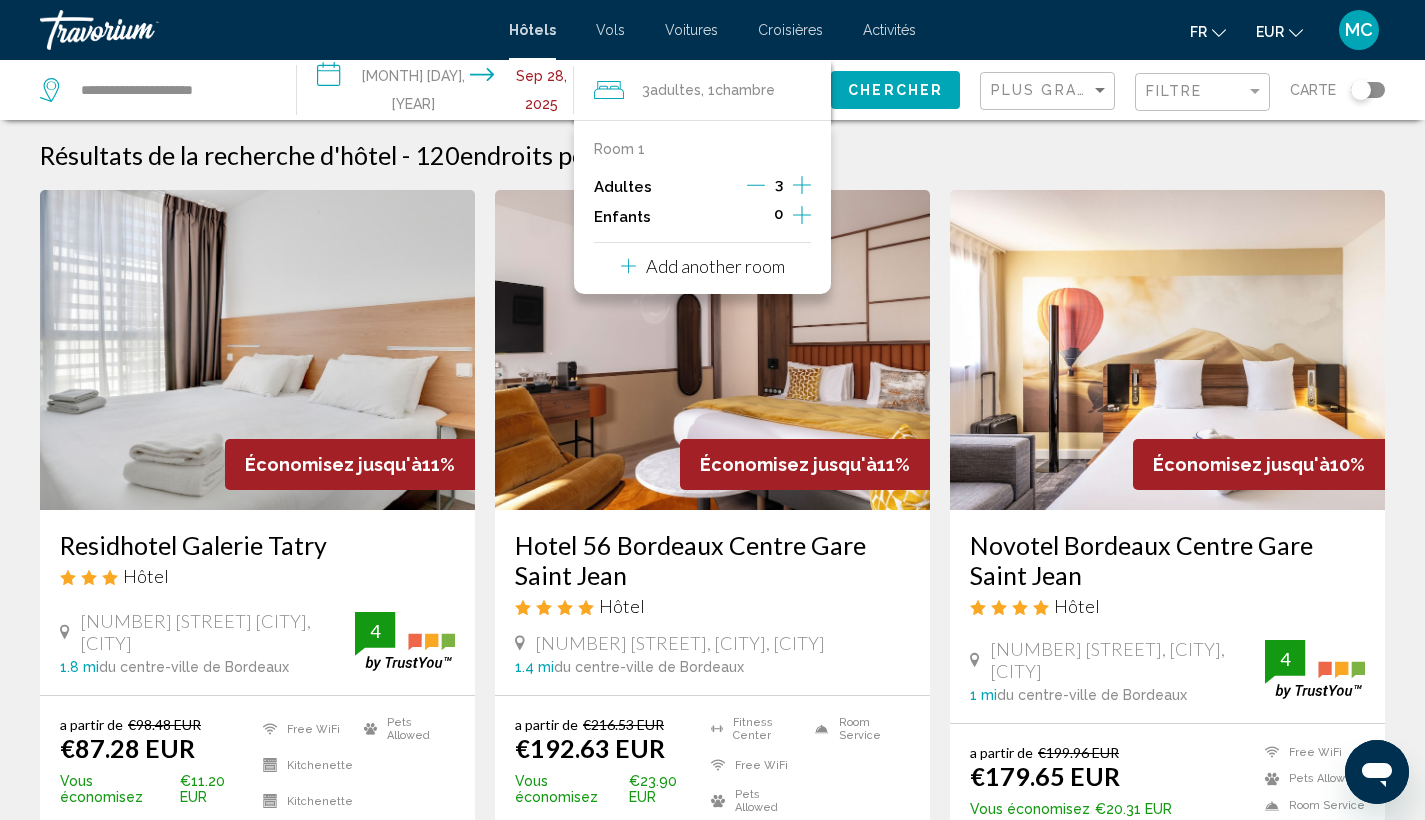 click on "3  Adulte Adultes , 1  Chambre pièces" 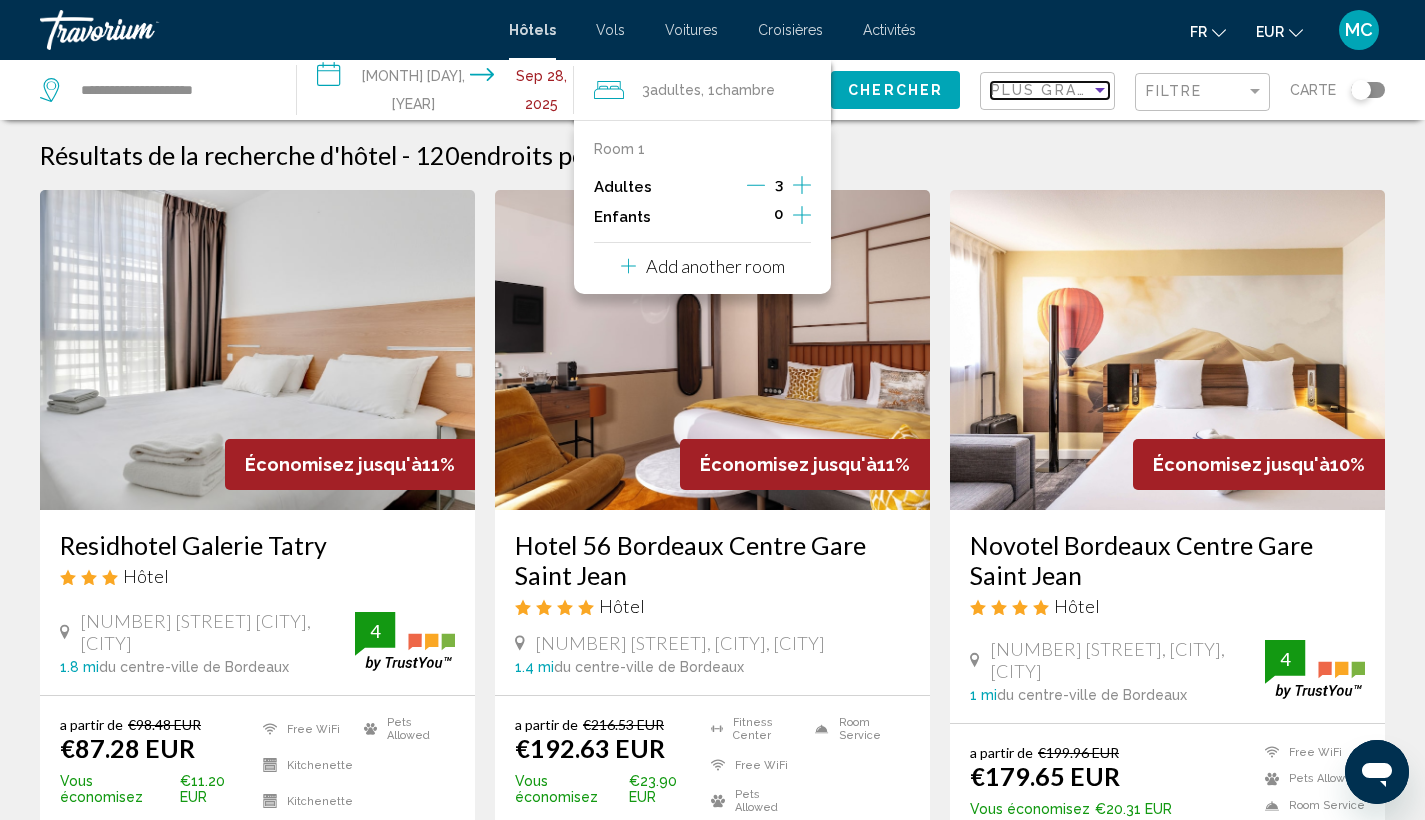 click on "Plus grandes économies" at bounding box center (1110, 90) 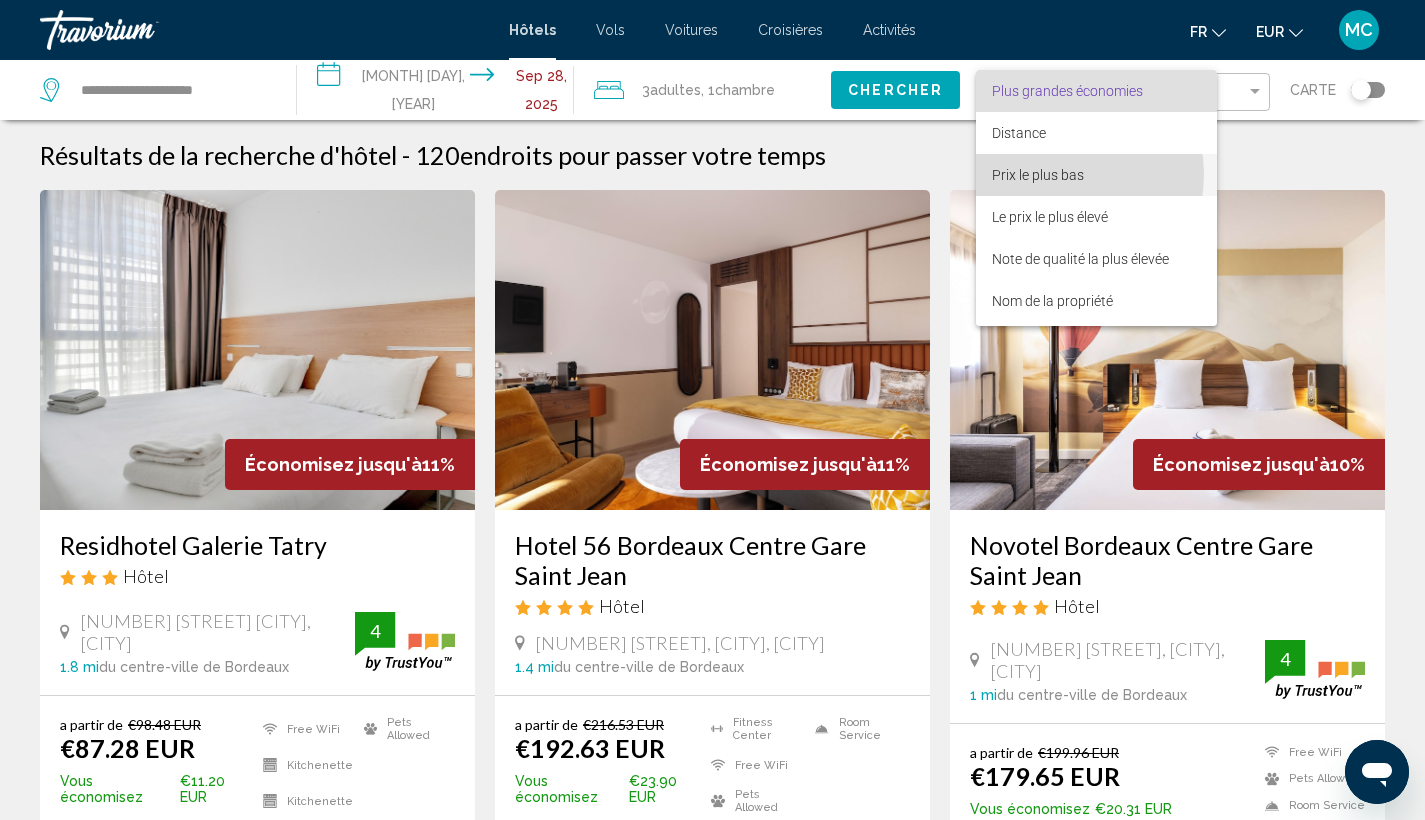click on "Prix le plus bas" at bounding box center [1038, 175] 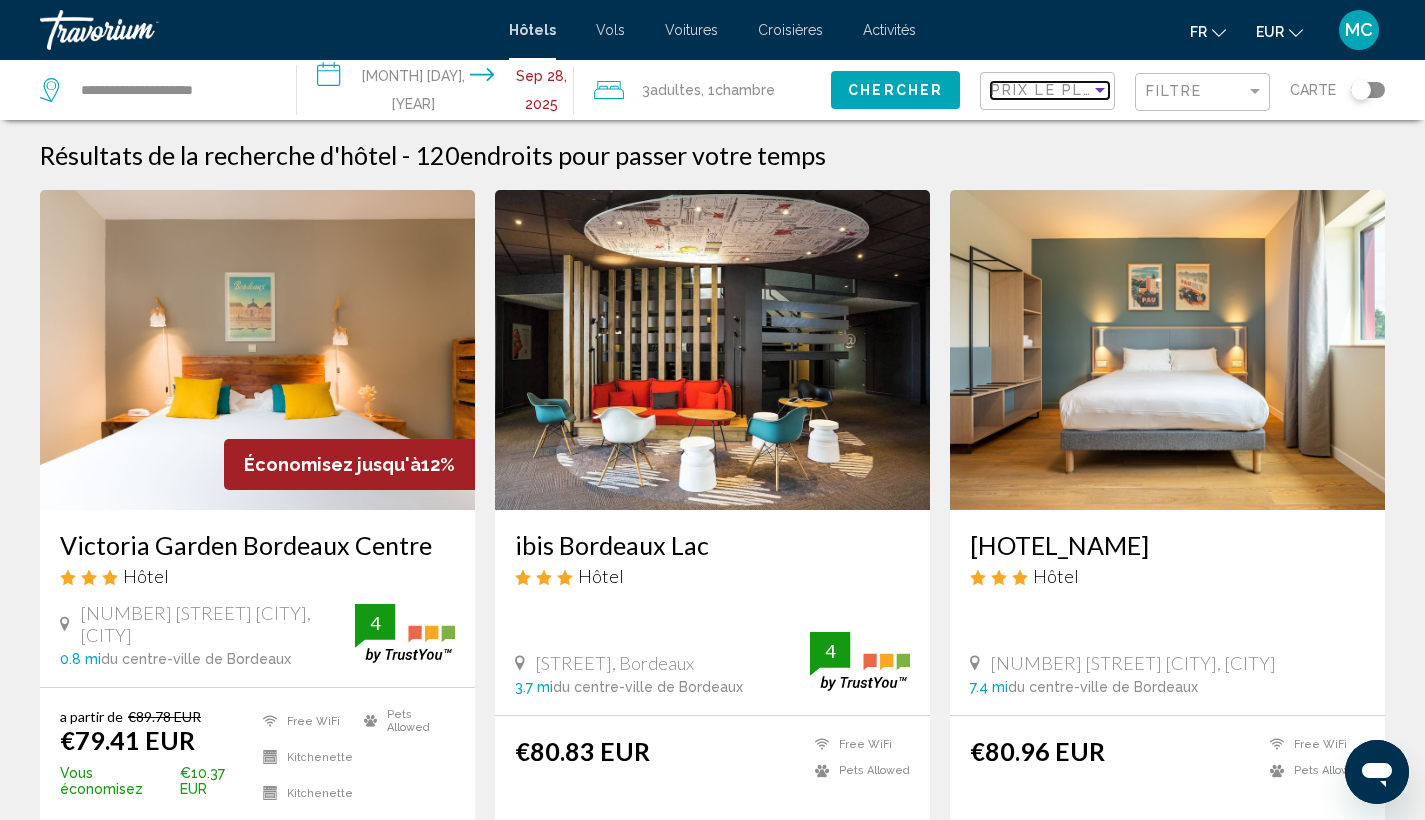 scroll, scrollTop: 46, scrollLeft: 0, axis: vertical 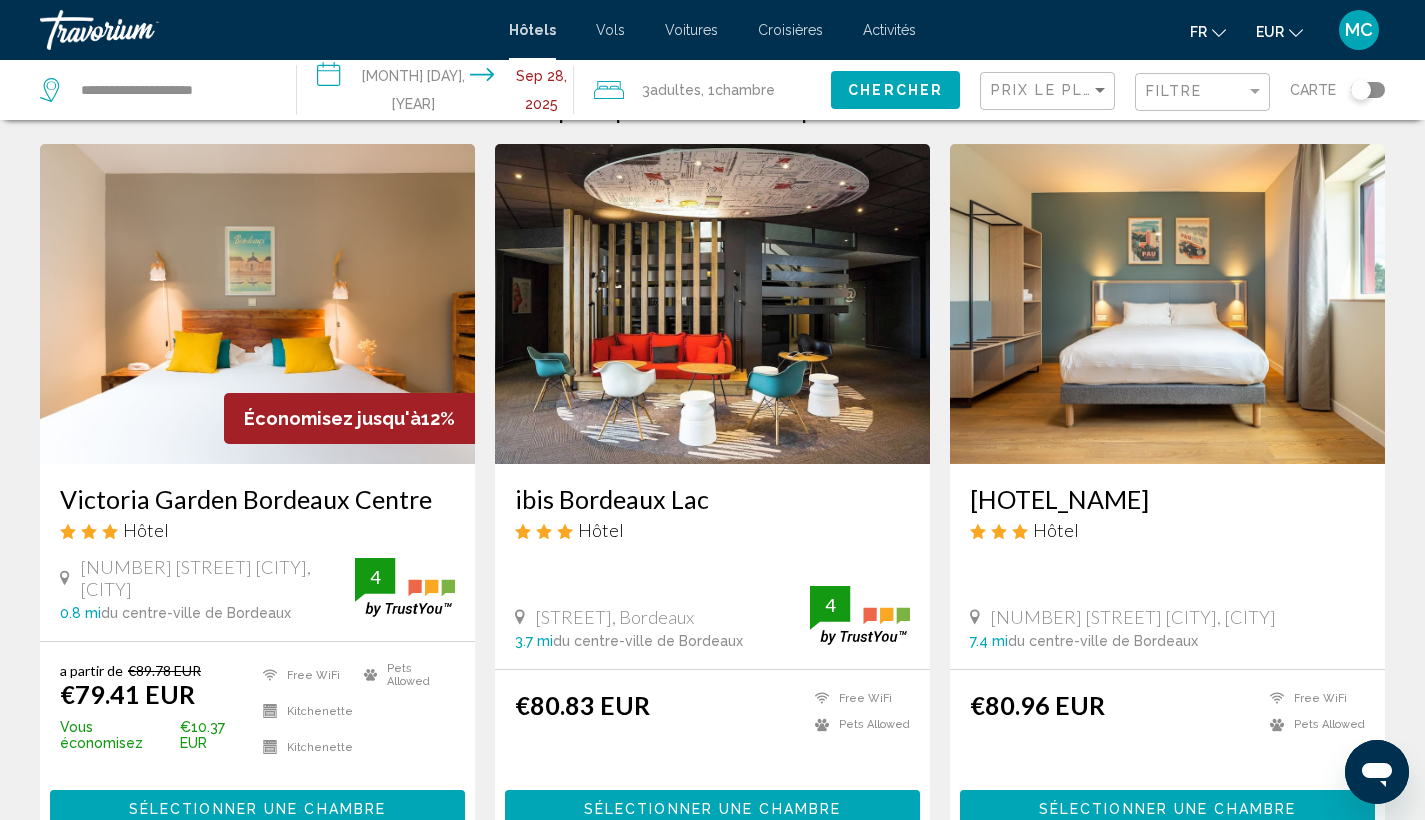 click at bounding box center [712, 304] 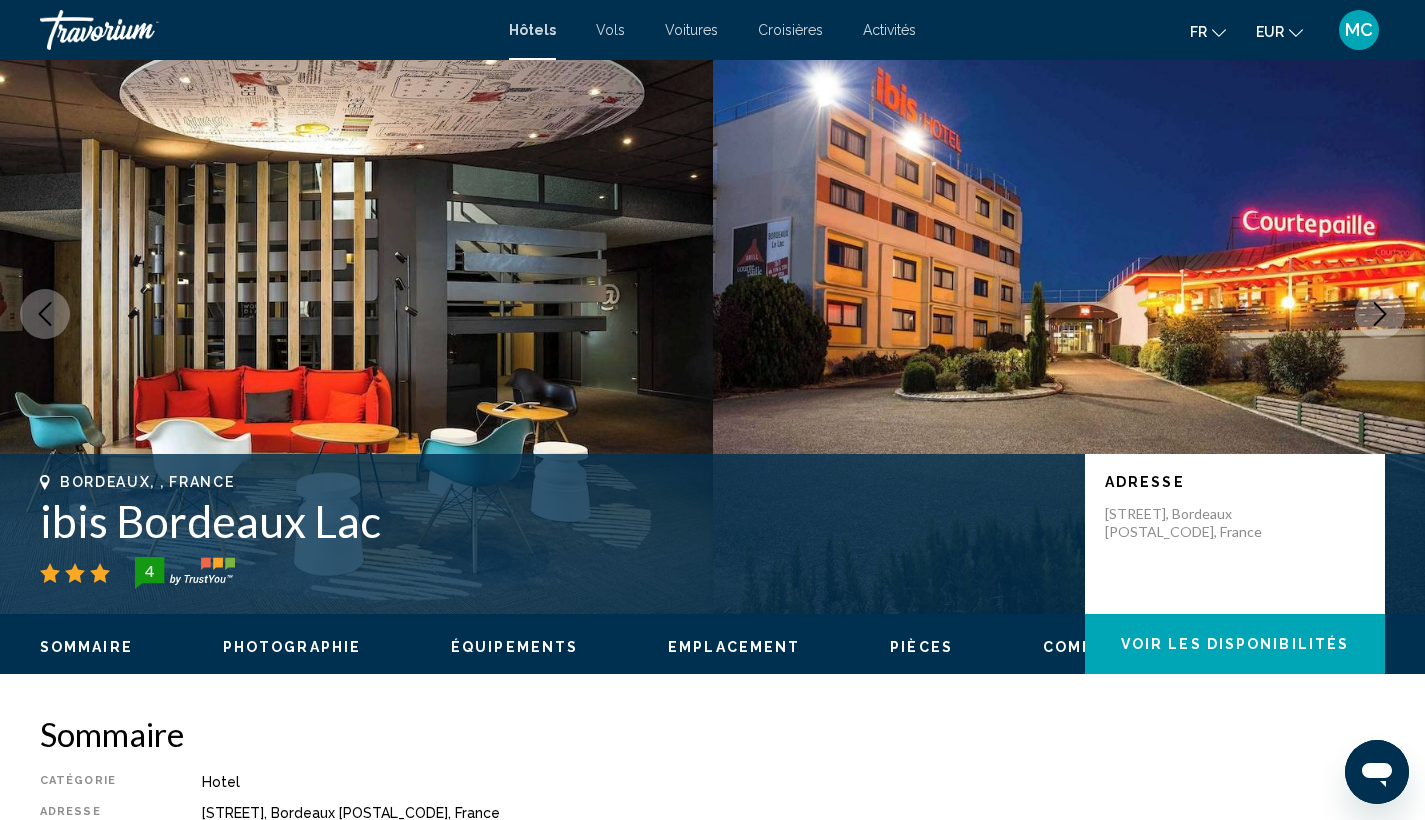 scroll, scrollTop: 0, scrollLeft: 0, axis: both 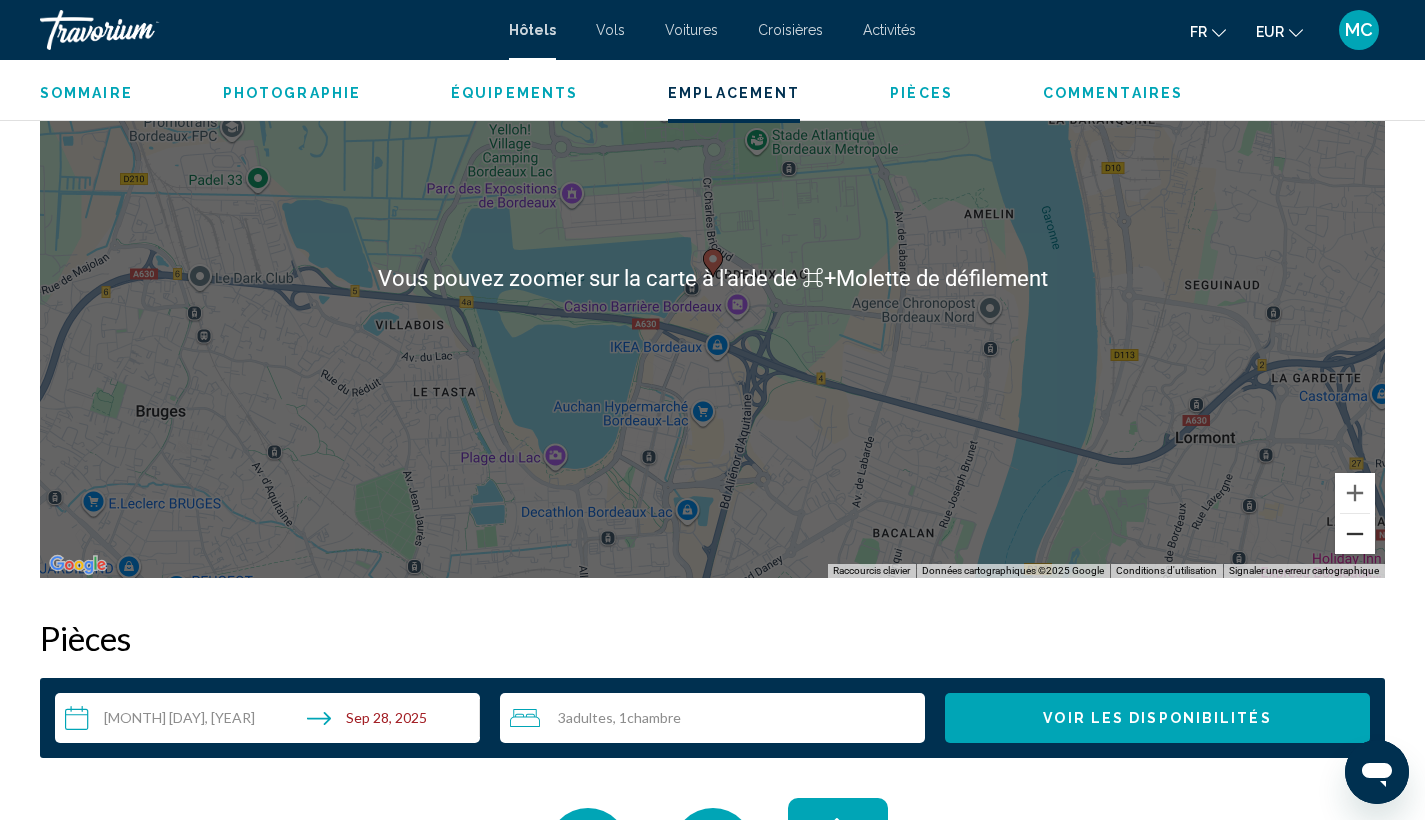 click at bounding box center (1355, 534) 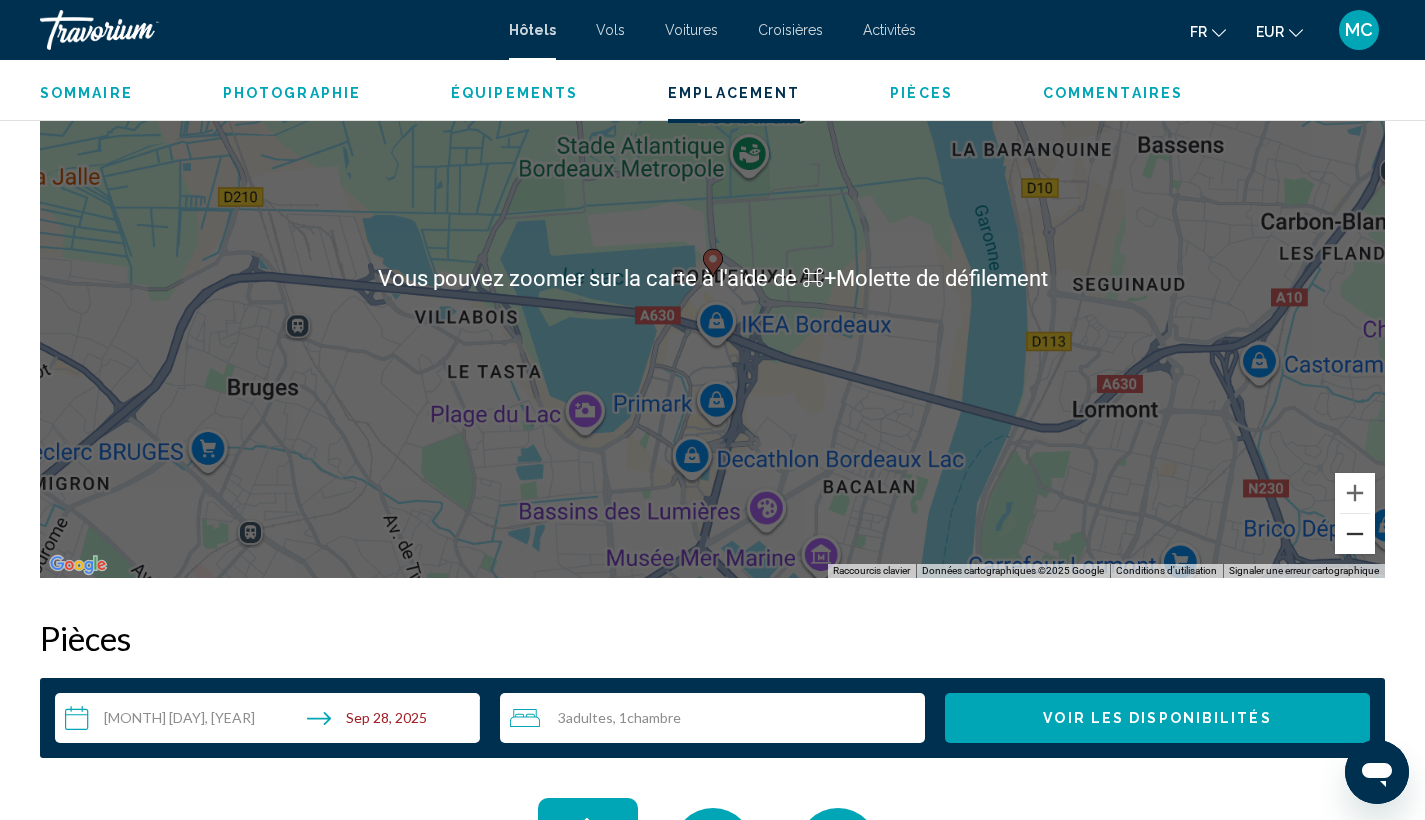 scroll, scrollTop: 0, scrollLeft: 0, axis: both 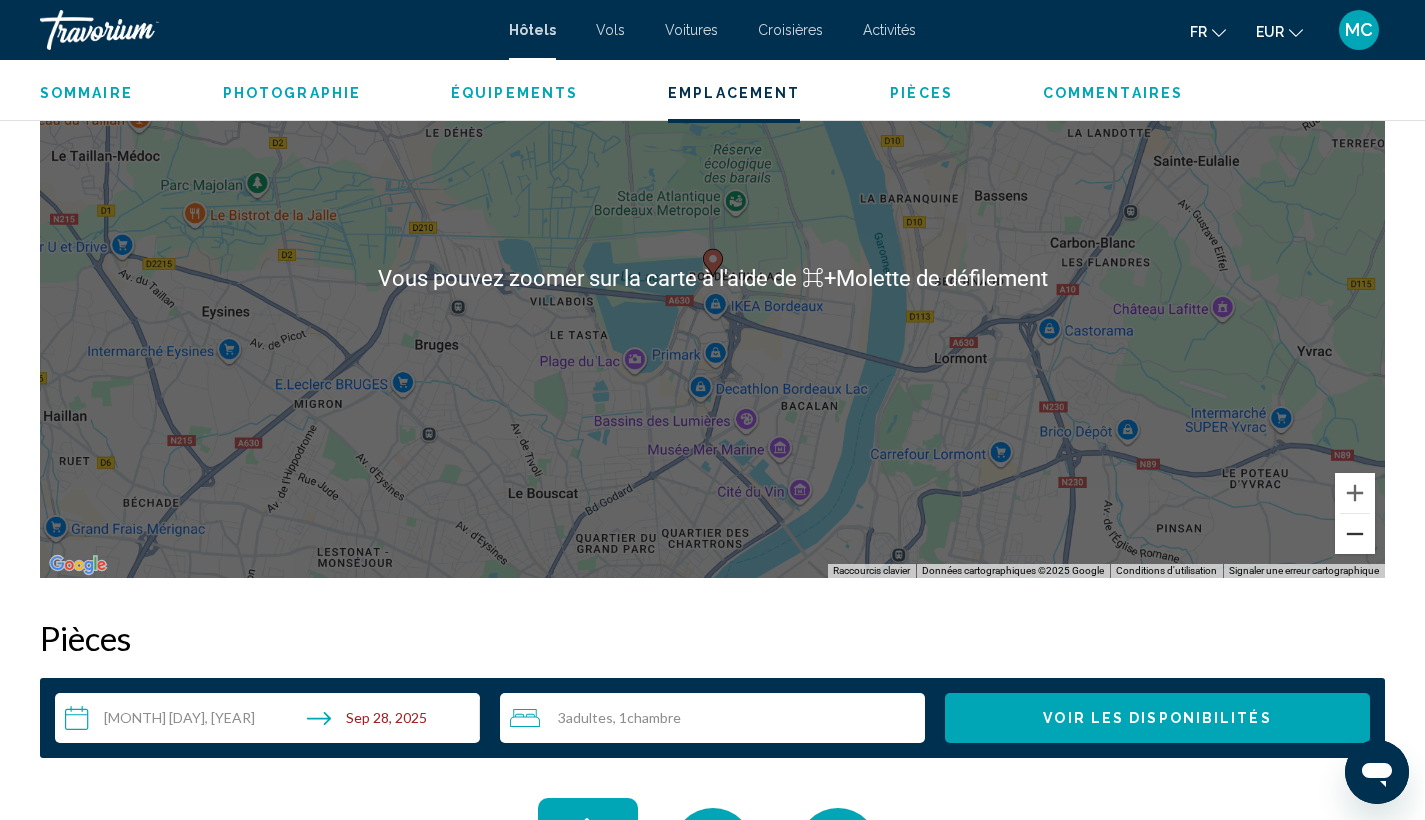 click at bounding box center (1355, 534) 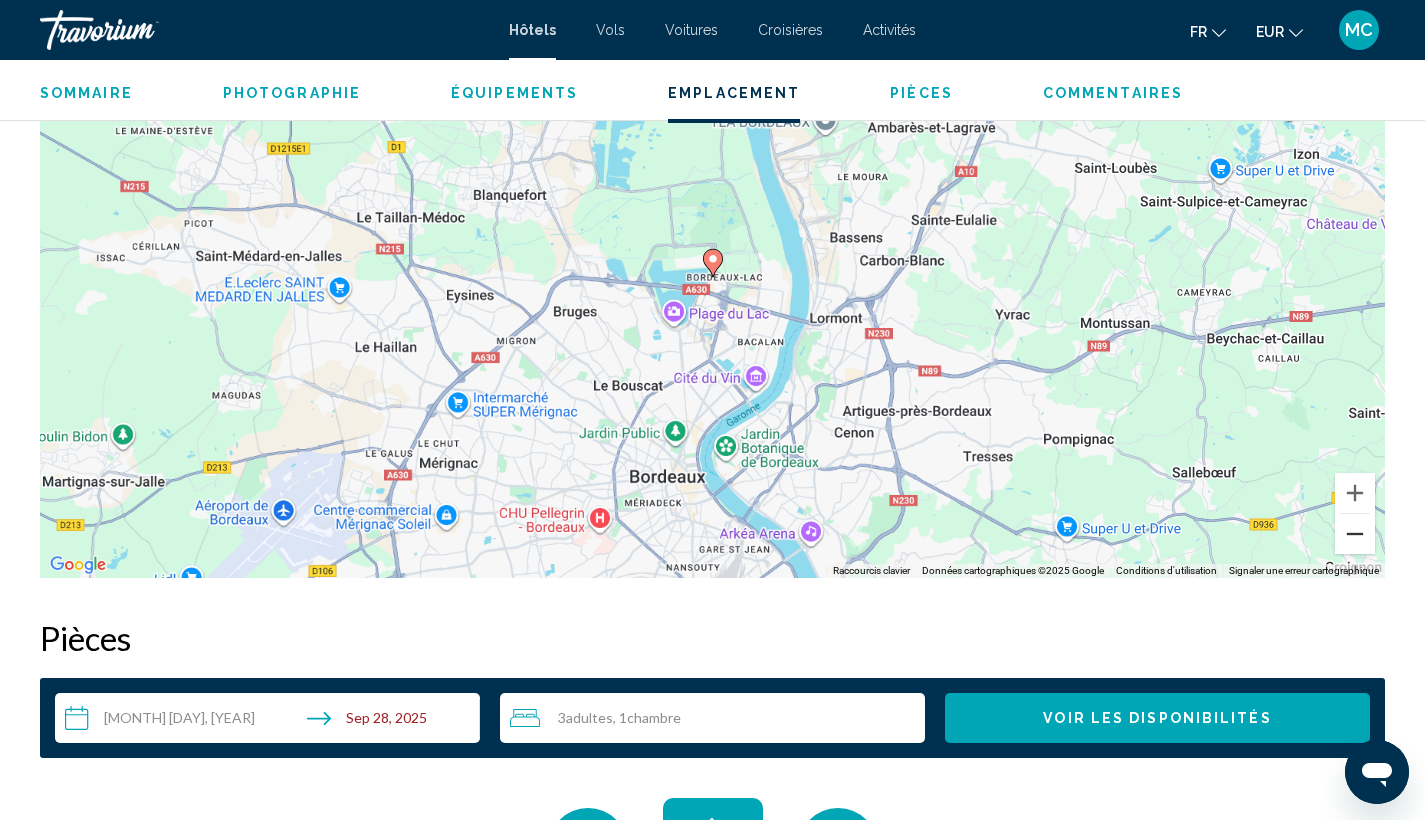 click at bounding box center [1355, 534] 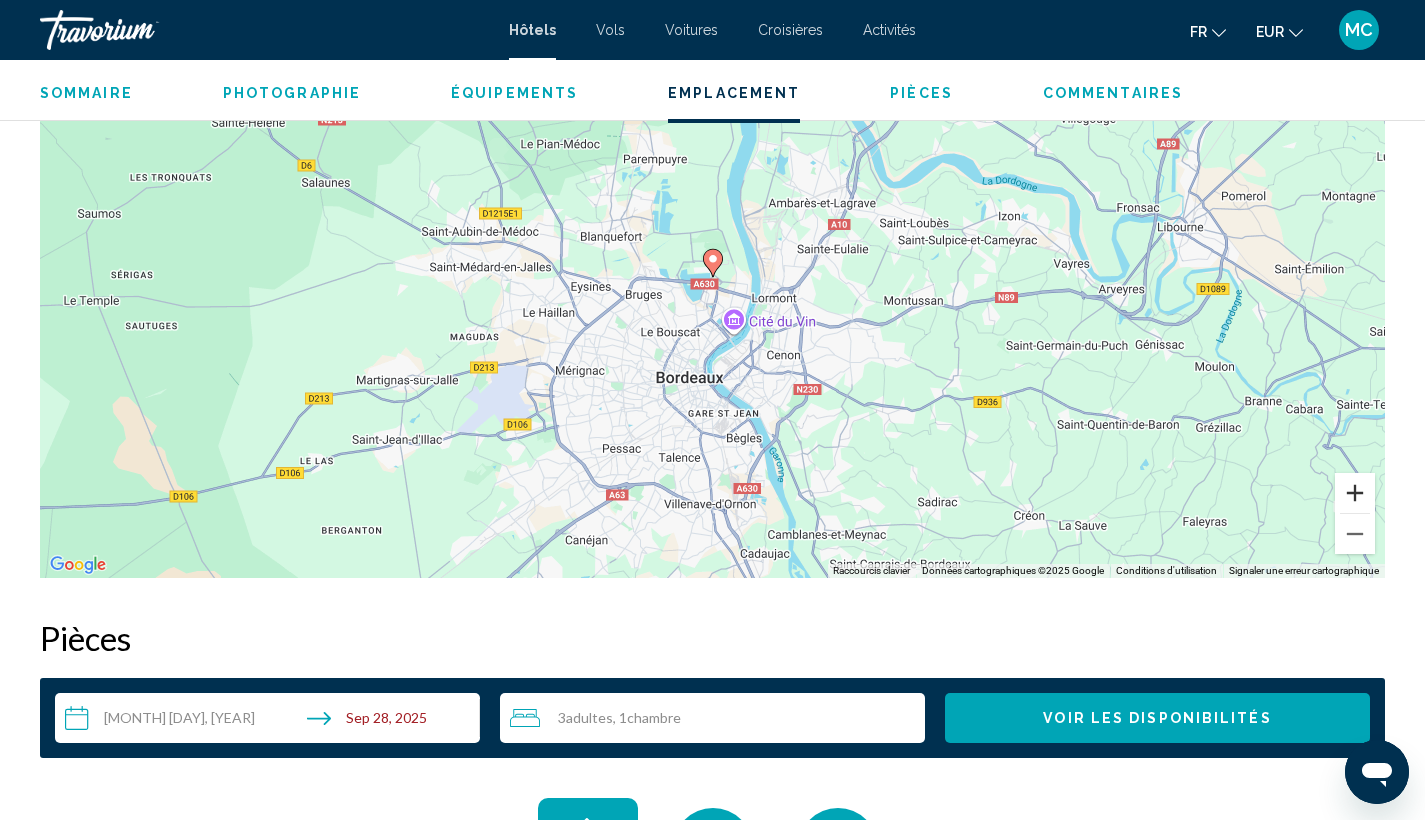 click at bounding box center (1355, 493) 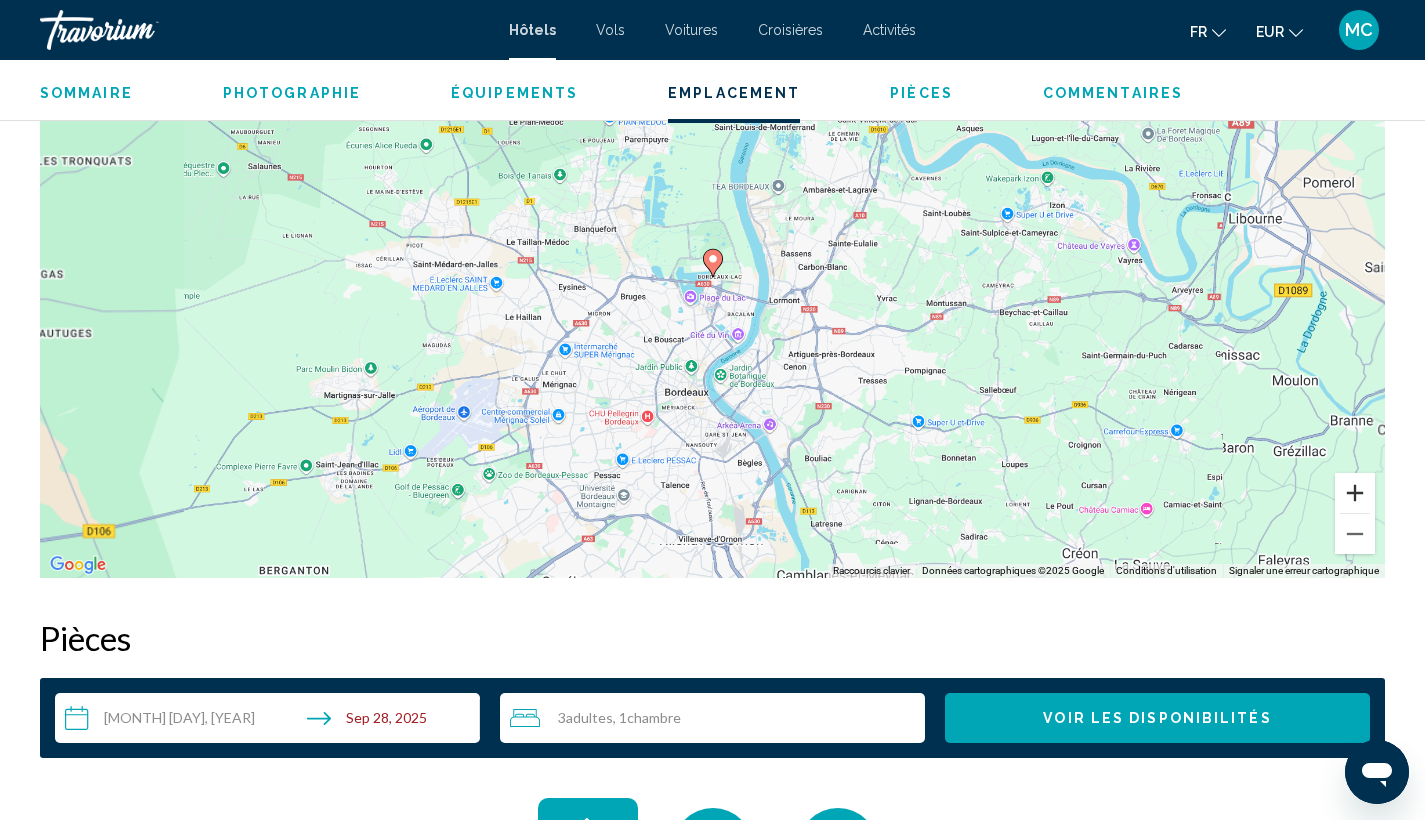 click at bounding box center (1355, 493) 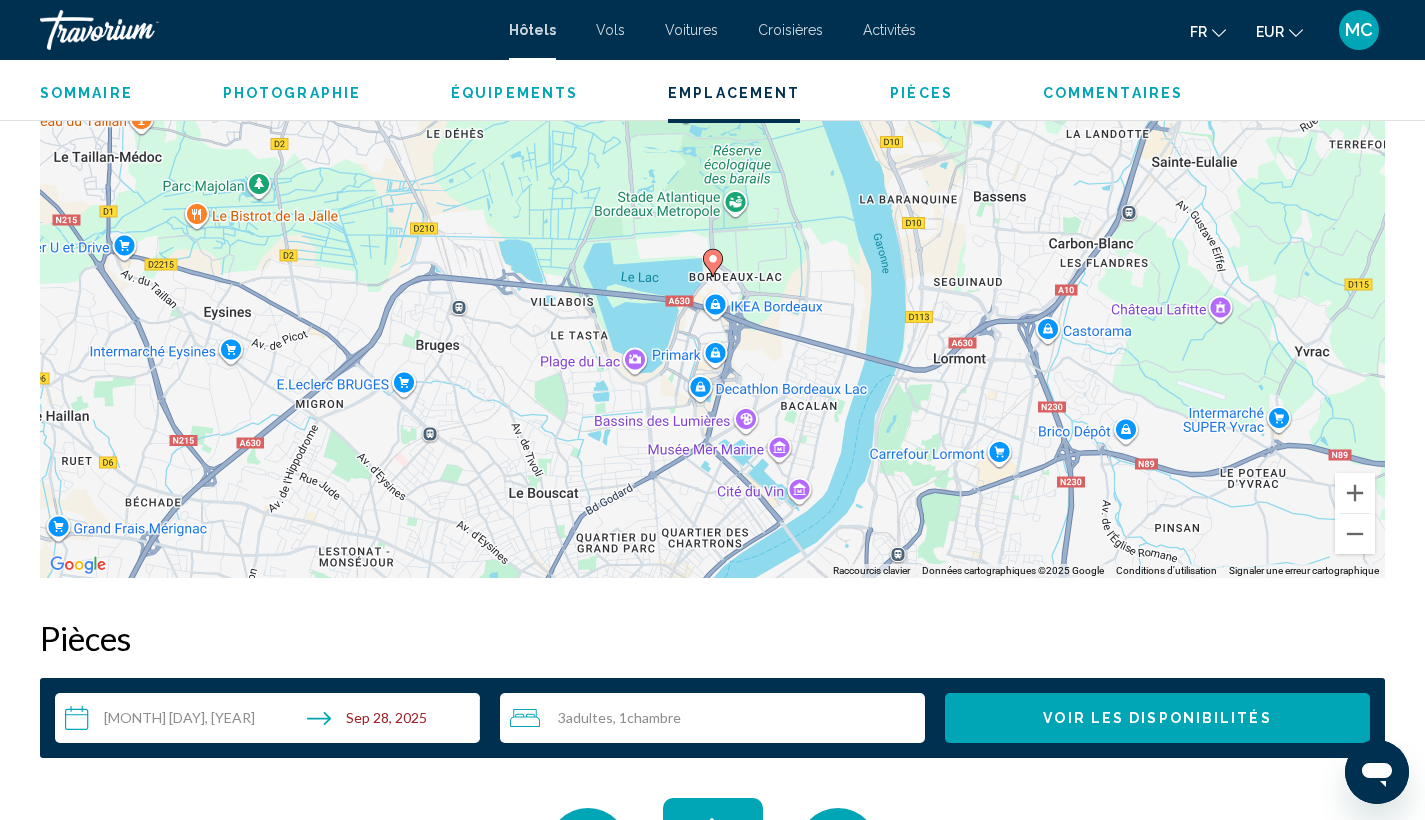 drag, startPoint x: 999, startPoint y: 422, endPoint x: 993, endPoint y: 267, distance: 155.11609 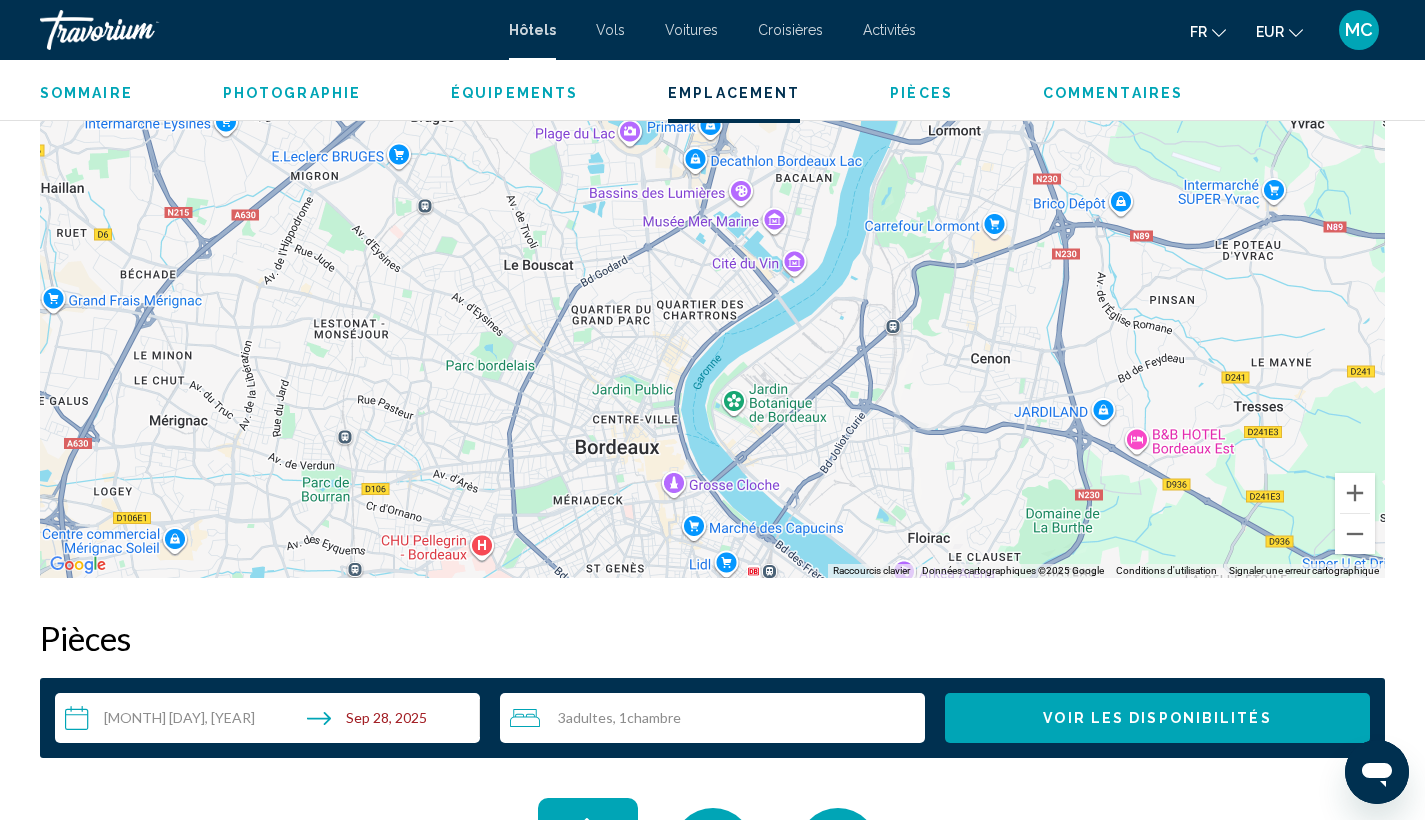 drag, startPoint x: 1016, startPoint y: 320, endPoint x: 1029, endPoint y: 338, distance: 22.203604 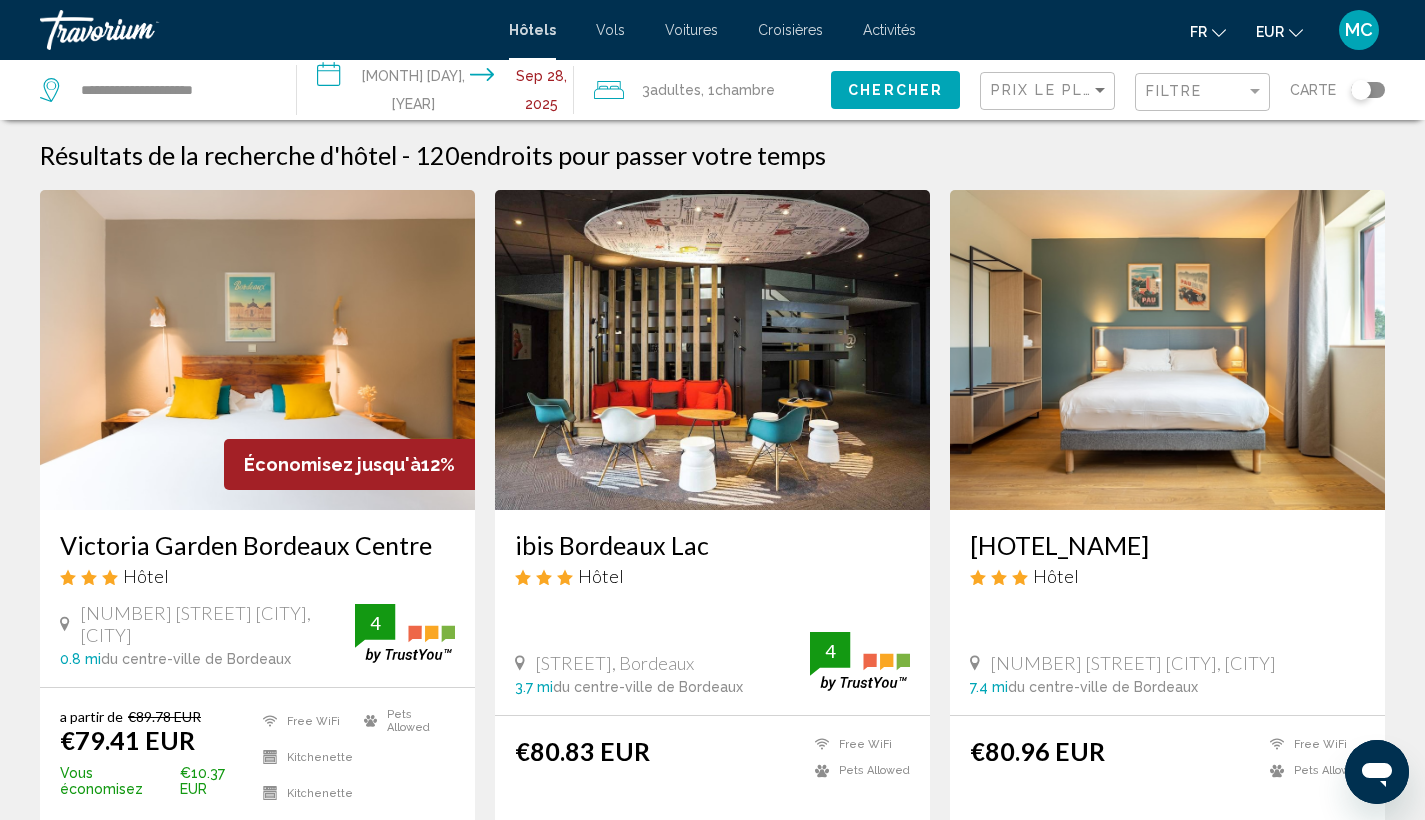 click at bounding box center (257, 350) 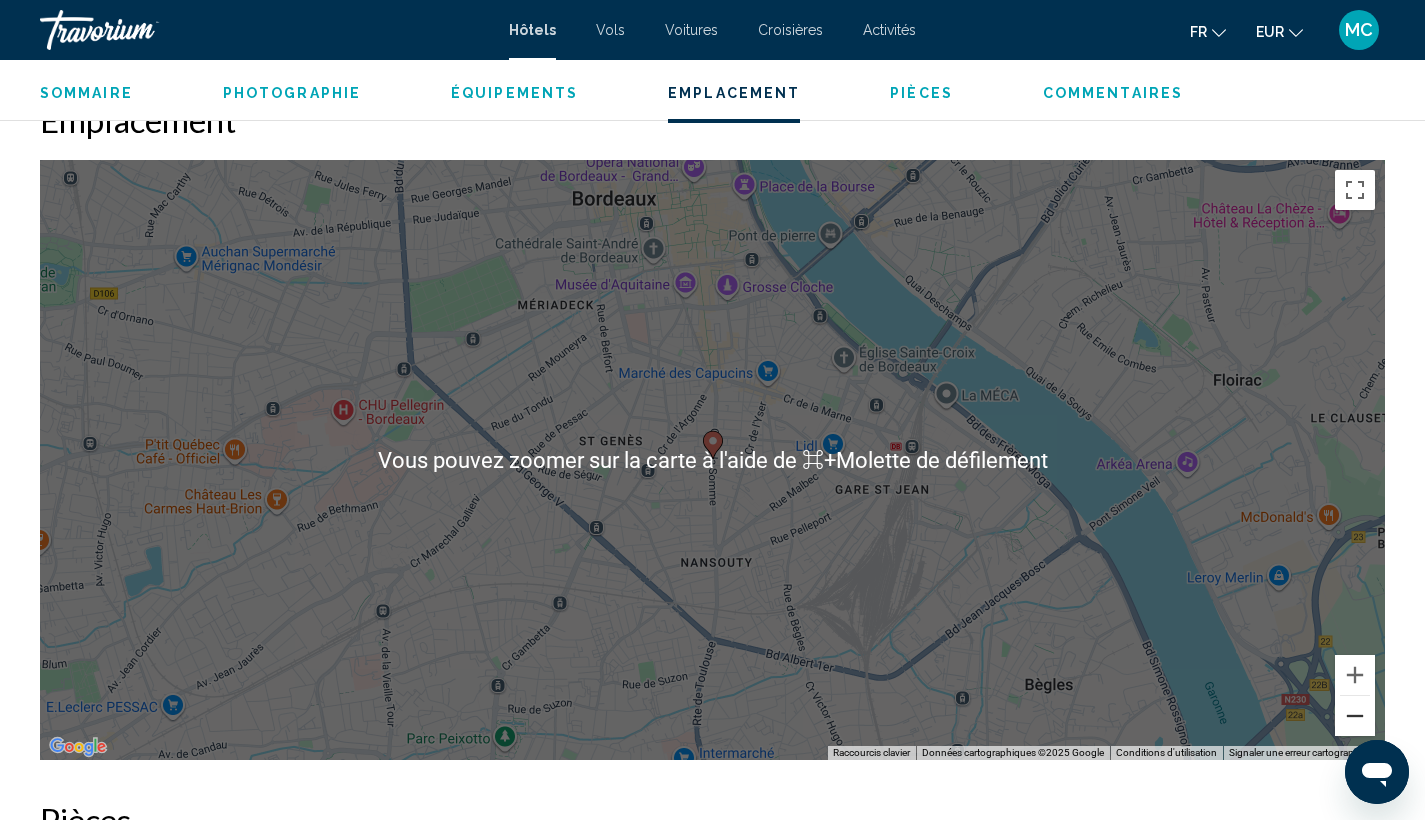 click at bounding box center (1355, 716) 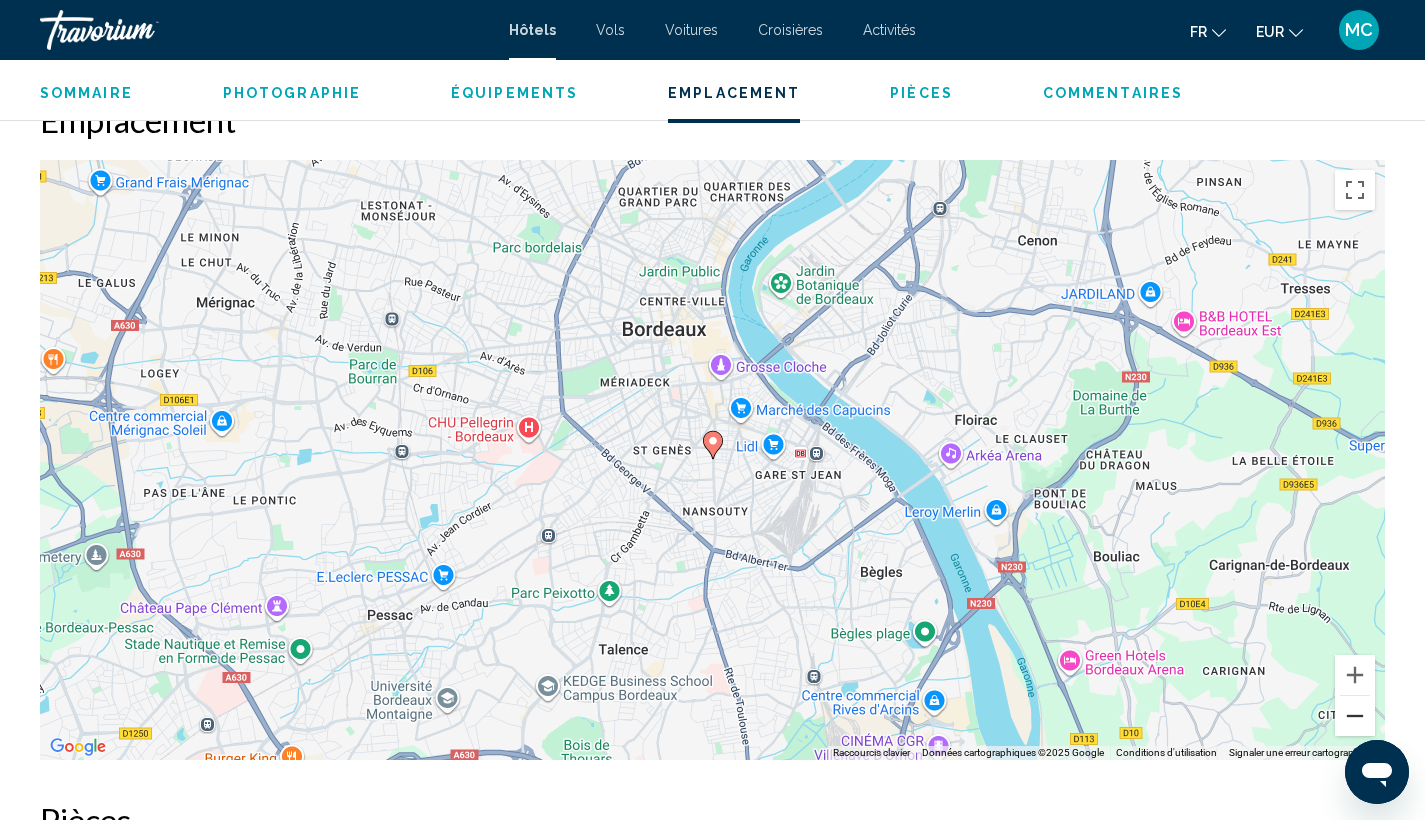 click at bounding box center [1355, 716] 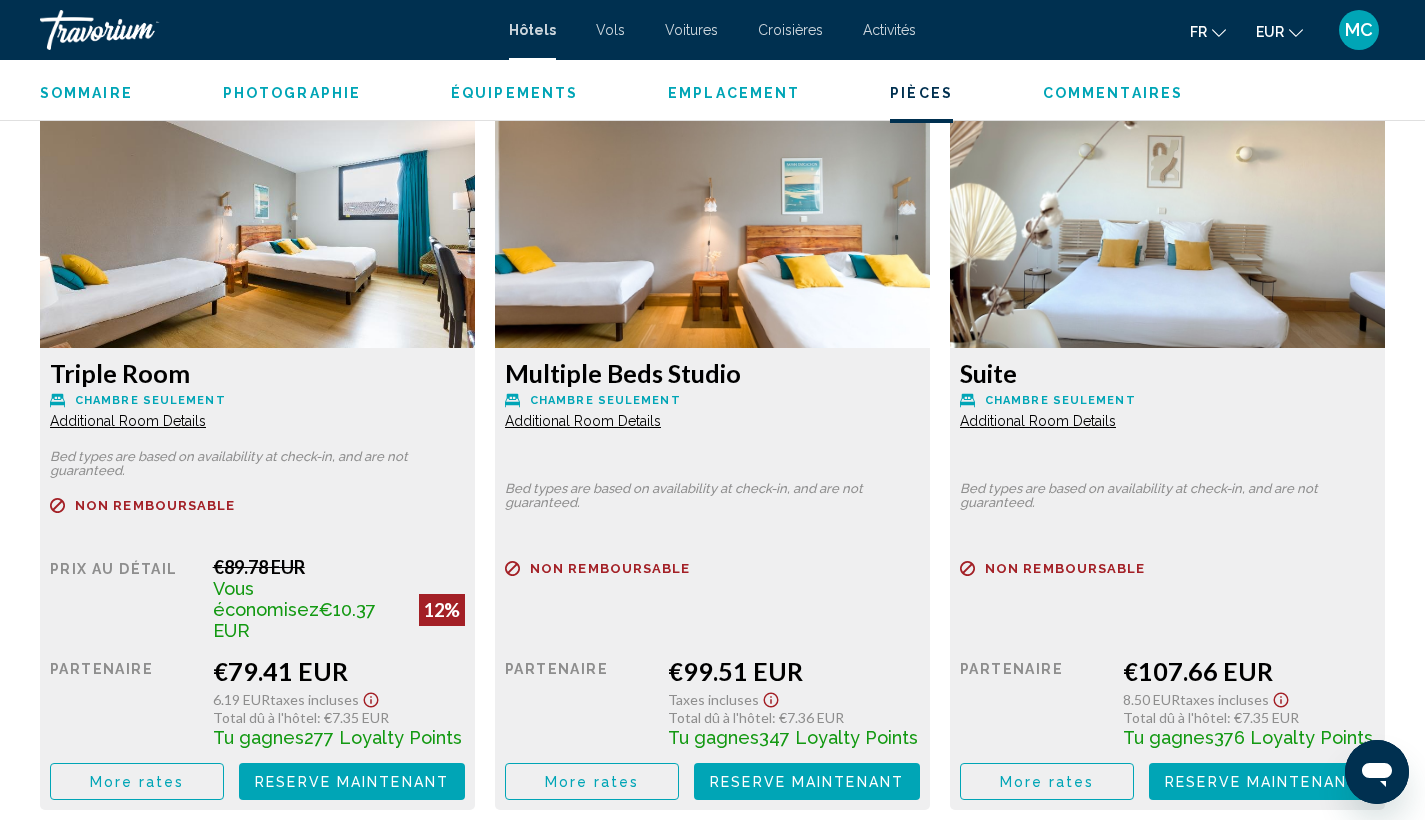 click on "Triple Room
Chambre seulement Additional Room Details" at bounding box center (257, 394) 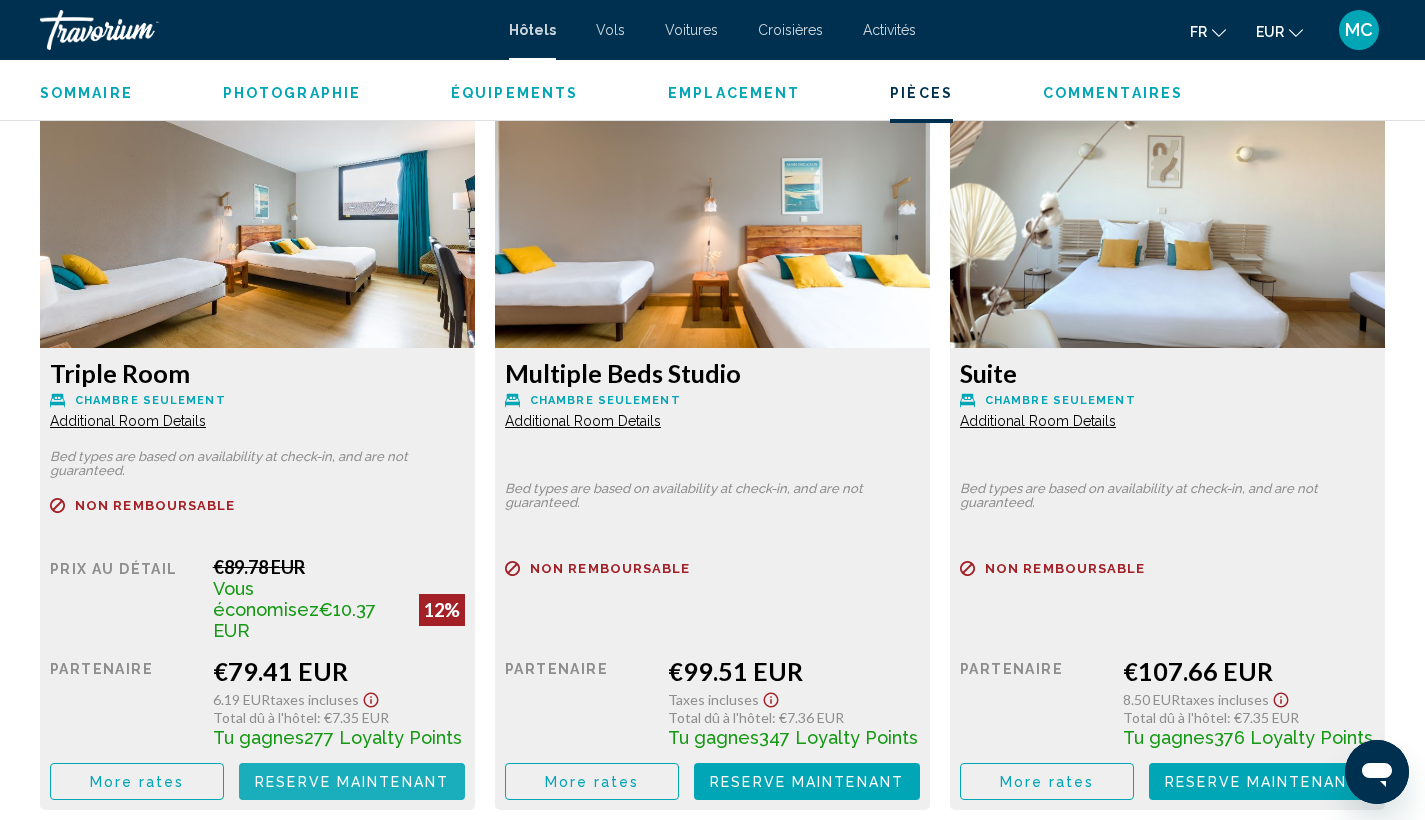 click on "Reserve maintenant Plus disponible" at bounding box center (352, 781) 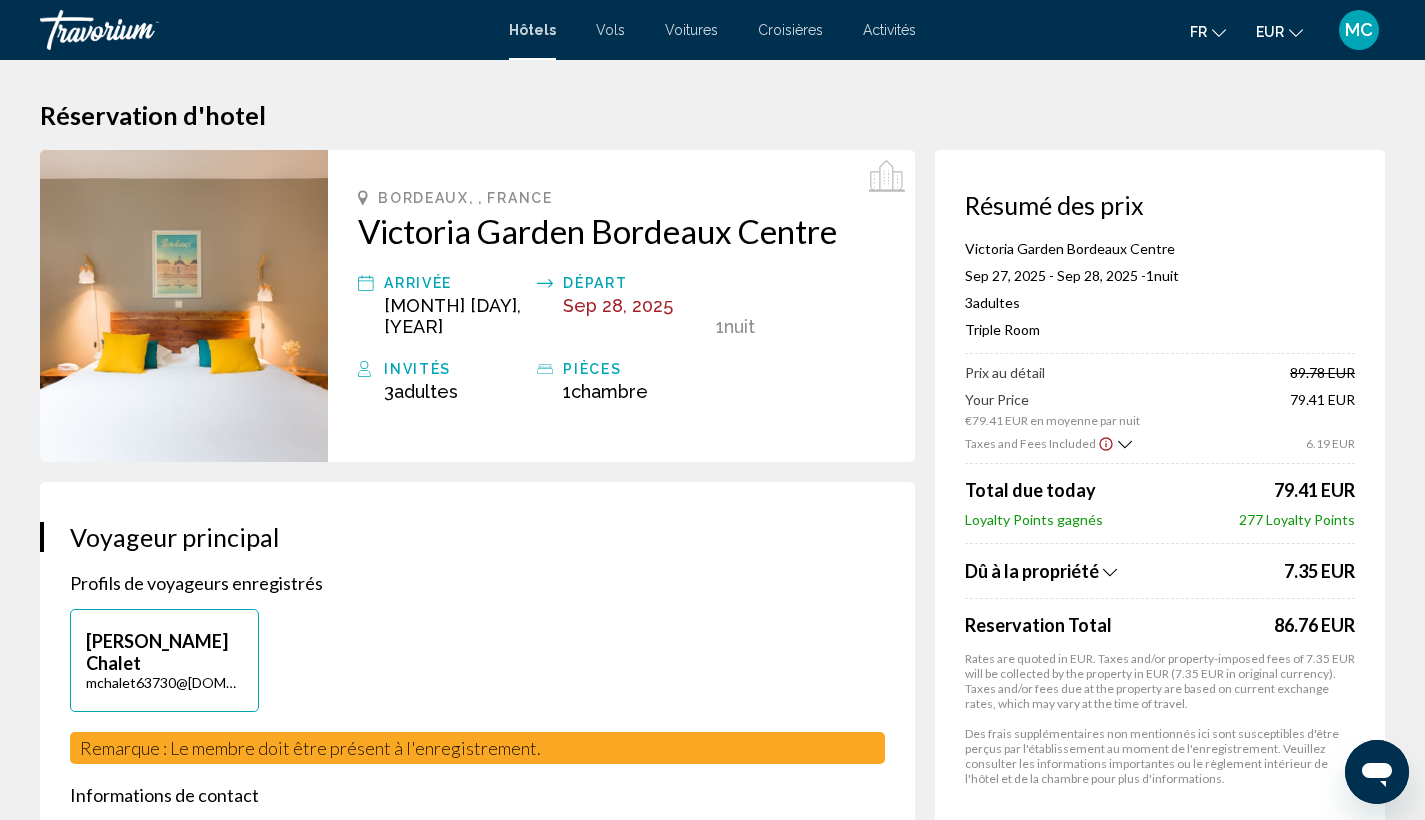 click at bounding box center [184, 306] 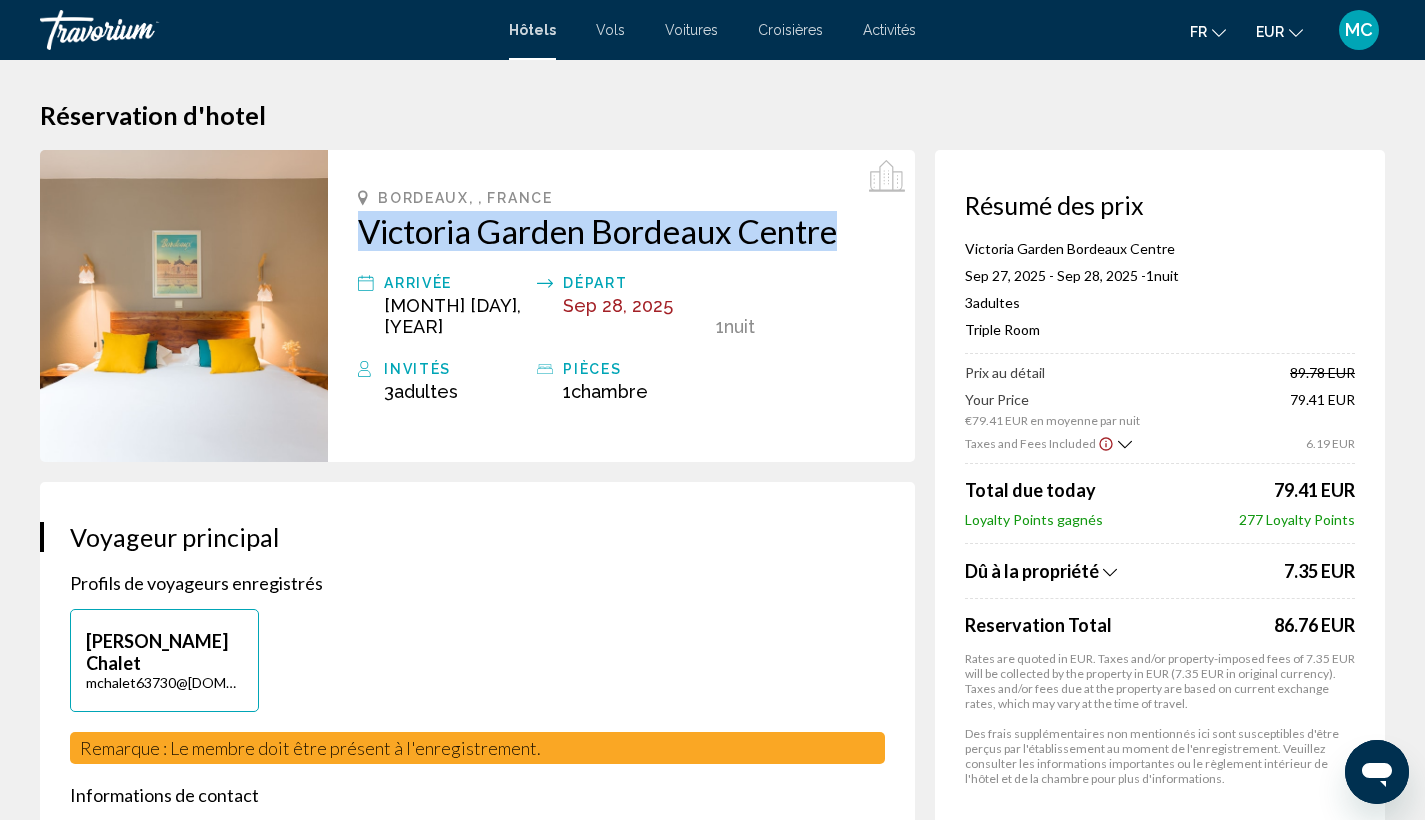 drag, startPoint x: 341, startPoint y: 211, endPoint x: 834, endPoint y: 242, distance: 493.9737 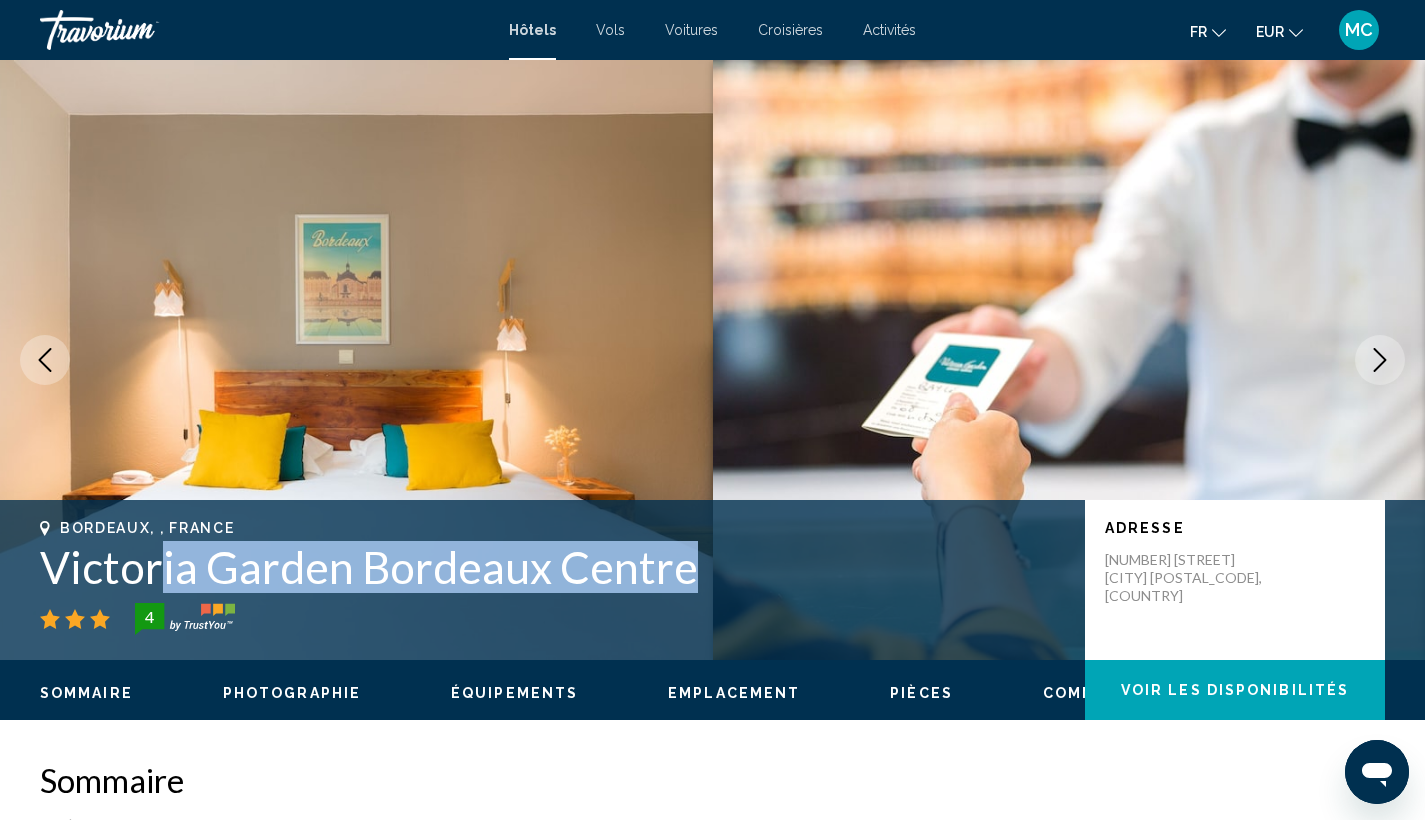 scroll, scrollTop: 0, scrollLeft: 0, axis: both 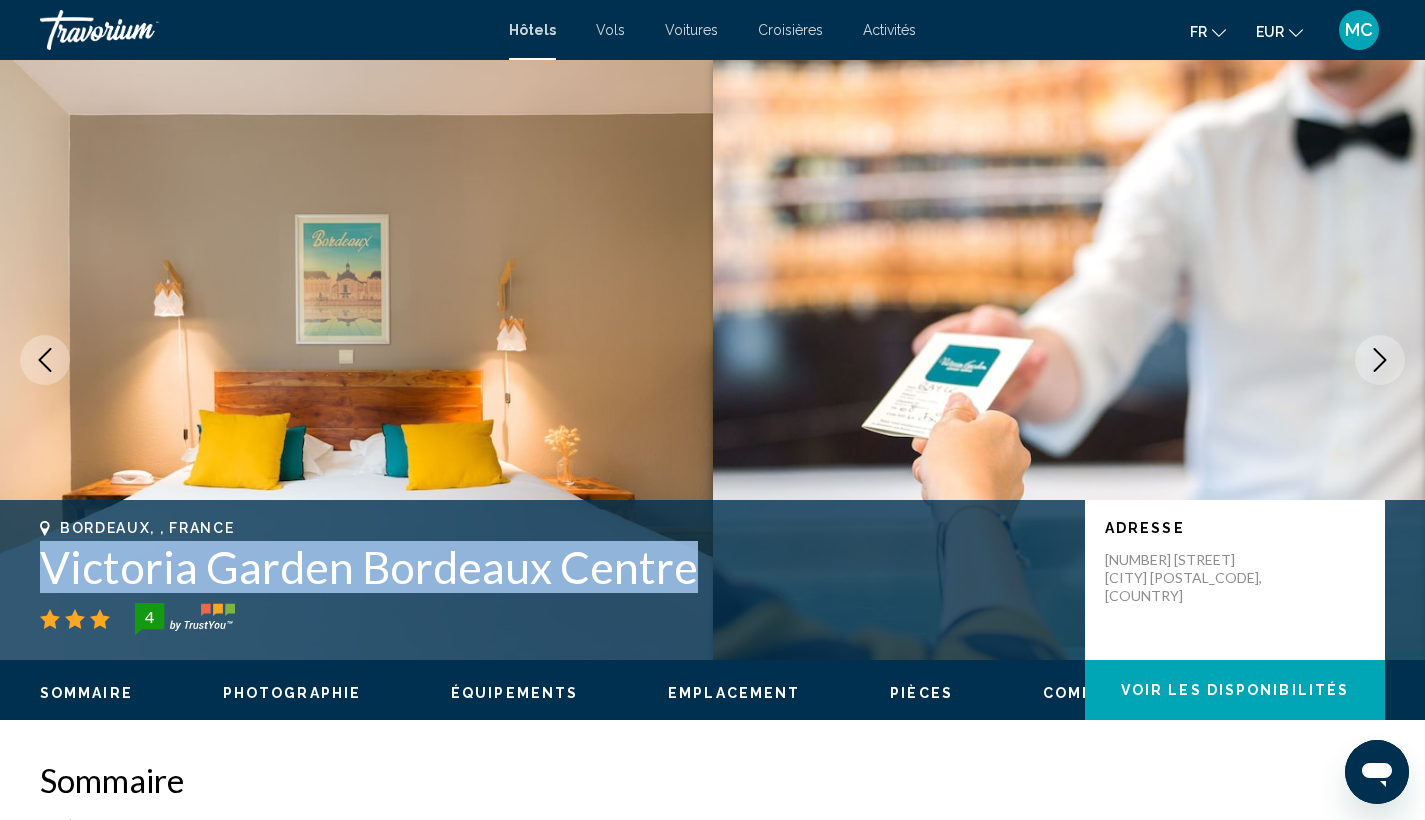 drag, startPoint x: 729, startPoint y: 561, endPoint x: 30, endPoint y: 548, distance: 699.12085 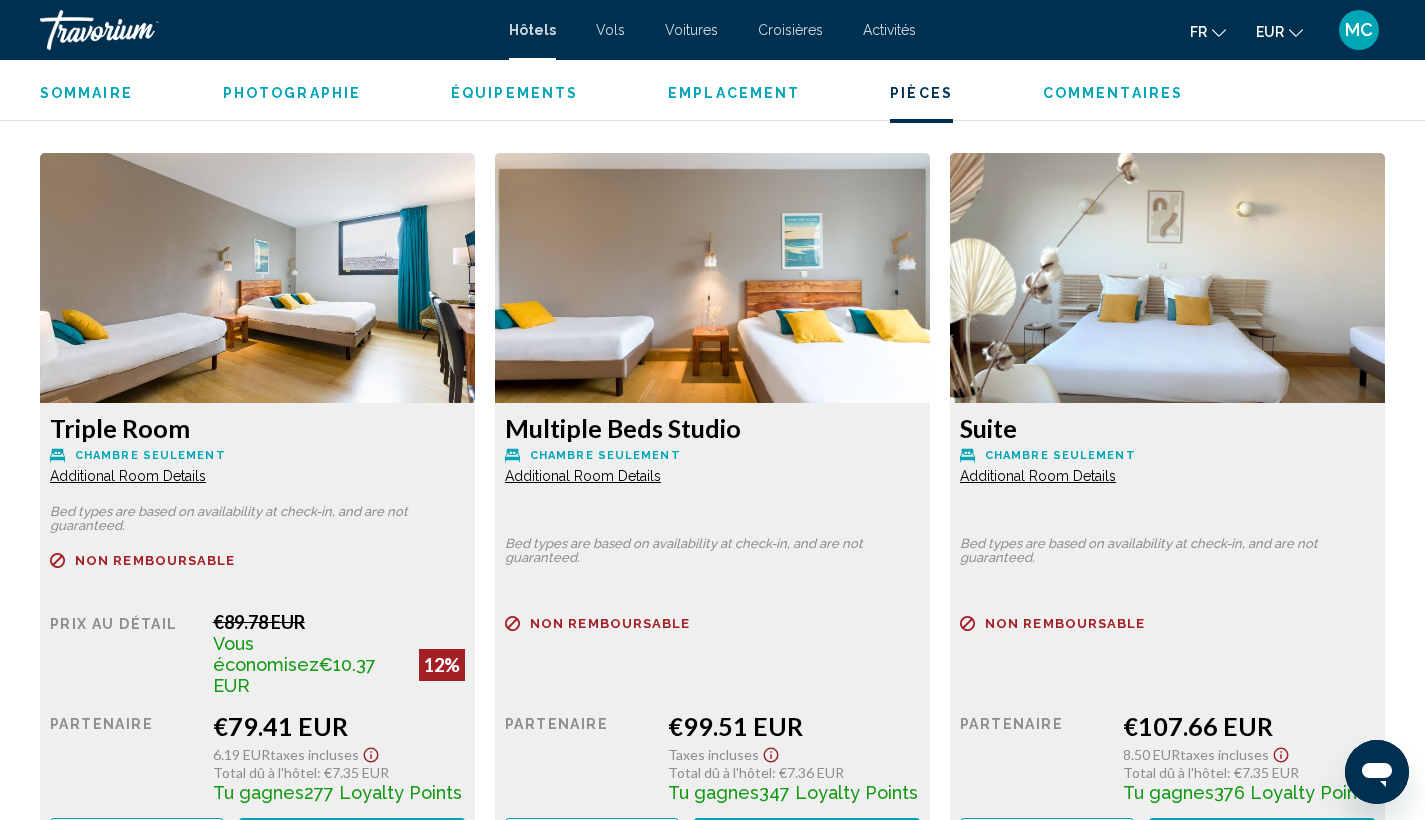 scroll, scrollTop: 2878, scrollLeft: 0, axis: vertical 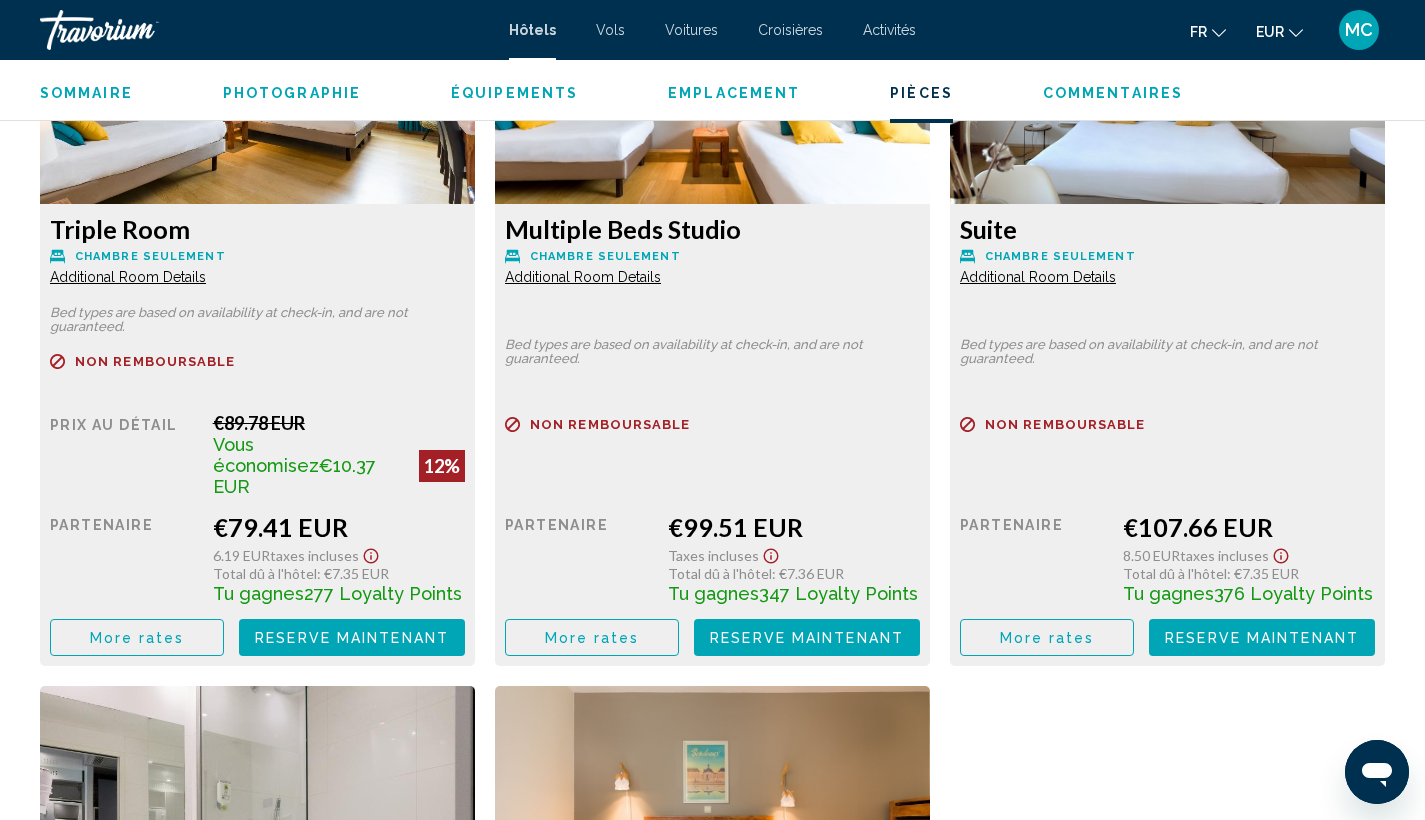 click on "Reserve maintenant" at bounding box center [352, 638] 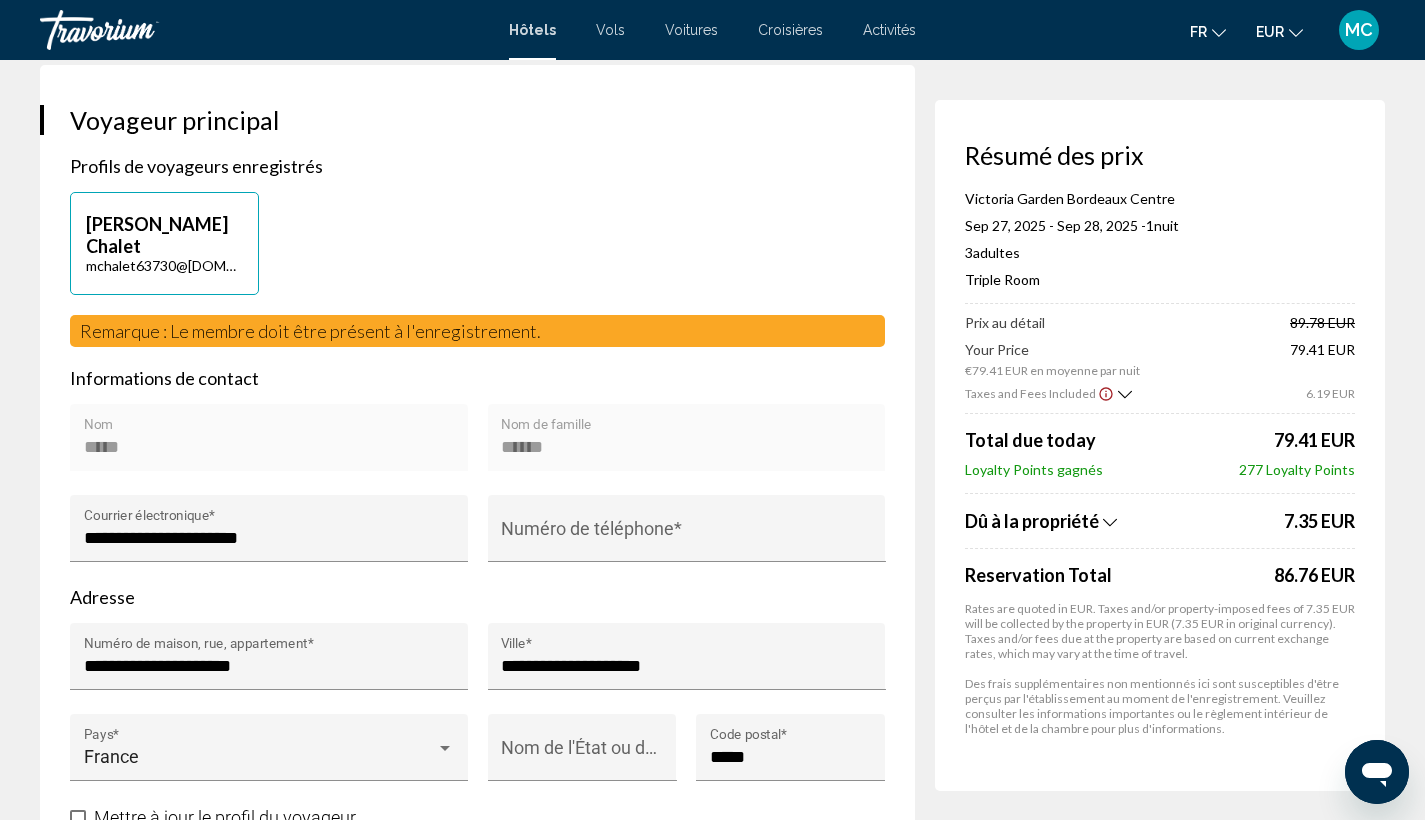 scroll, scrollTop: 0, scrollLeft: 0, axis: both 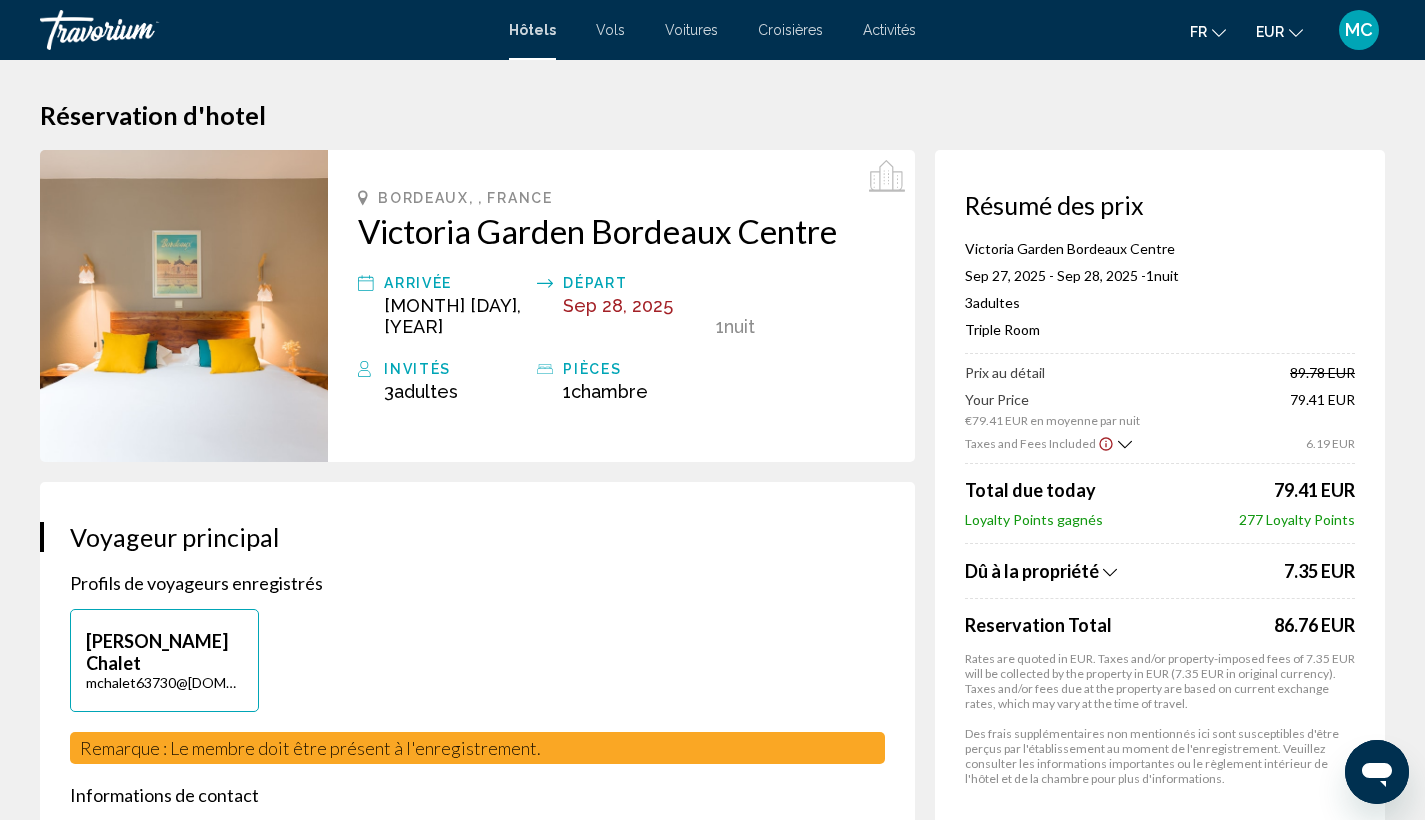click at bounding box center (184, 306) 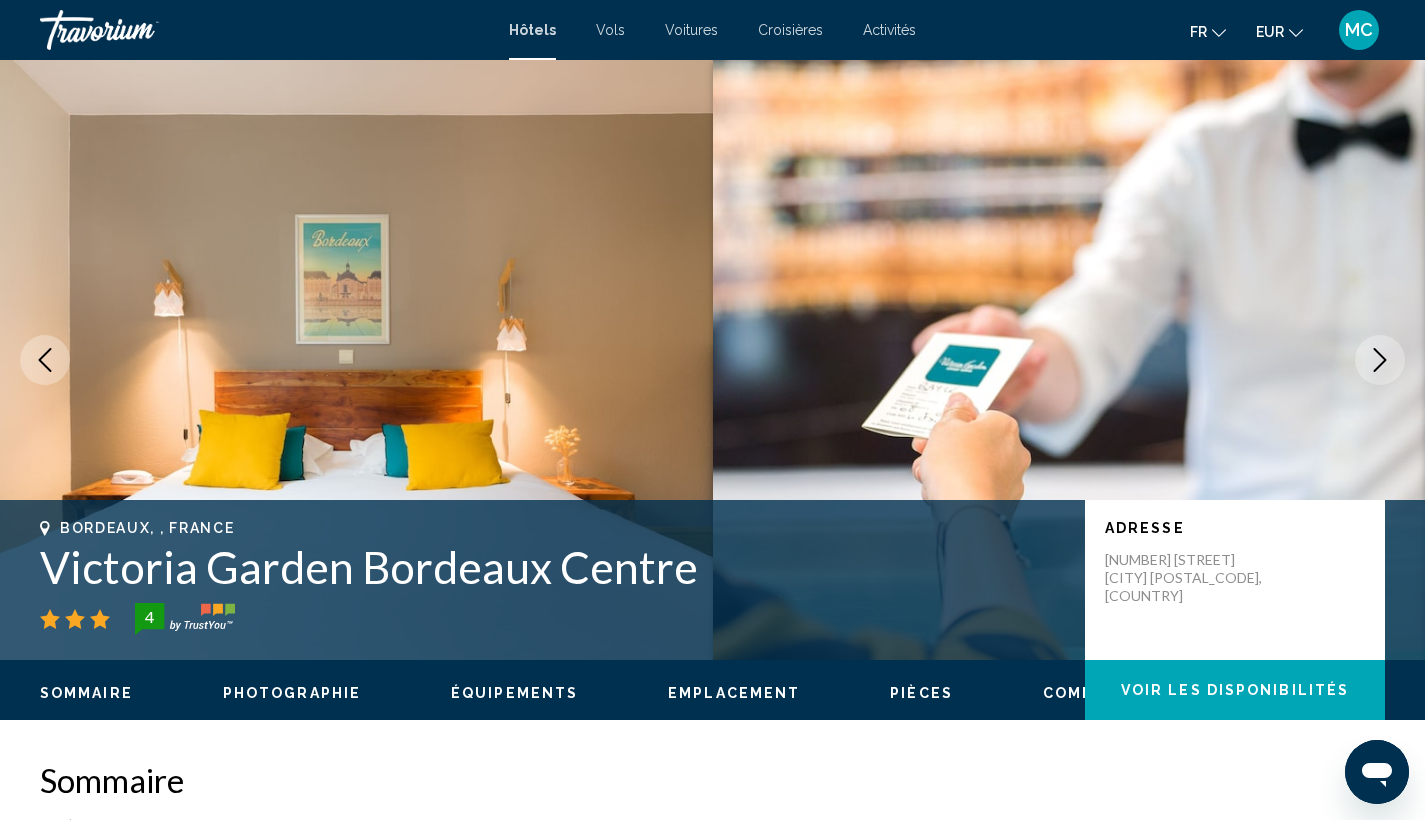 scroll, scrollTop: 0, scrollLeft: 0, axis: both 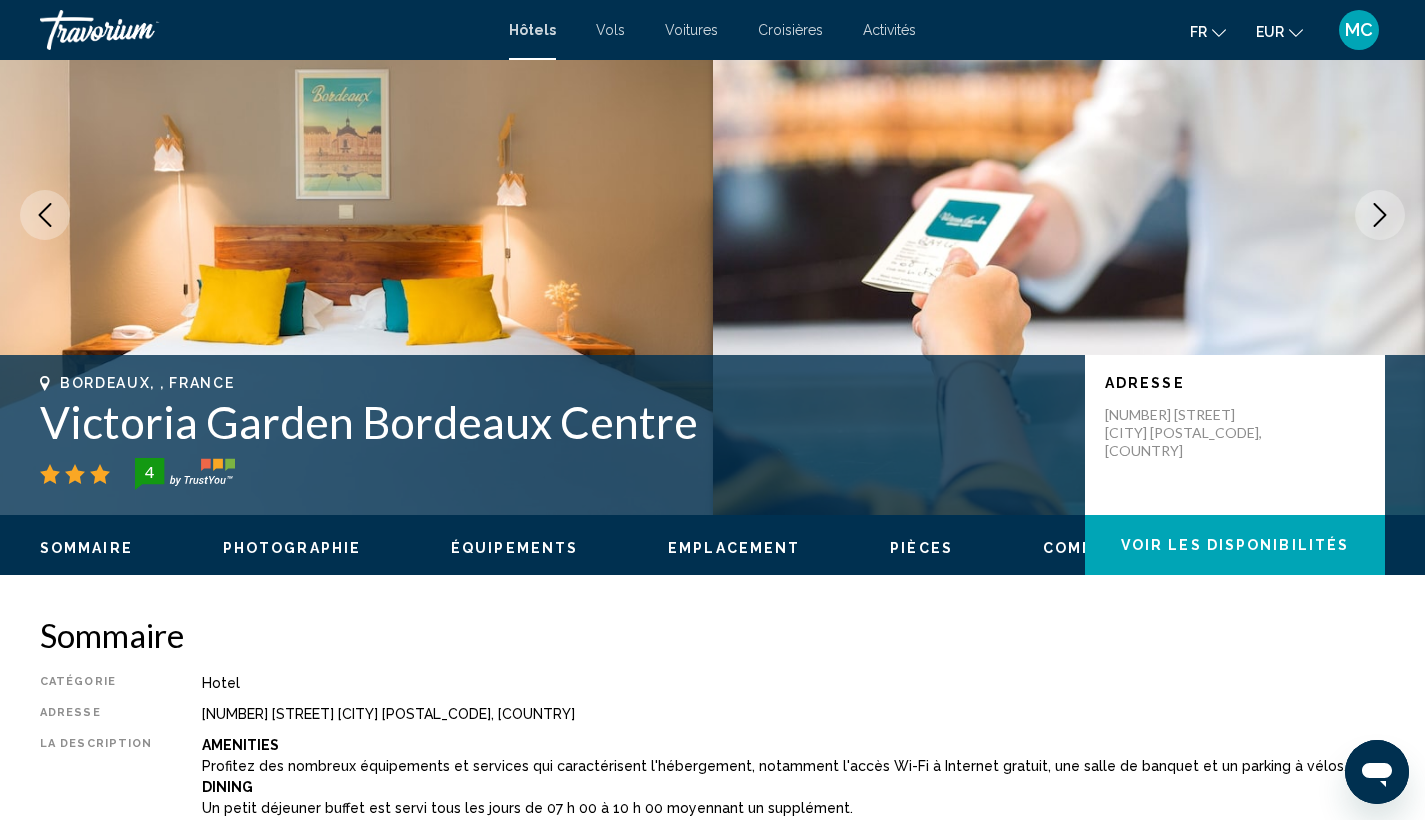 click on "Sommaire
Photographie
Équipements
Emplacement
Pièces
Commentaires
Voir les disponibilités" 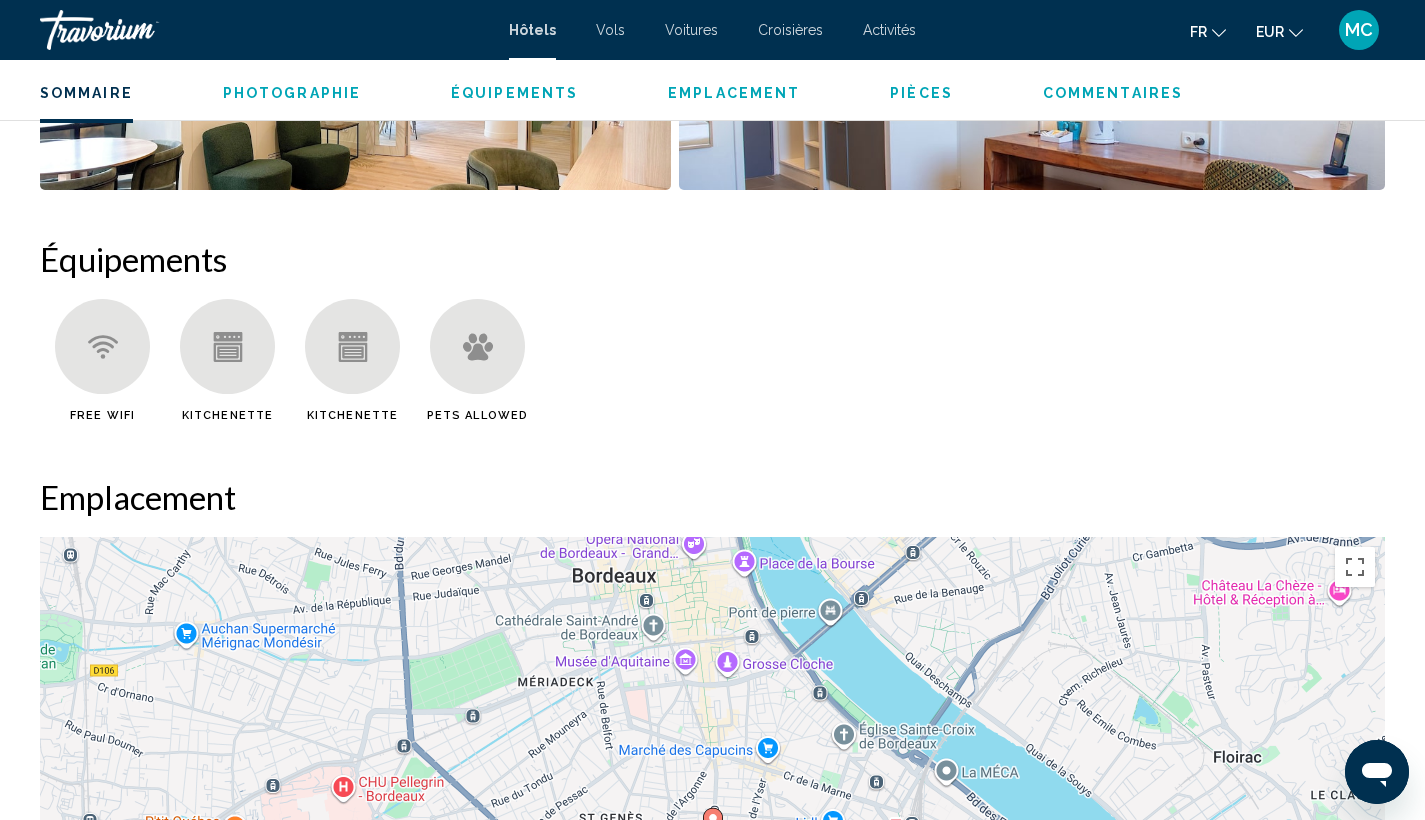 scroll, scrollTop: 1831, scrollLeft: 0, axis: vertical 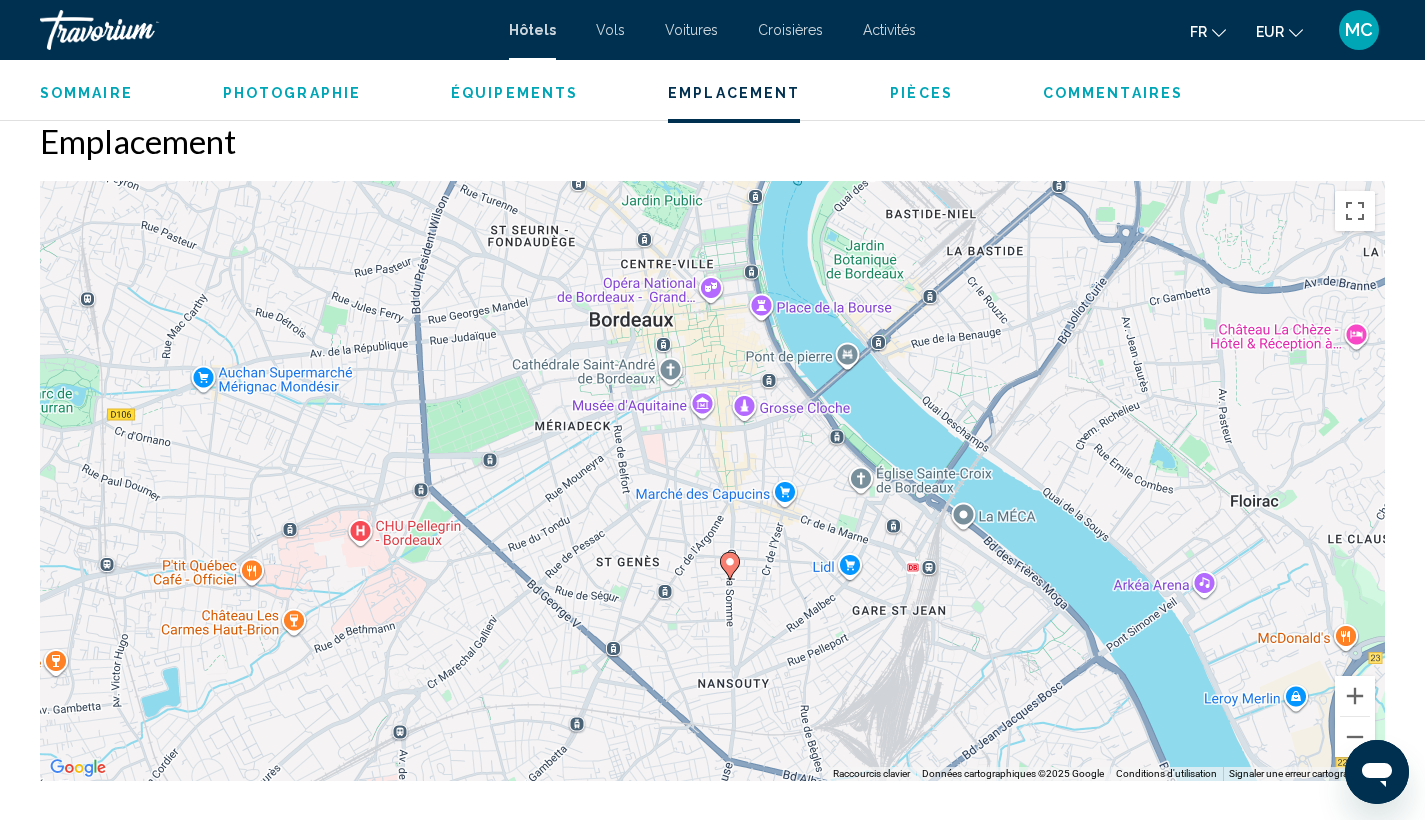drag, startPoint x: 1055, startPoint y: 613, endPoint x: 1060, endPoint y: 716, distance: 103.121284 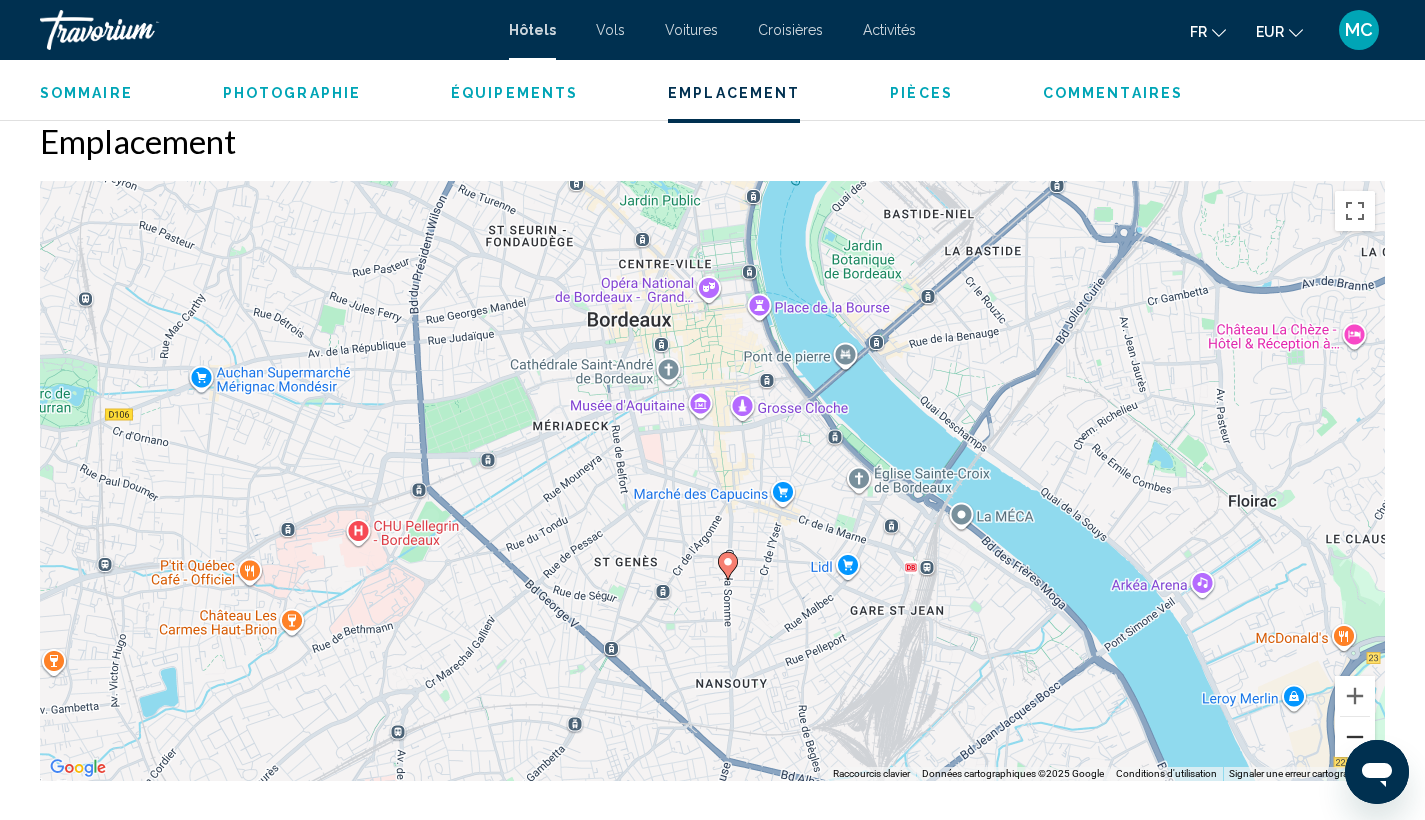 click at bounding box center [1355, 737] 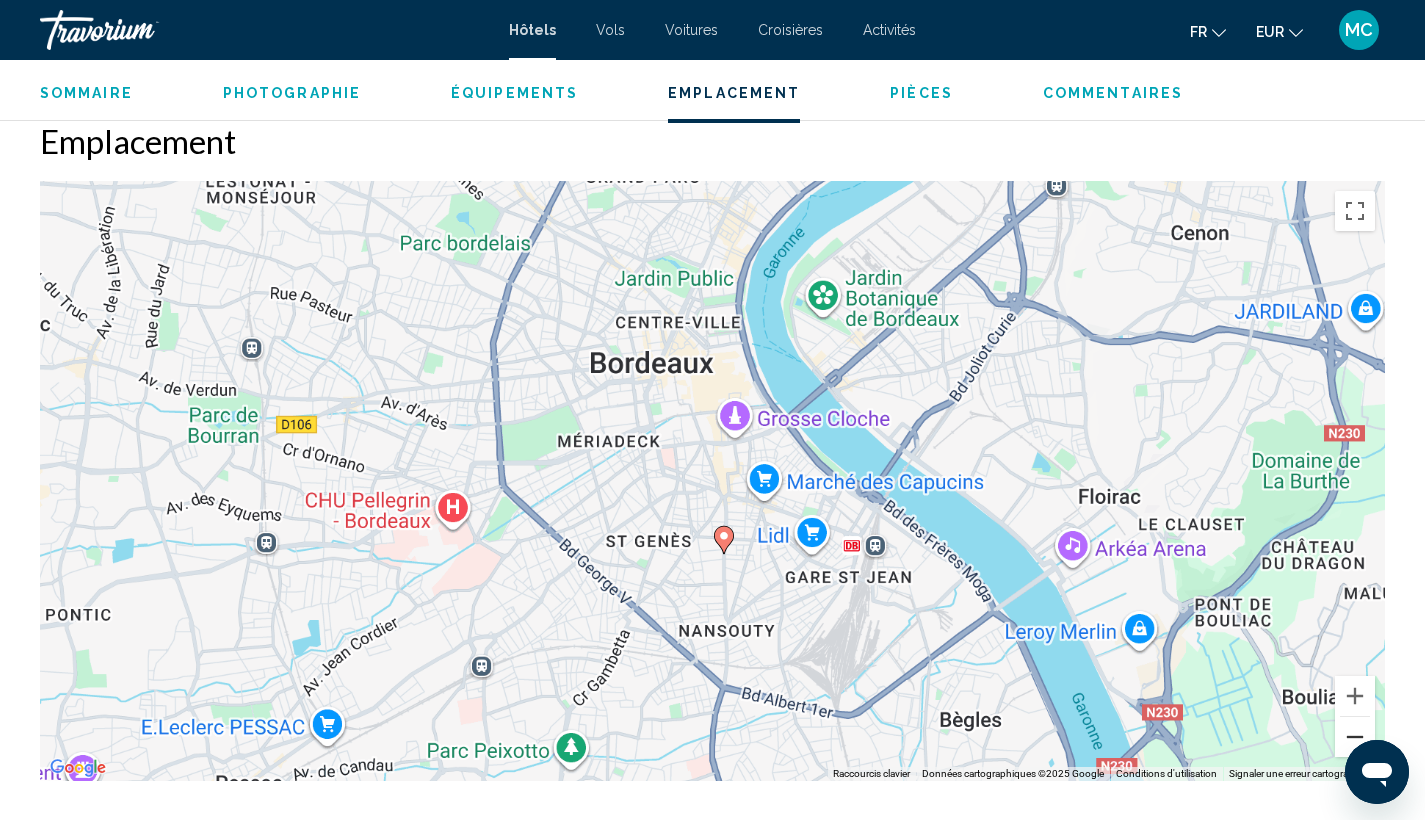 click at bounding box center [1355, 737] 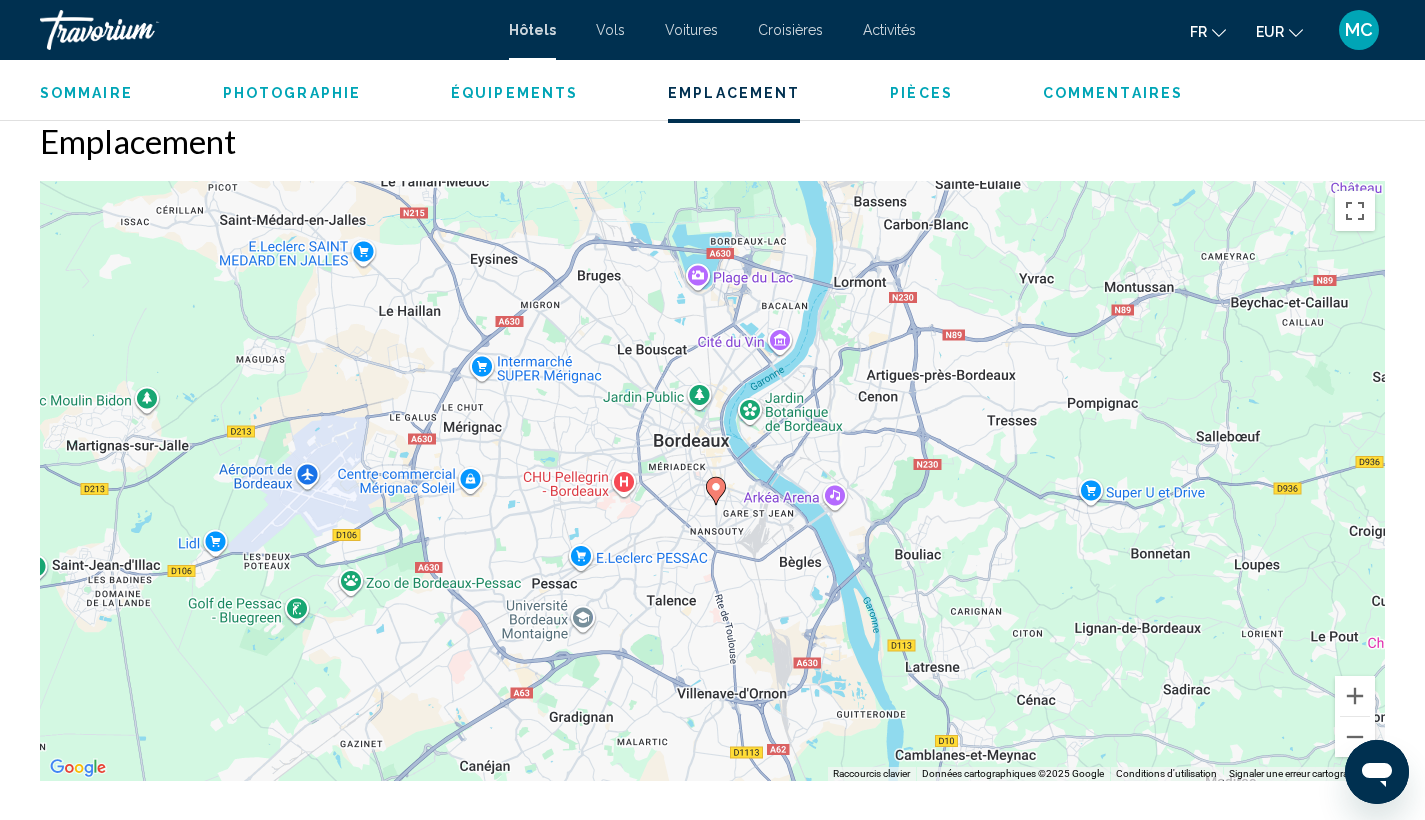 click 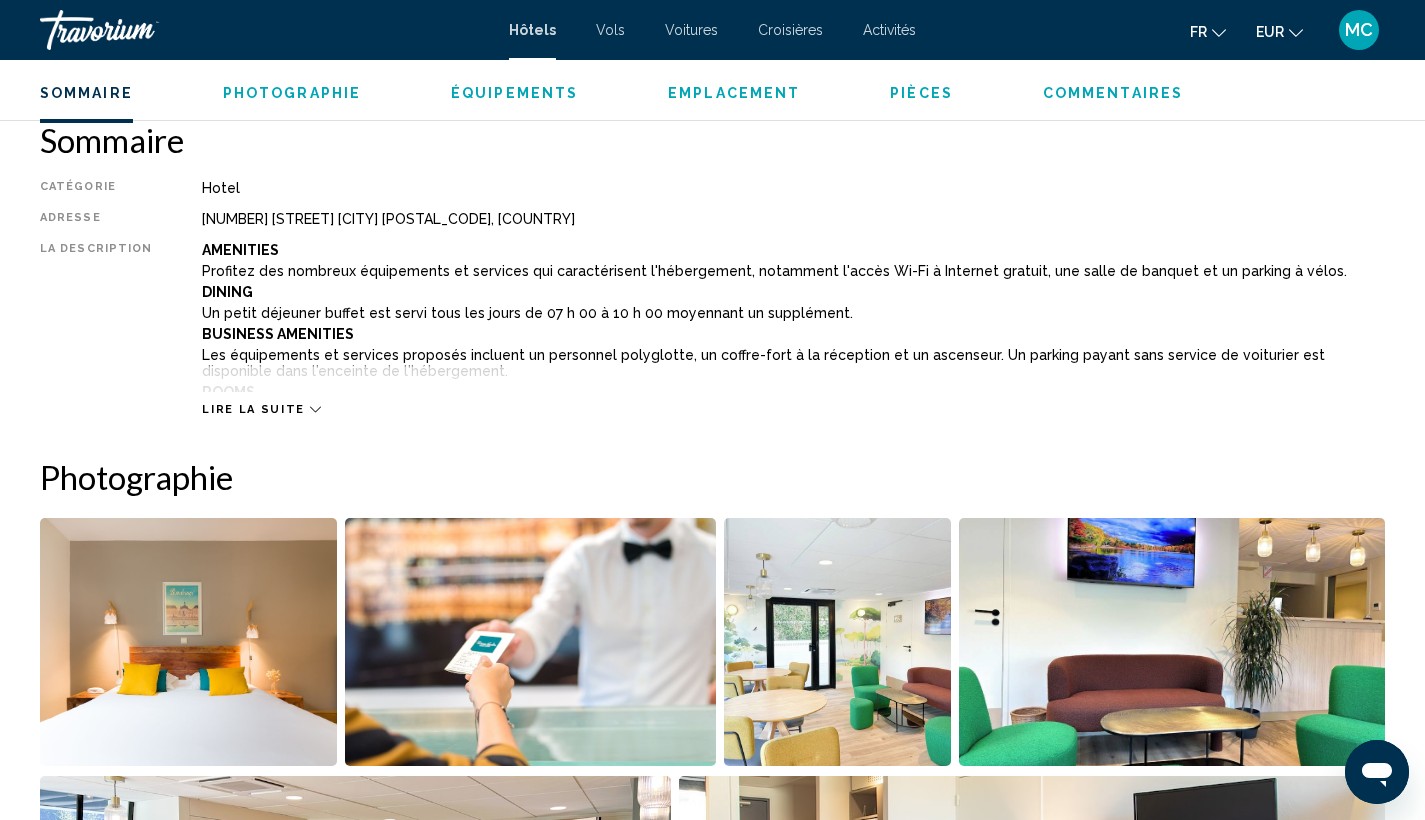 click on "Photographie" at bounding box center (292, 93) 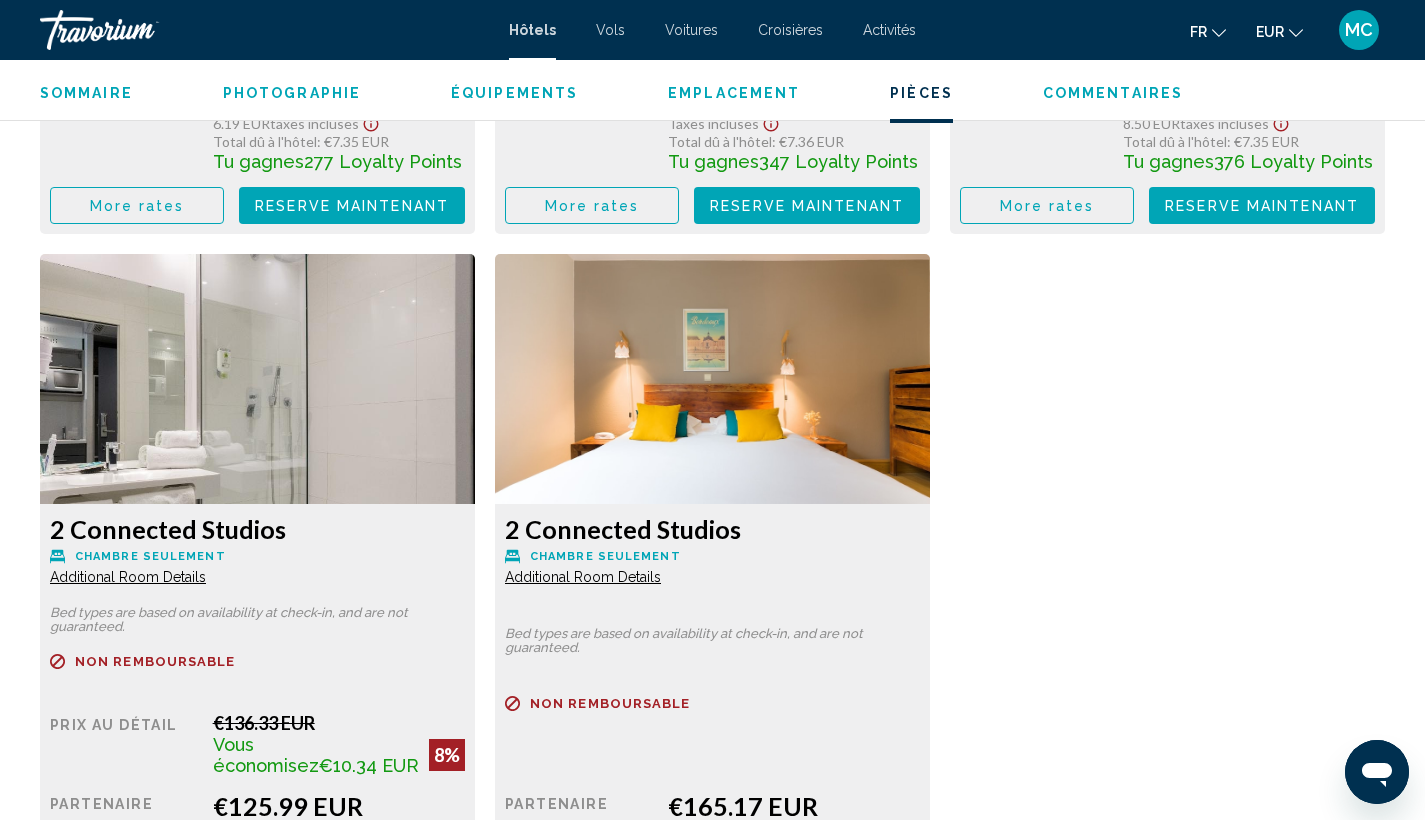 scroll, scrollTop: 2602, scrollLeft: 0, axis: vertical 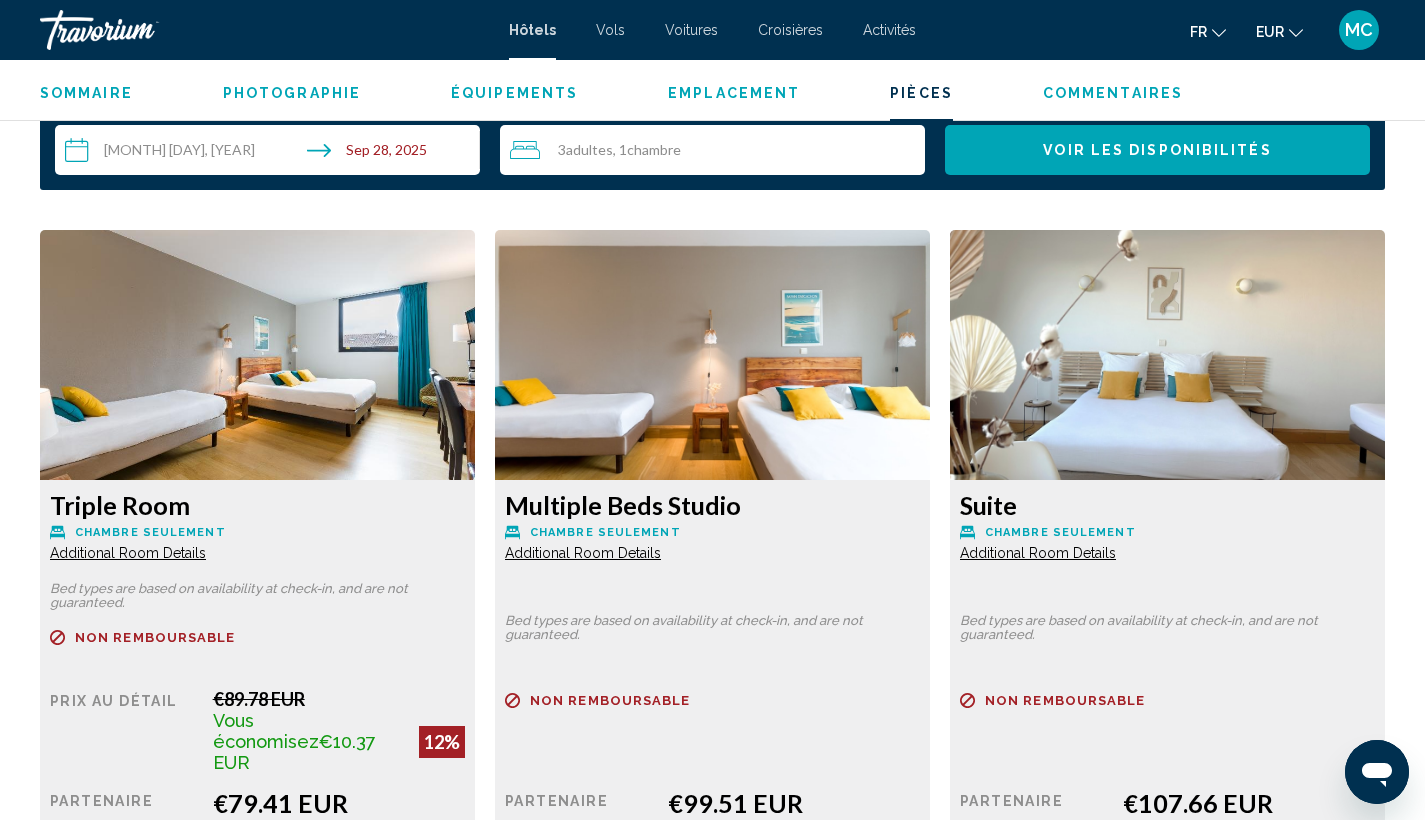 drag, startPoint x: 246, startPoint y: 765, endPoint x: 372, endPoint y: 774, distance: 126.32102 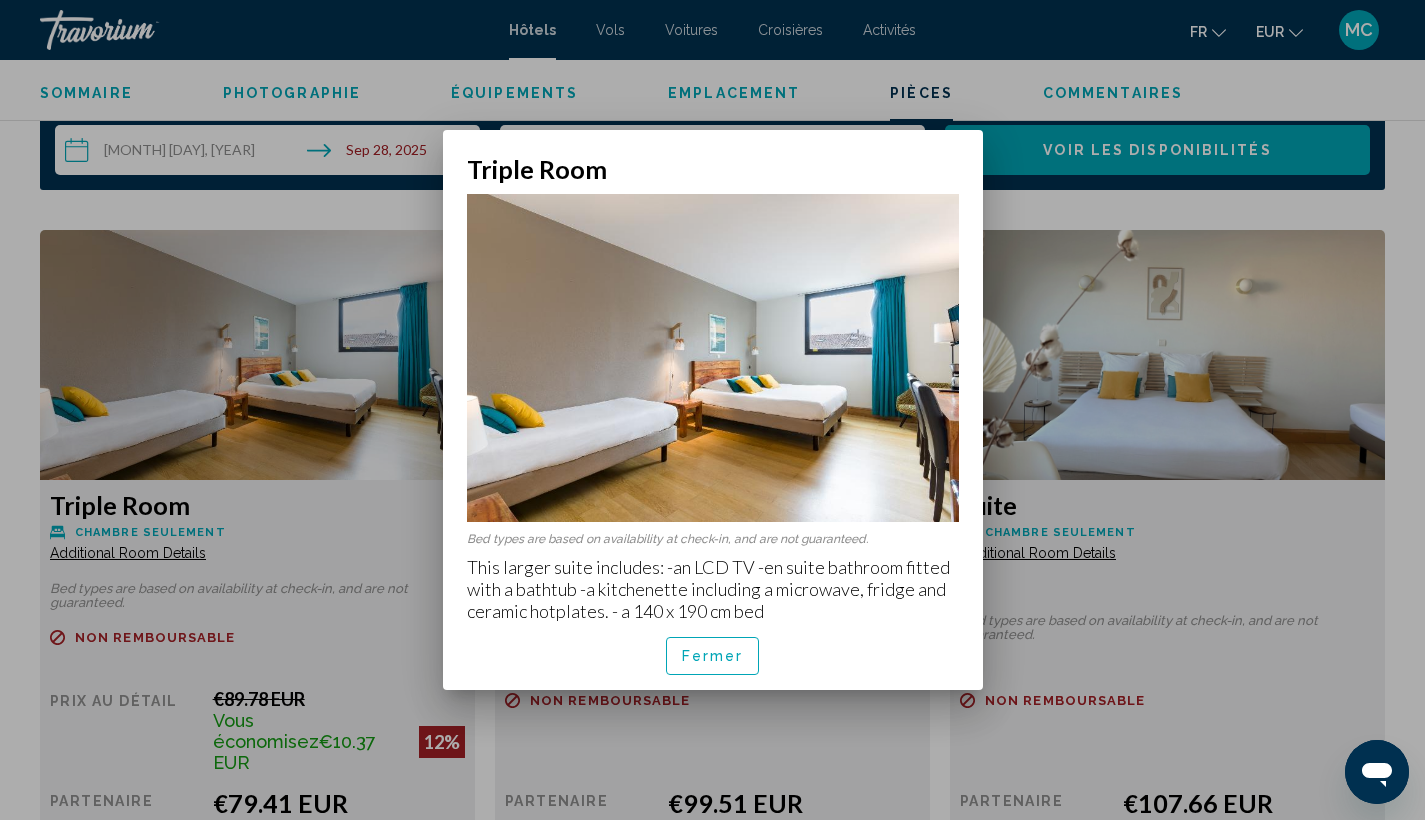 click on "Fermer" at bounding box center (713, 656) 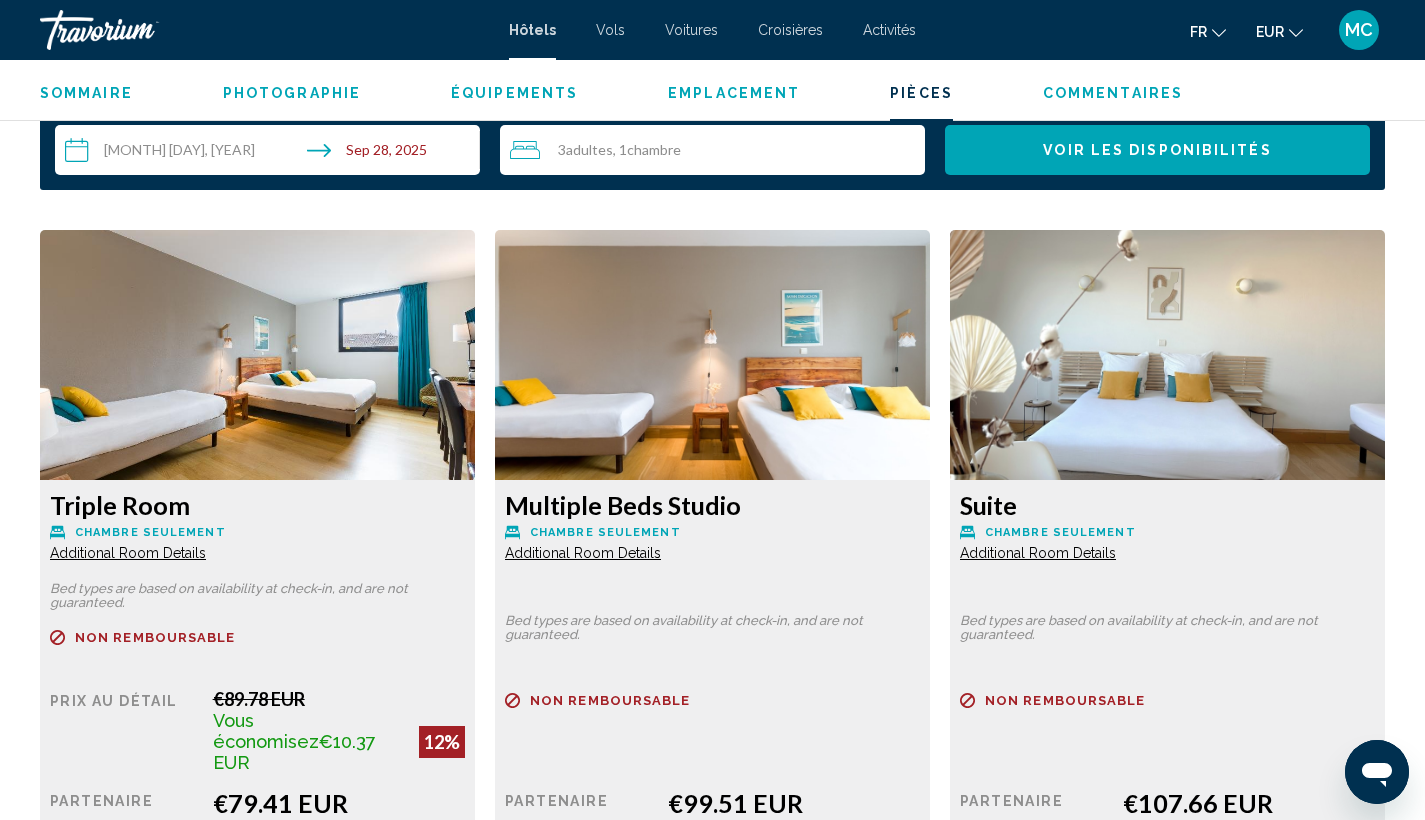 click at bounding box center [257, 355] 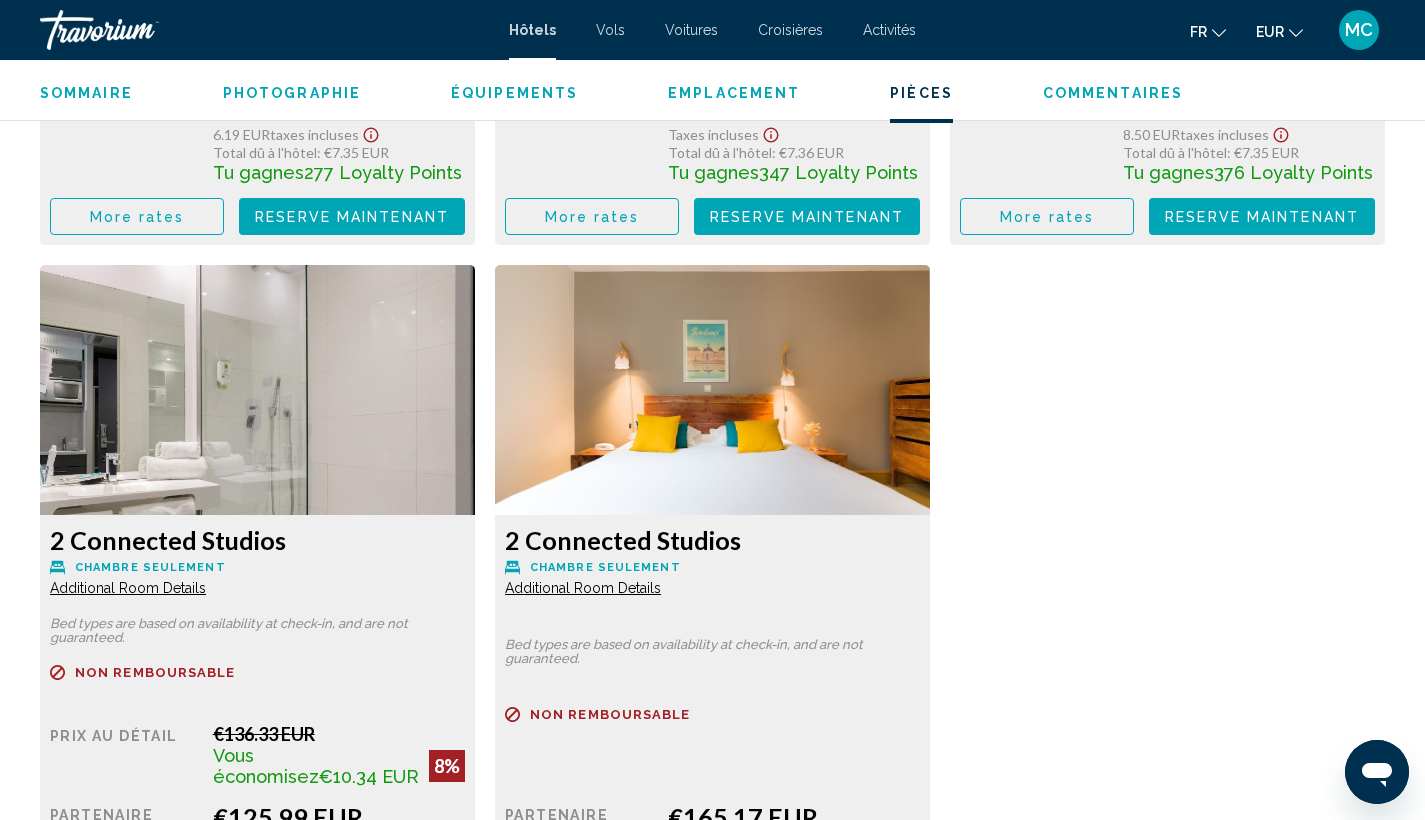 scroll, scrollTop: 2615, scrollLeft: 0, axis: vertical 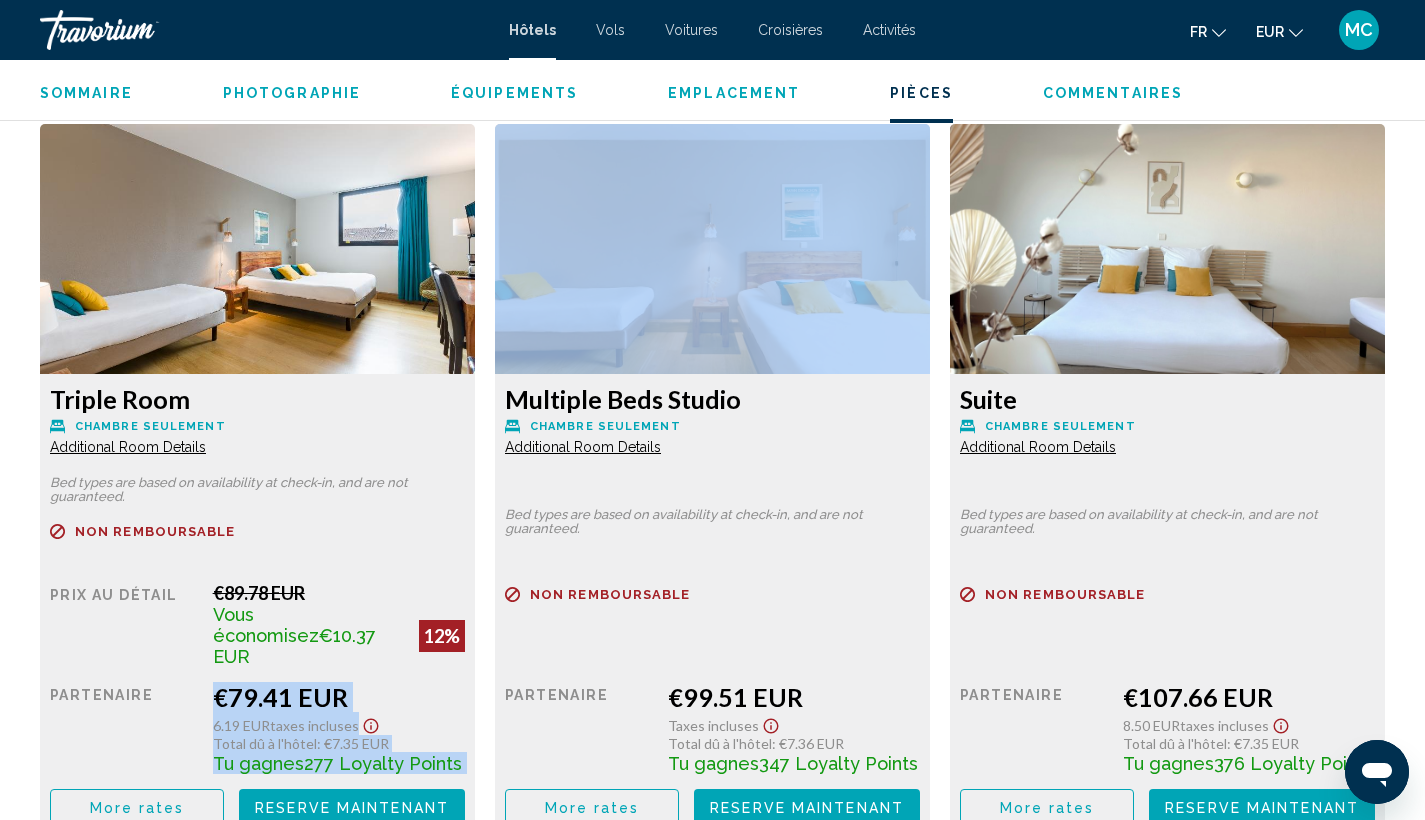 click on "Prix au détail €[PRICE] Vous économisez €[PRICE] 12% quand vous échangez Partenaire €[PRICE] 6.19 EUR Taxes incluses
Total dû à l'hôtel : €7.35 EUR Tu gagnes 277 Loyalty Points More rates Reserve maintenant Plus disponible" at bounding box center (257, 704) 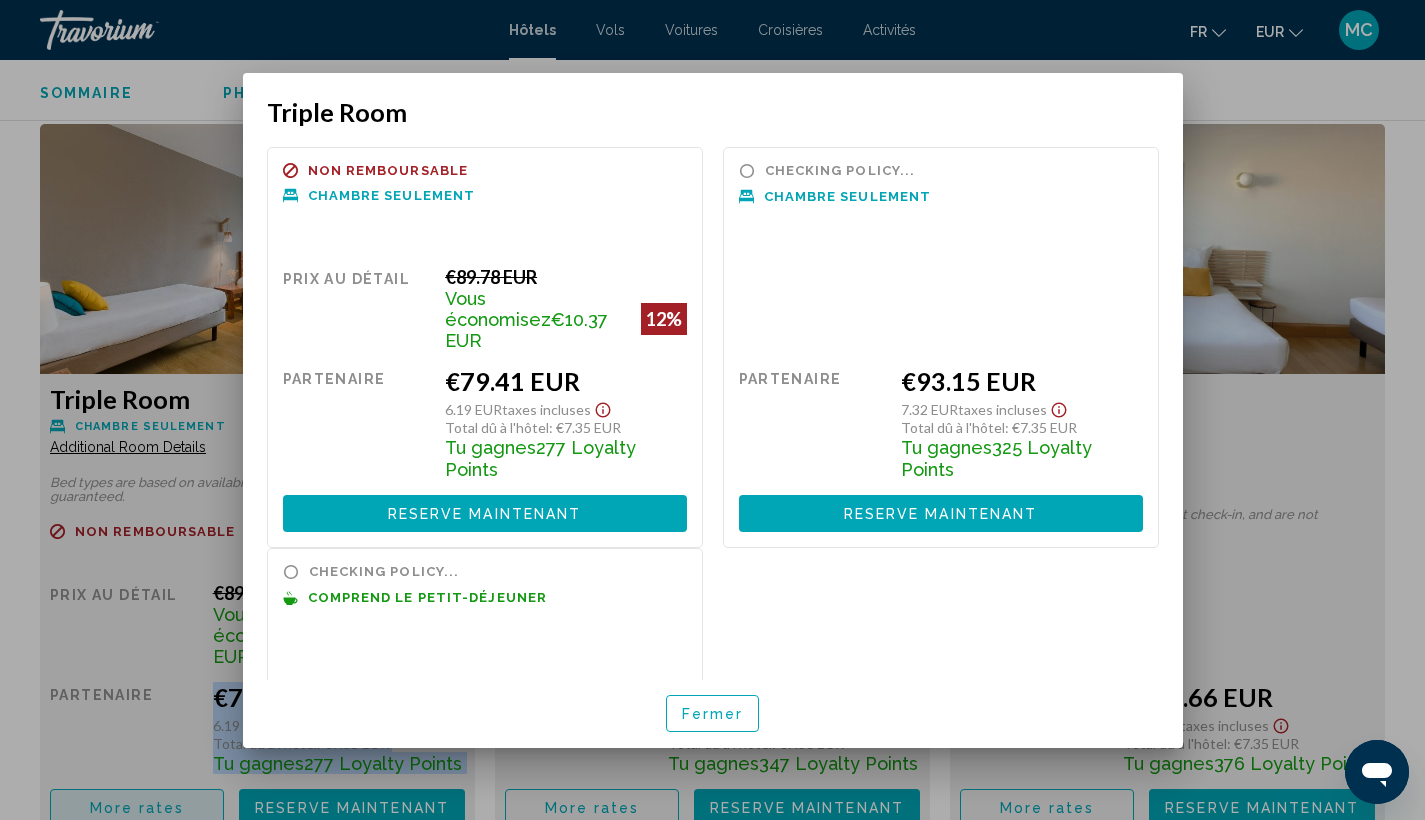 scroll, scrollTop: 0, scrollLeft: 0, axis: both 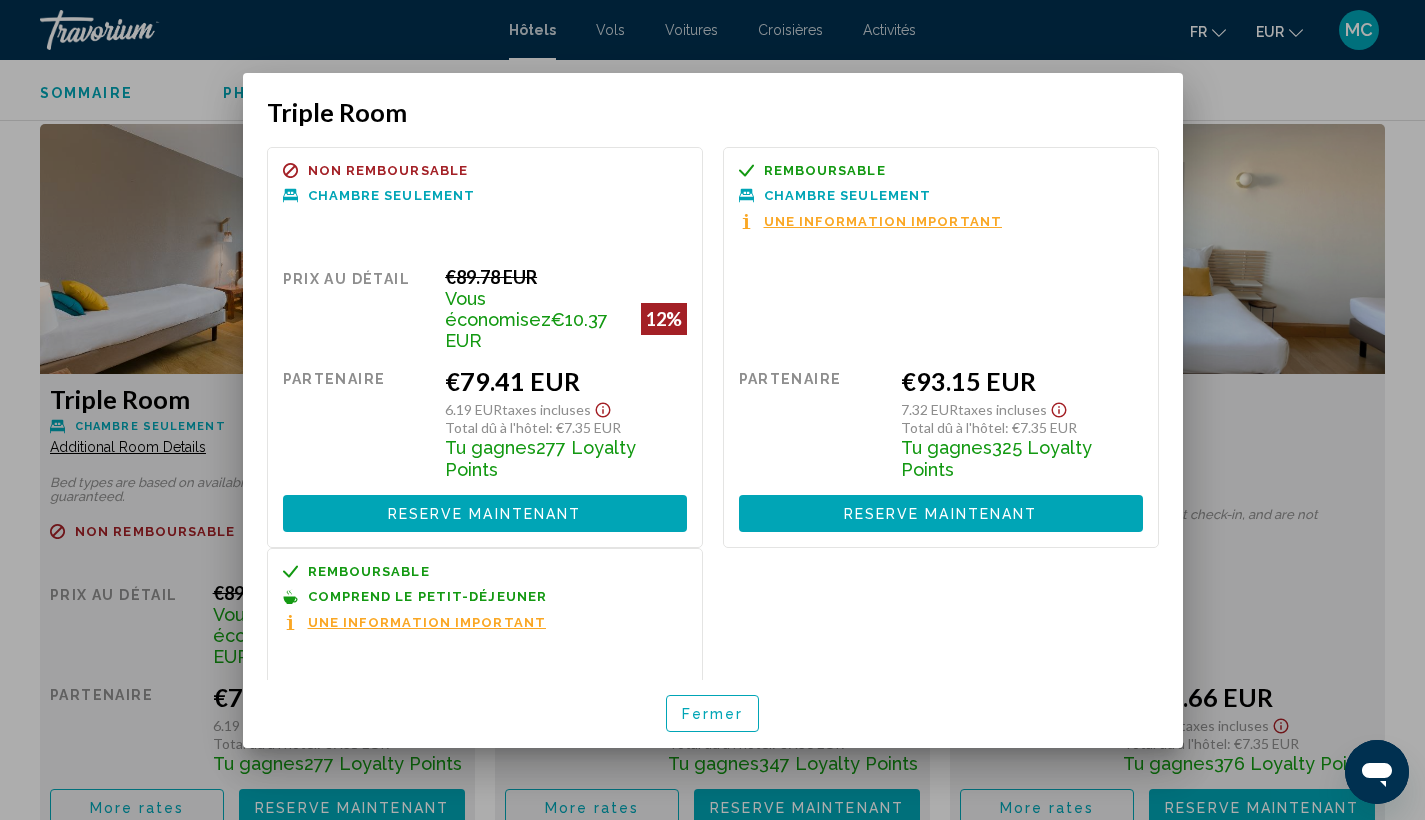 click on "Triple Room
Remboursable
Non remboursable
Non remboursable
Chambre seulement     Prix au détail  €[PRICE]  Vous économisez  €[PRICE]  12%  quand vous échangez    Partenaire  €[PRICE]  6.19 EUR  Taxes incluses
Total dû à l'hôtel : €7.35 EUR  Tu gagnes  277 Loyalty Points  Reserve maintenant Plus disponible
Remboursable
Non remboursable
Non remboursable
Chambre seulement
Une information important Prix au détail  $0.00  quand vous échangez    Partenaire  €[PRICE]  7.32 EUR  Taxes incluses
Total dû à l'hôtel : €7.35 EUR  Tu gagnes  325 Loyalty Points  Reserve maintenant Plus disponible
Remboursable
Non remboursable
Non remboursable" at bounding box center [713, 410] 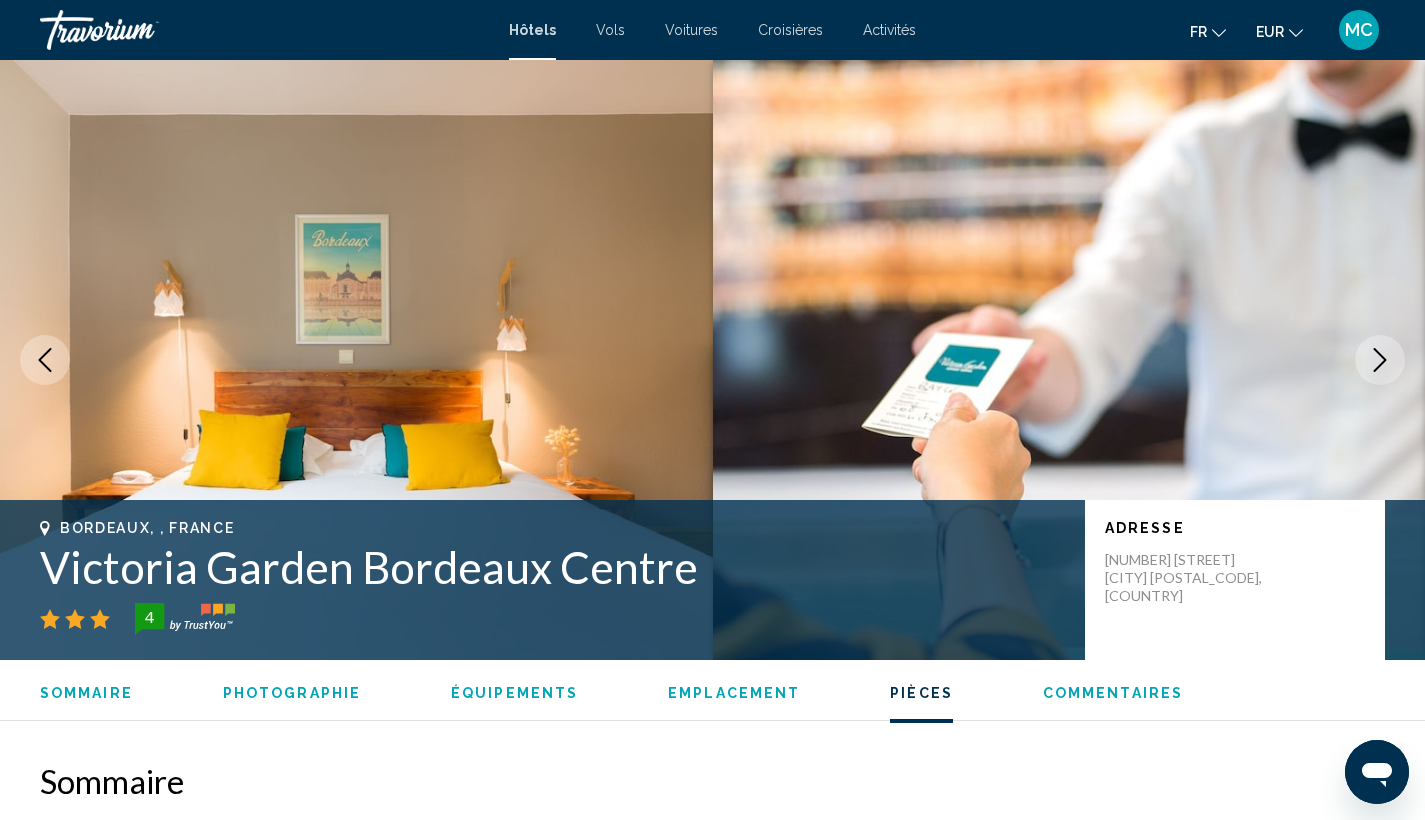scroll, scrollTop: 2708, scrollLeft: 0, axis: vertical 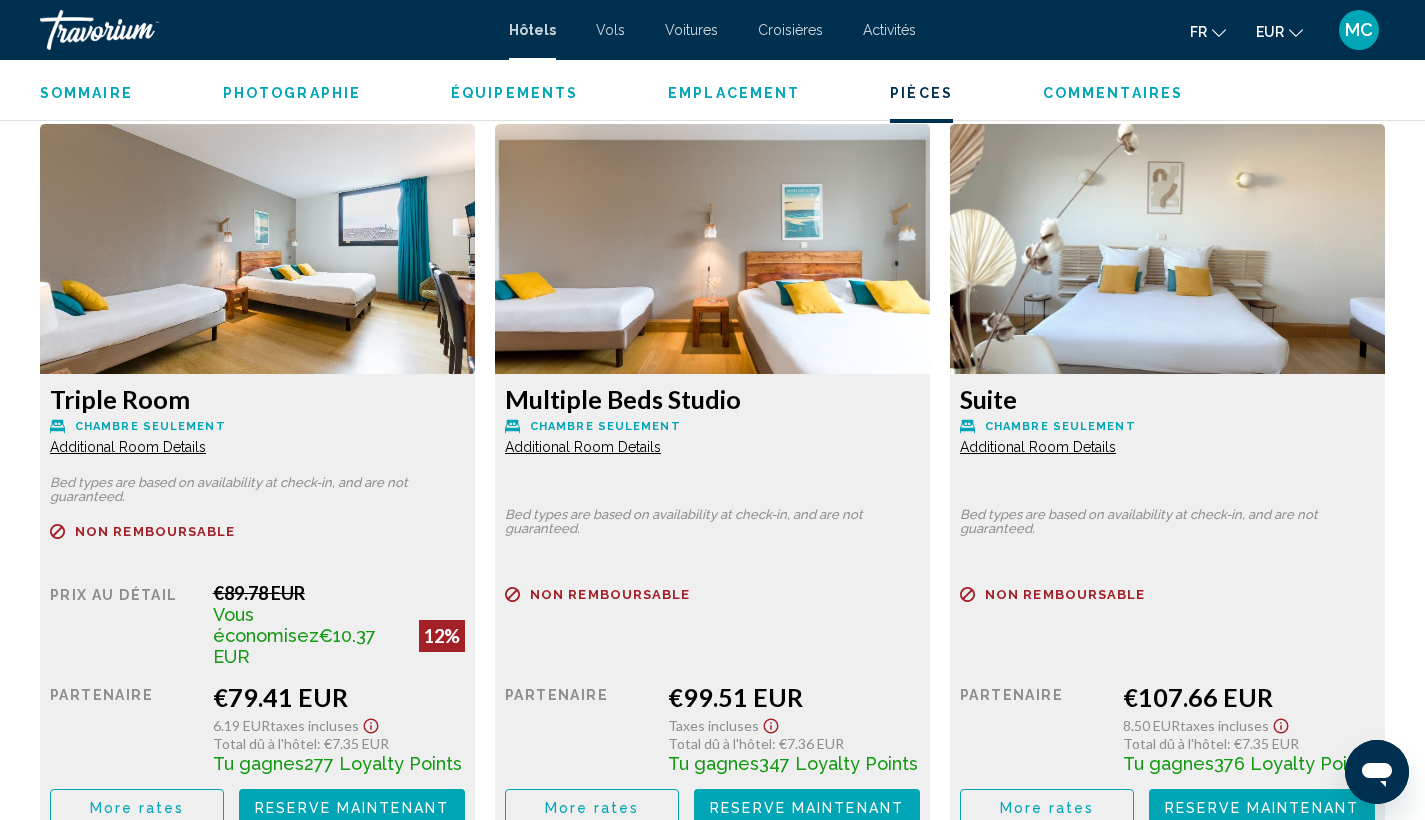 click on "Reserve maintenant Plus disponible" at bounding box center (352, 807) 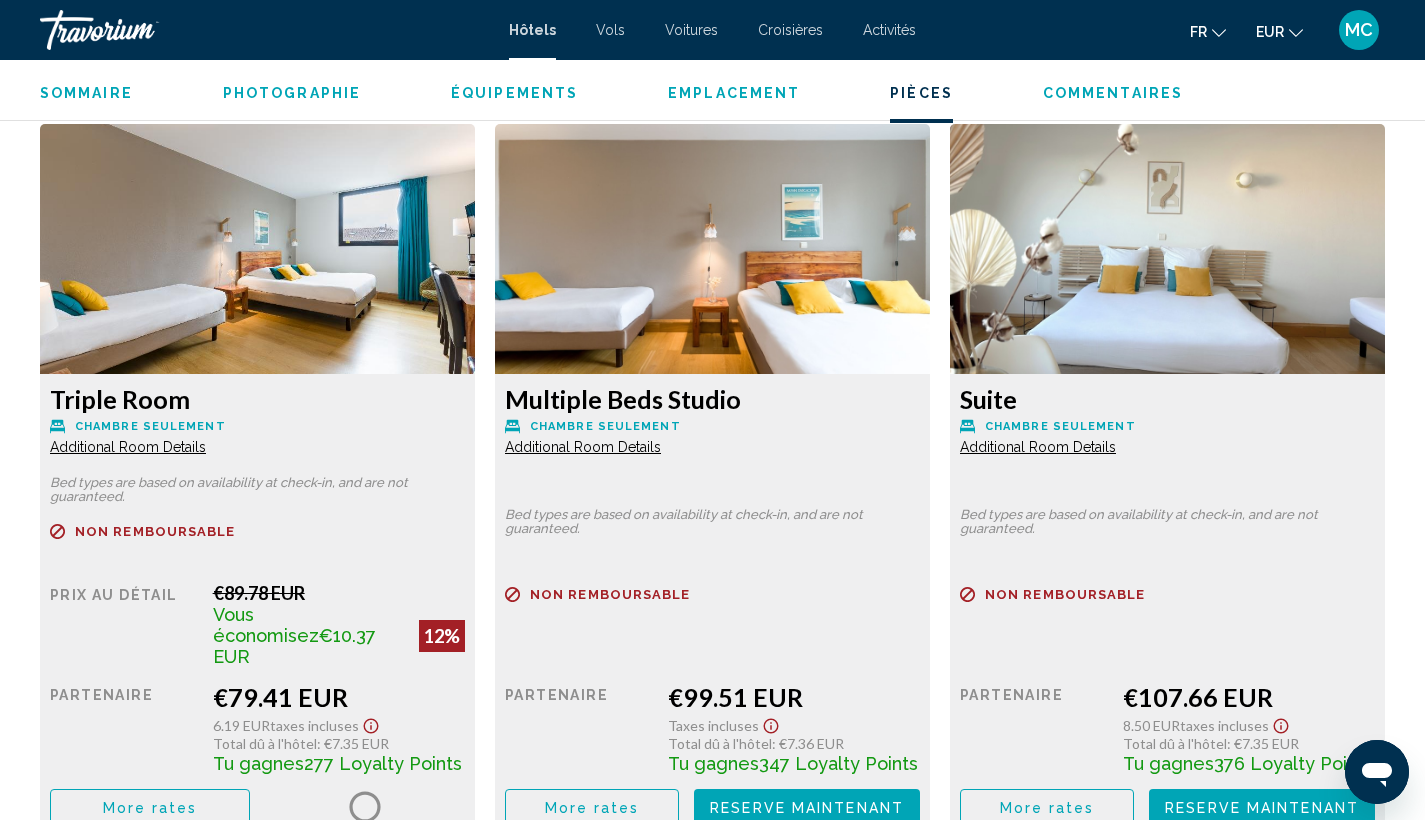scroll, scrollTop: 0, scrollLeft: 0, axis: both 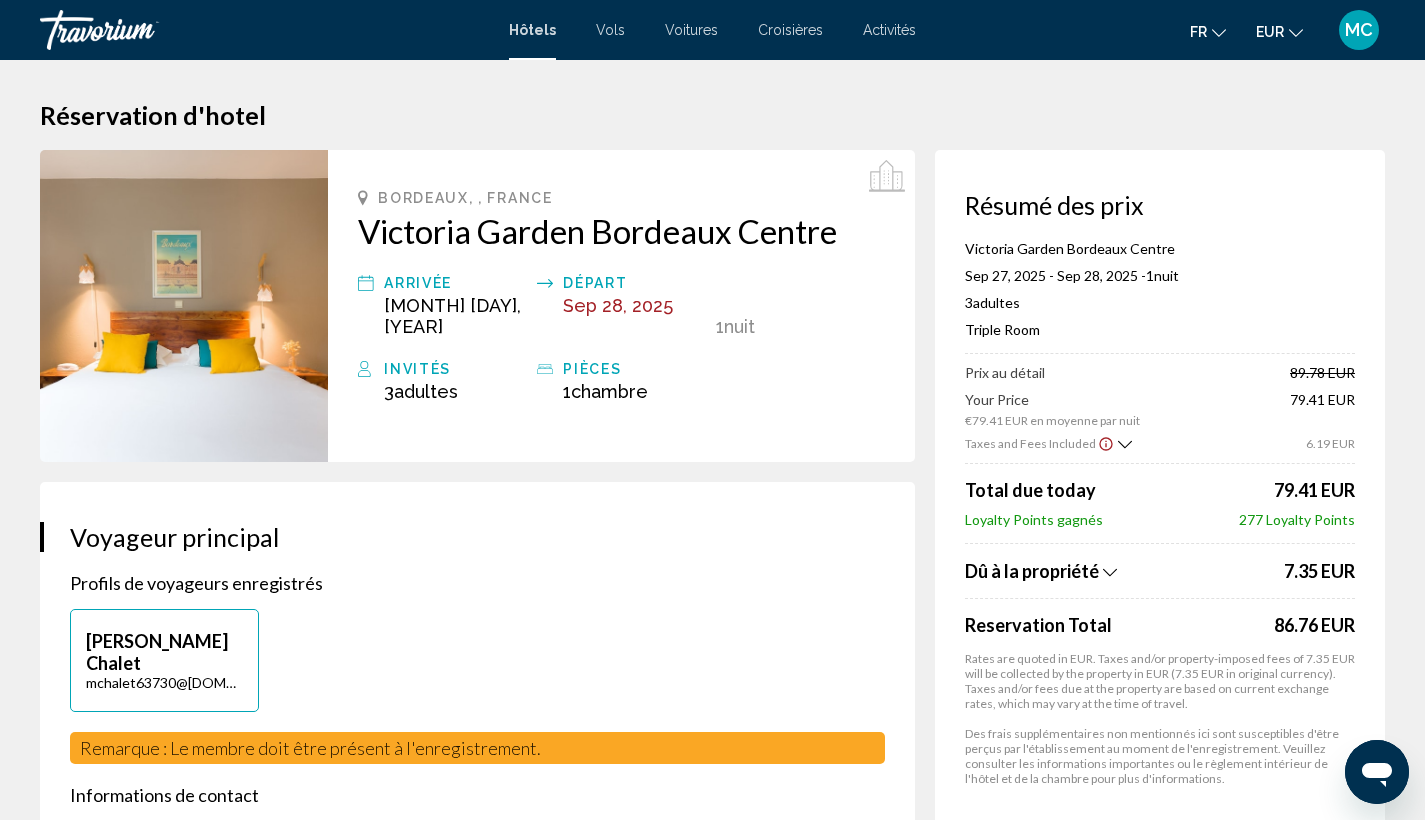 click at bounding box center (1106, 443) 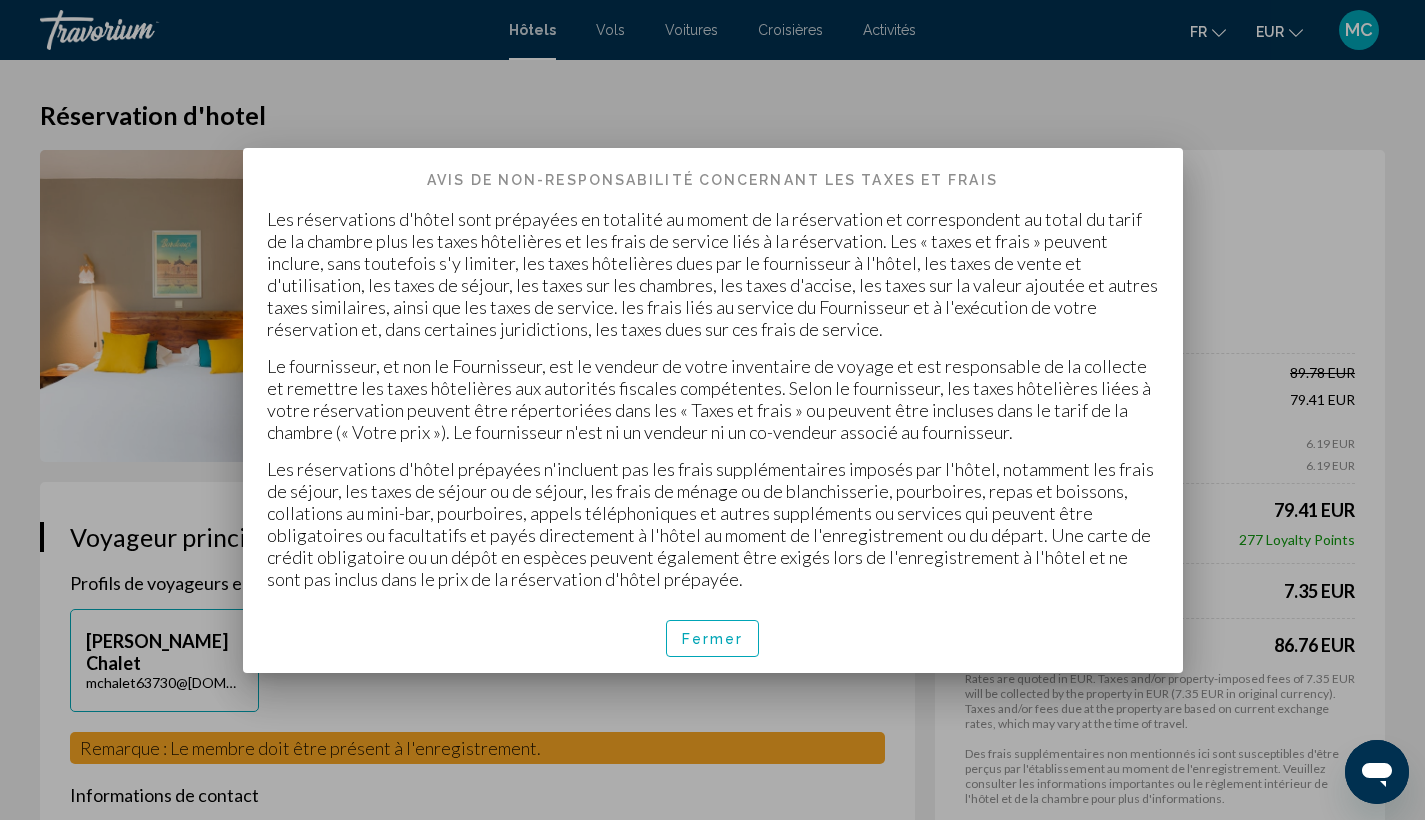 click on "Fermer" at bounding box center [713, 639] 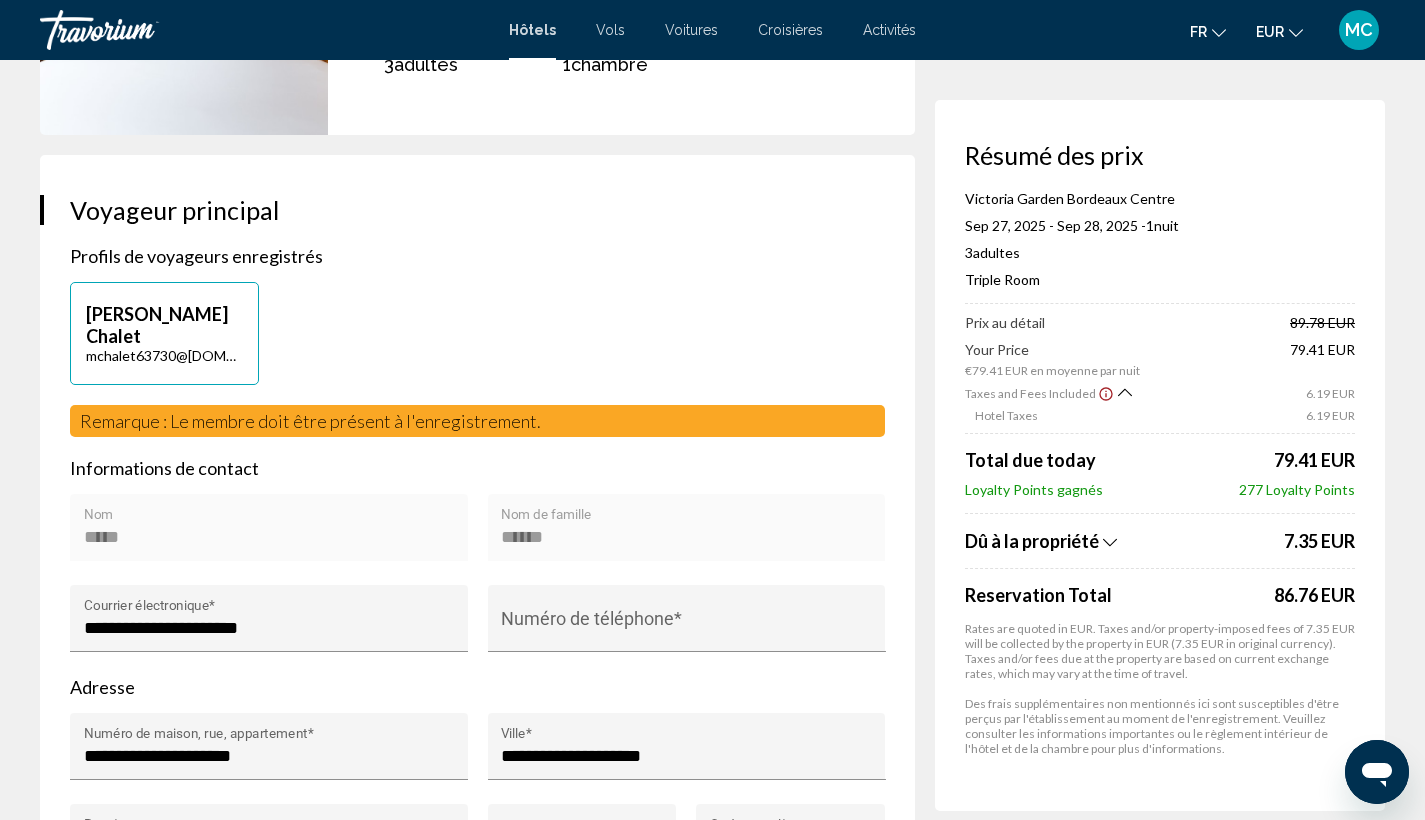 scroll, scrollTop: 0, scrollLeft: 0, axis: both 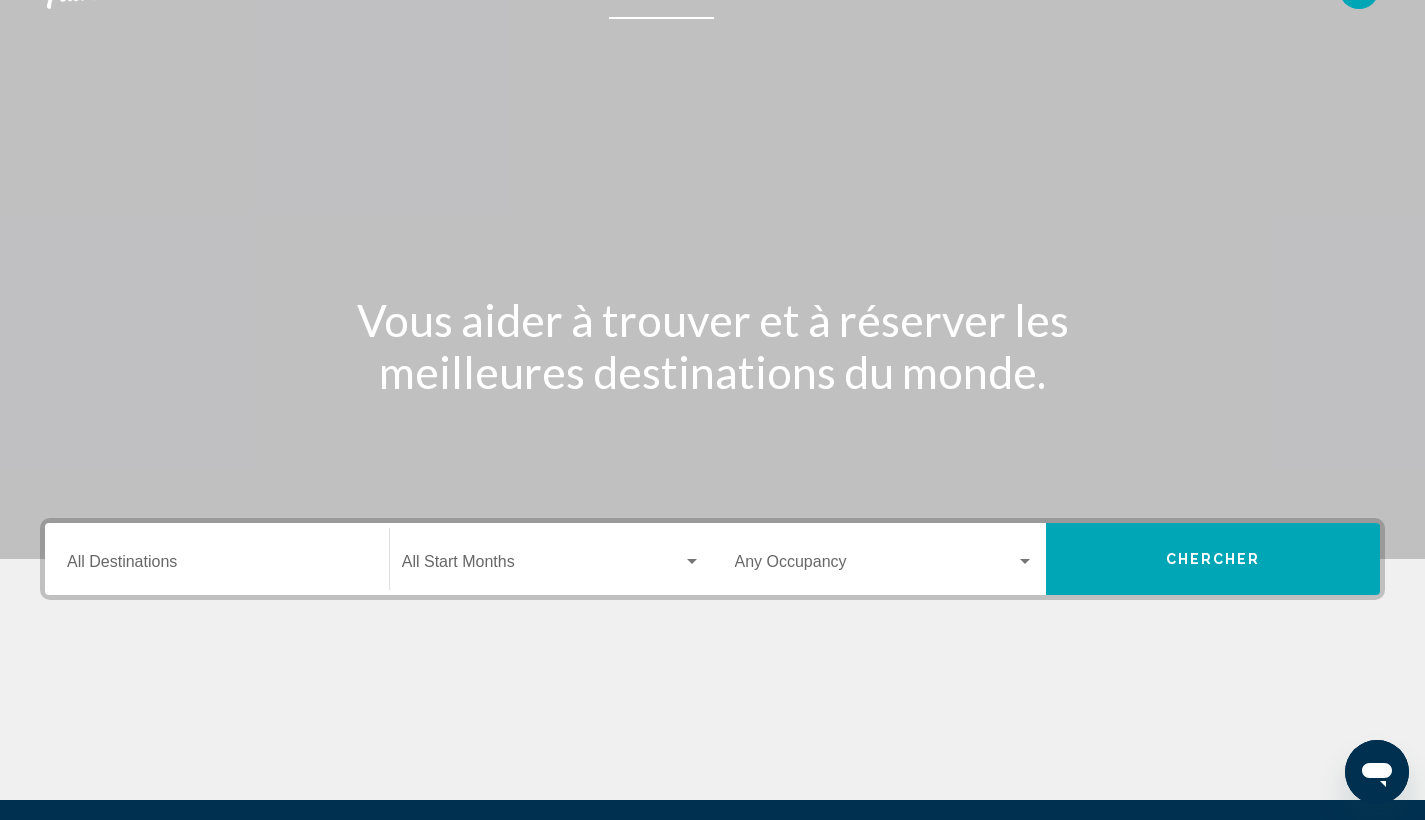 click on "Destination All Destinations" at bounding box center [217, 566] 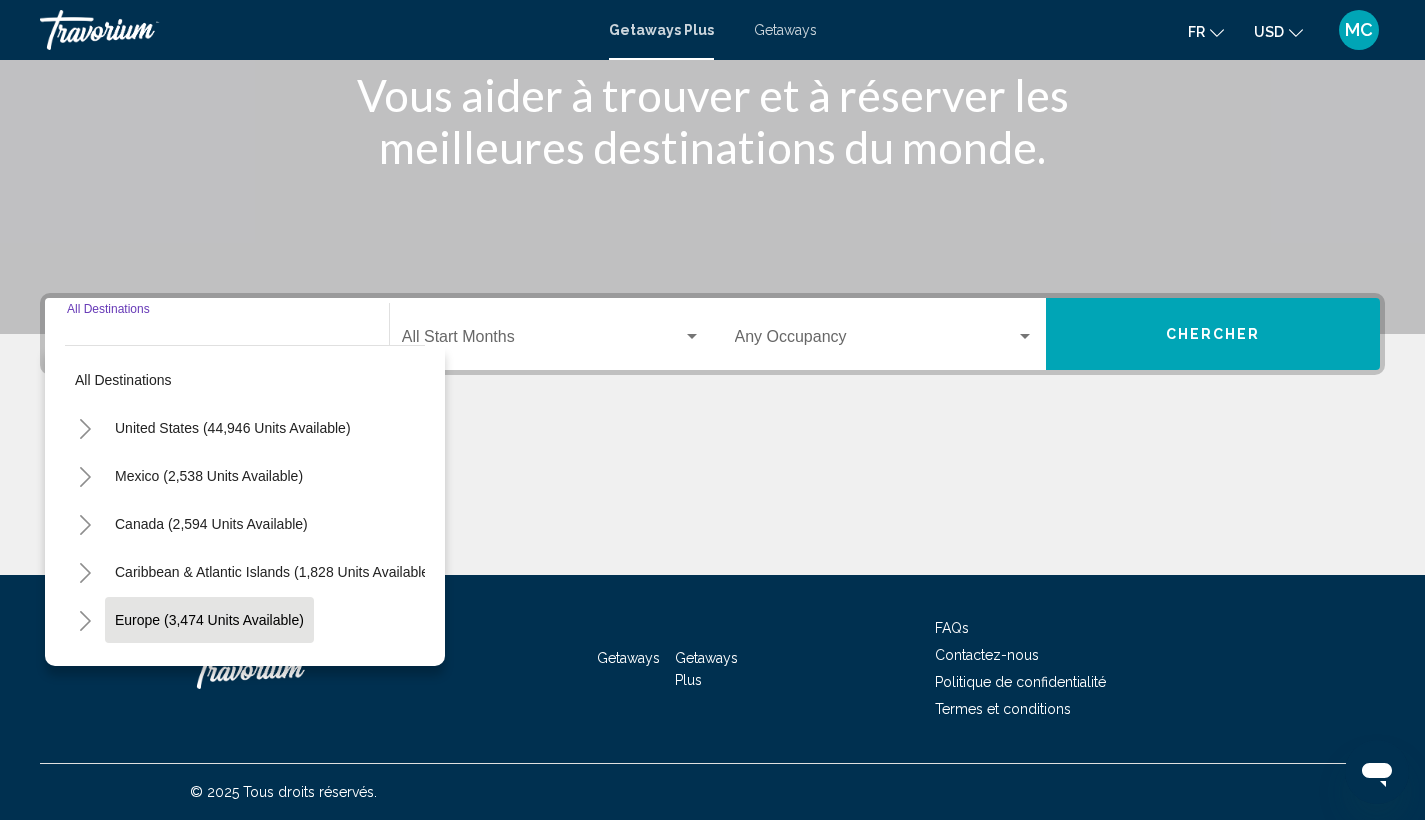 scroll, scrollTop: 38, scrollLeft: 0, axis: vertical 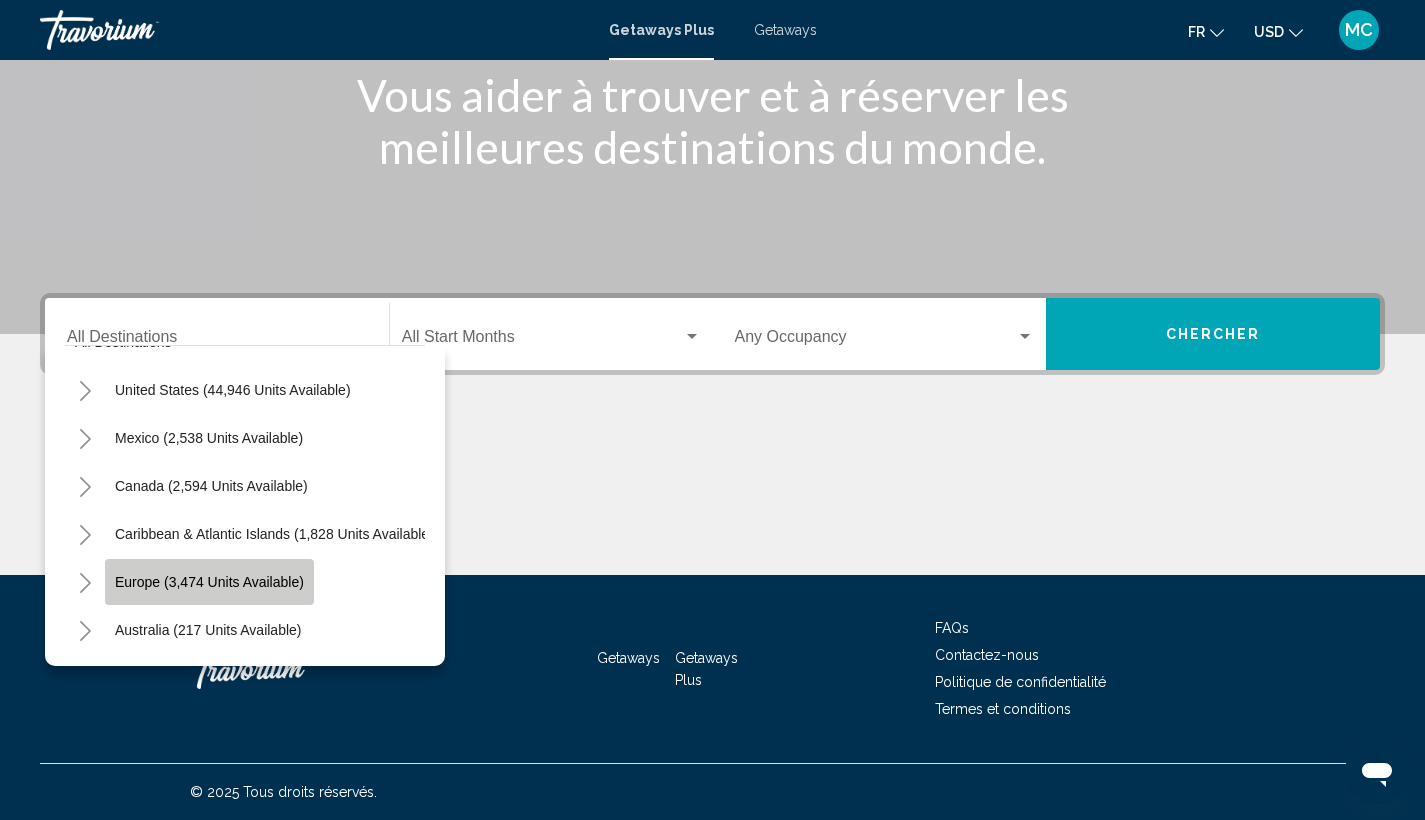 click on "Europe (3,474 units available)" at bounding box center [208, 630] 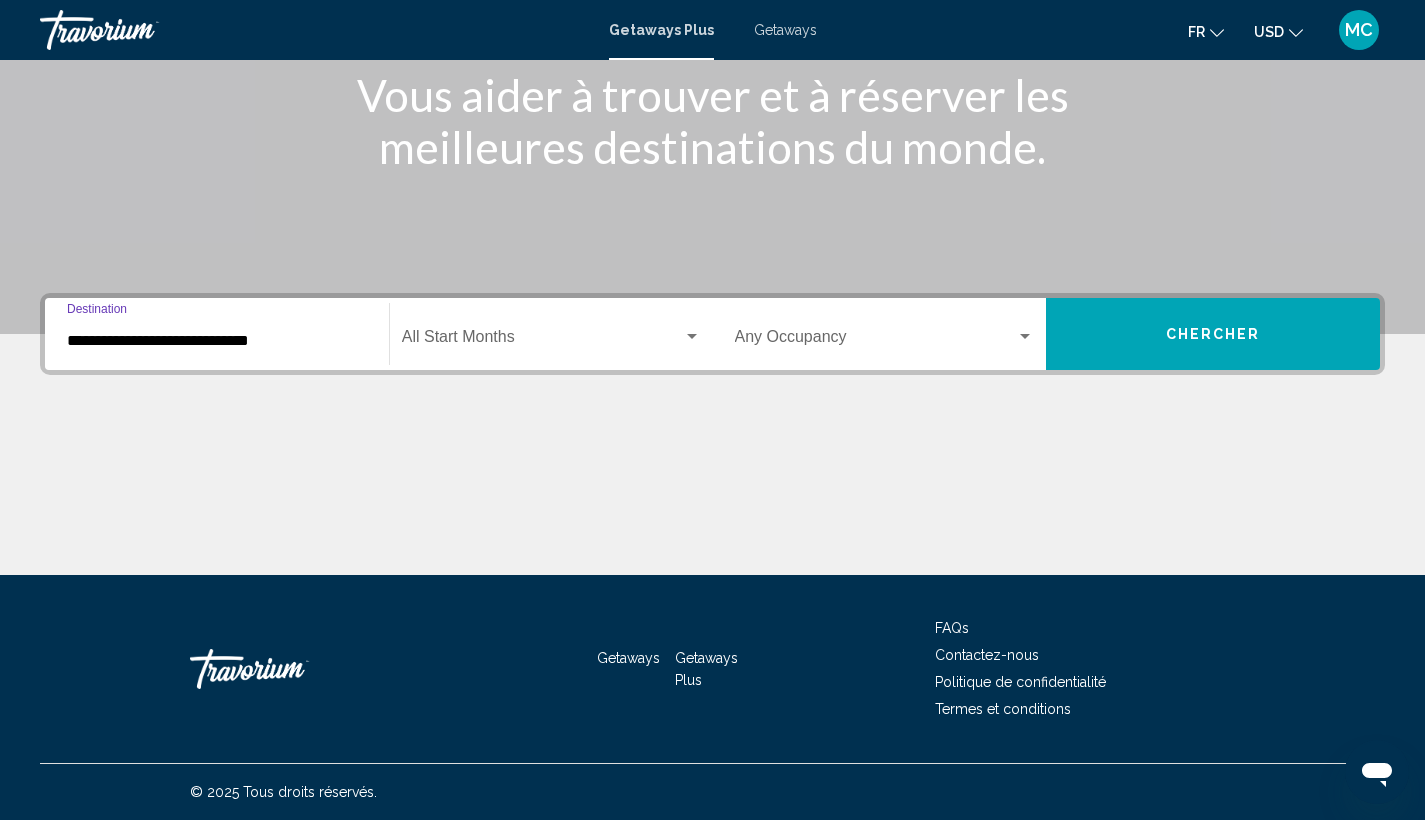 click on "Start Month All Start Months" 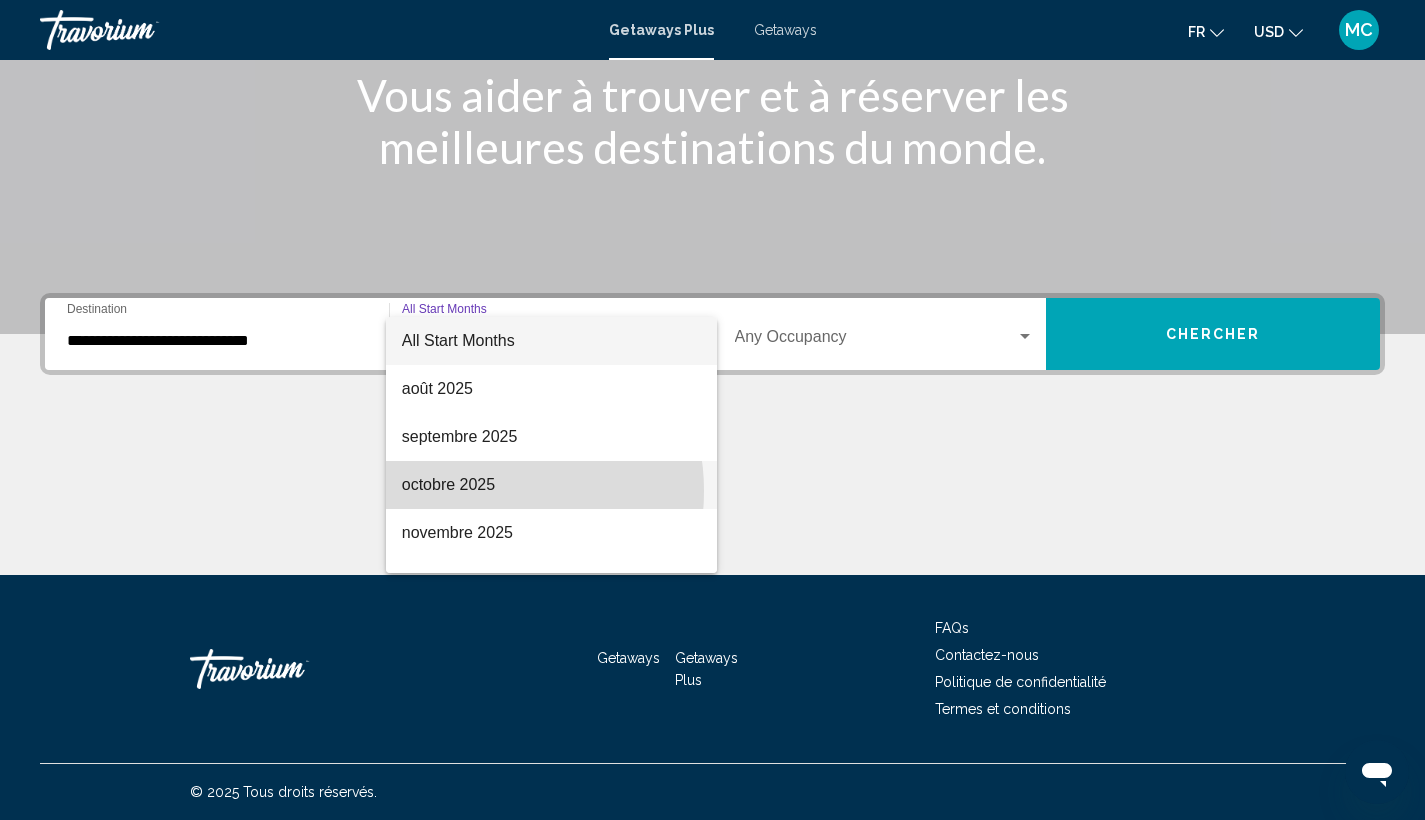 click on "octobre 2025" at bounding box center (551, 485) 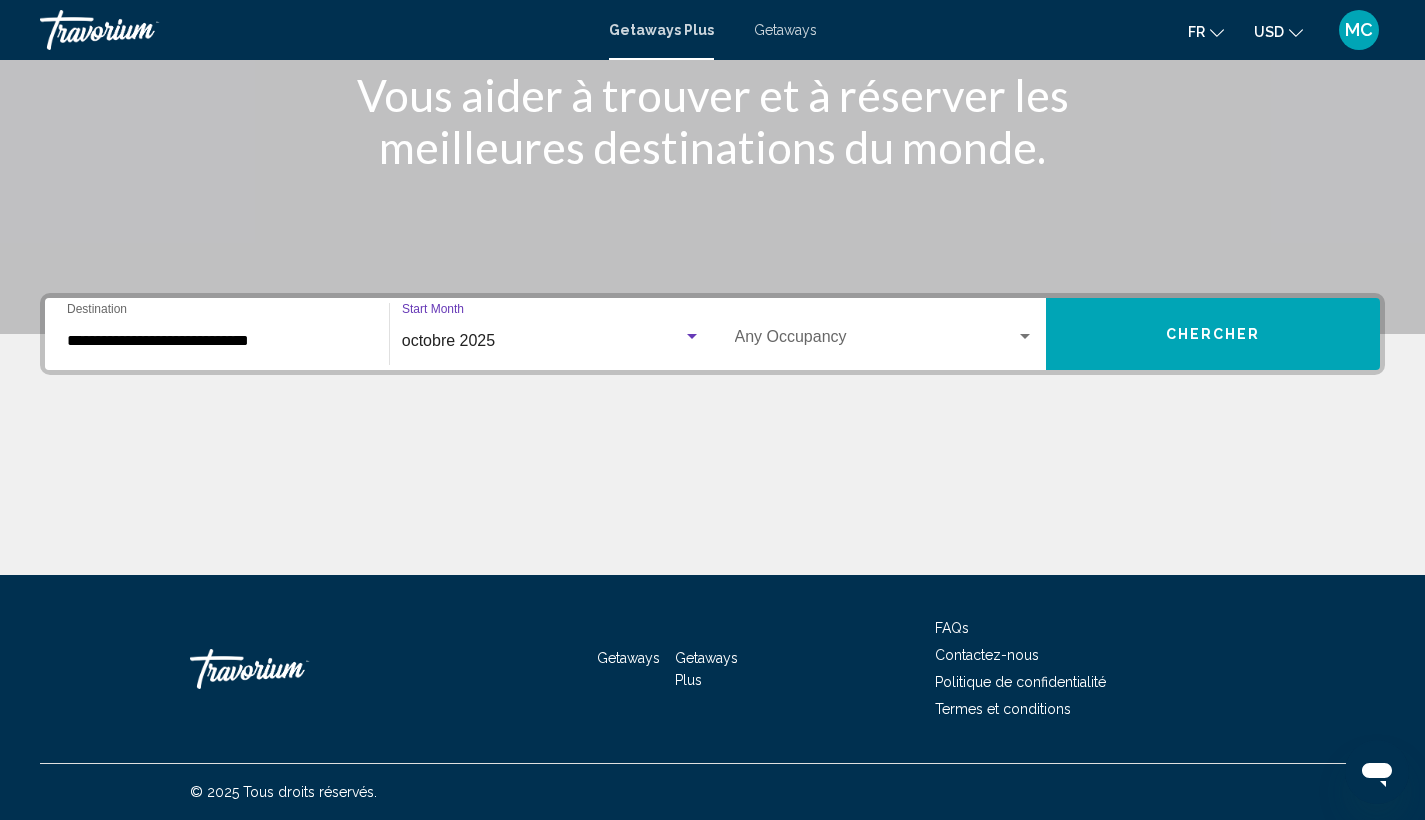 click at bounding box center (876, 341) 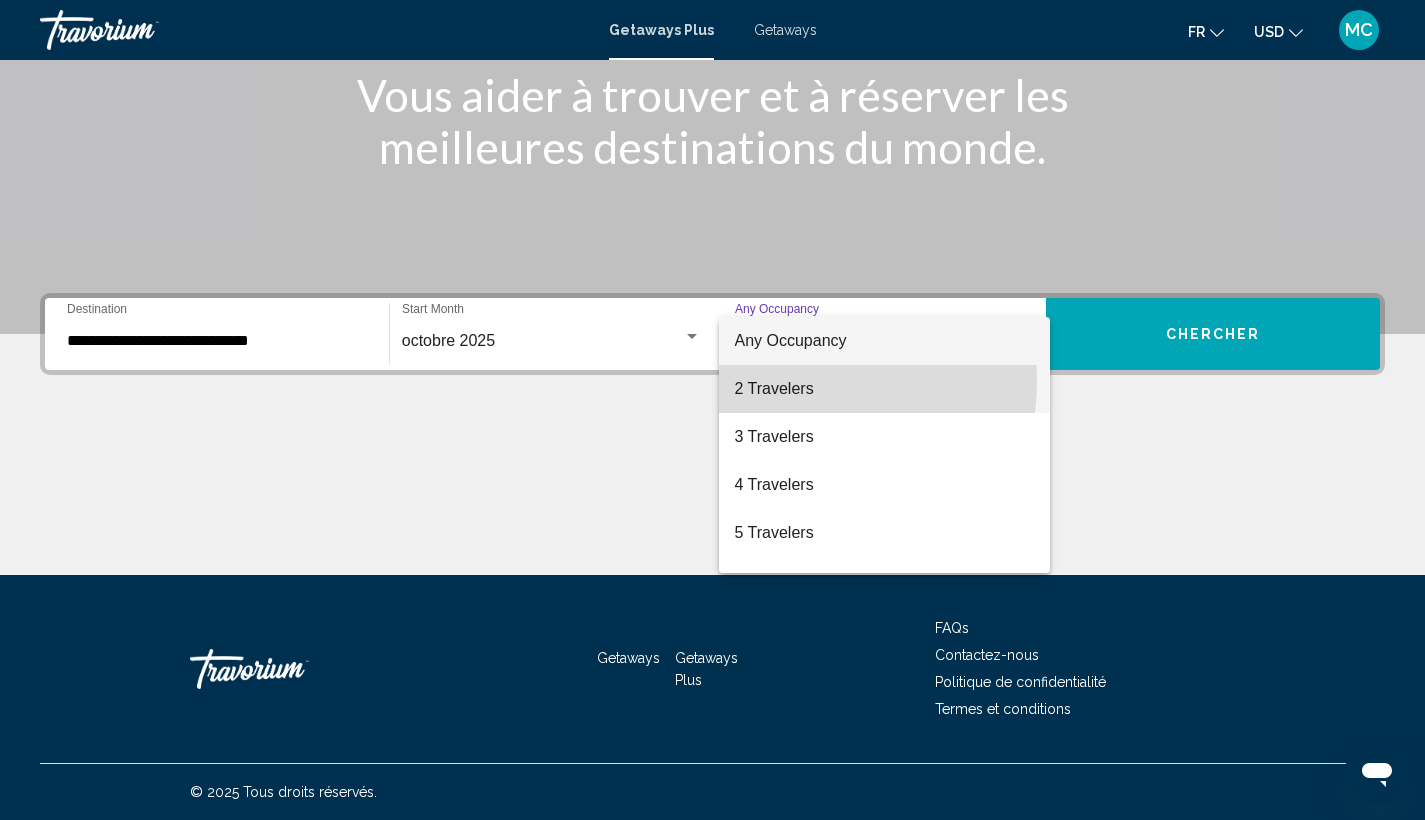 click on "2 Travelers" at bounding box center [885, 389] 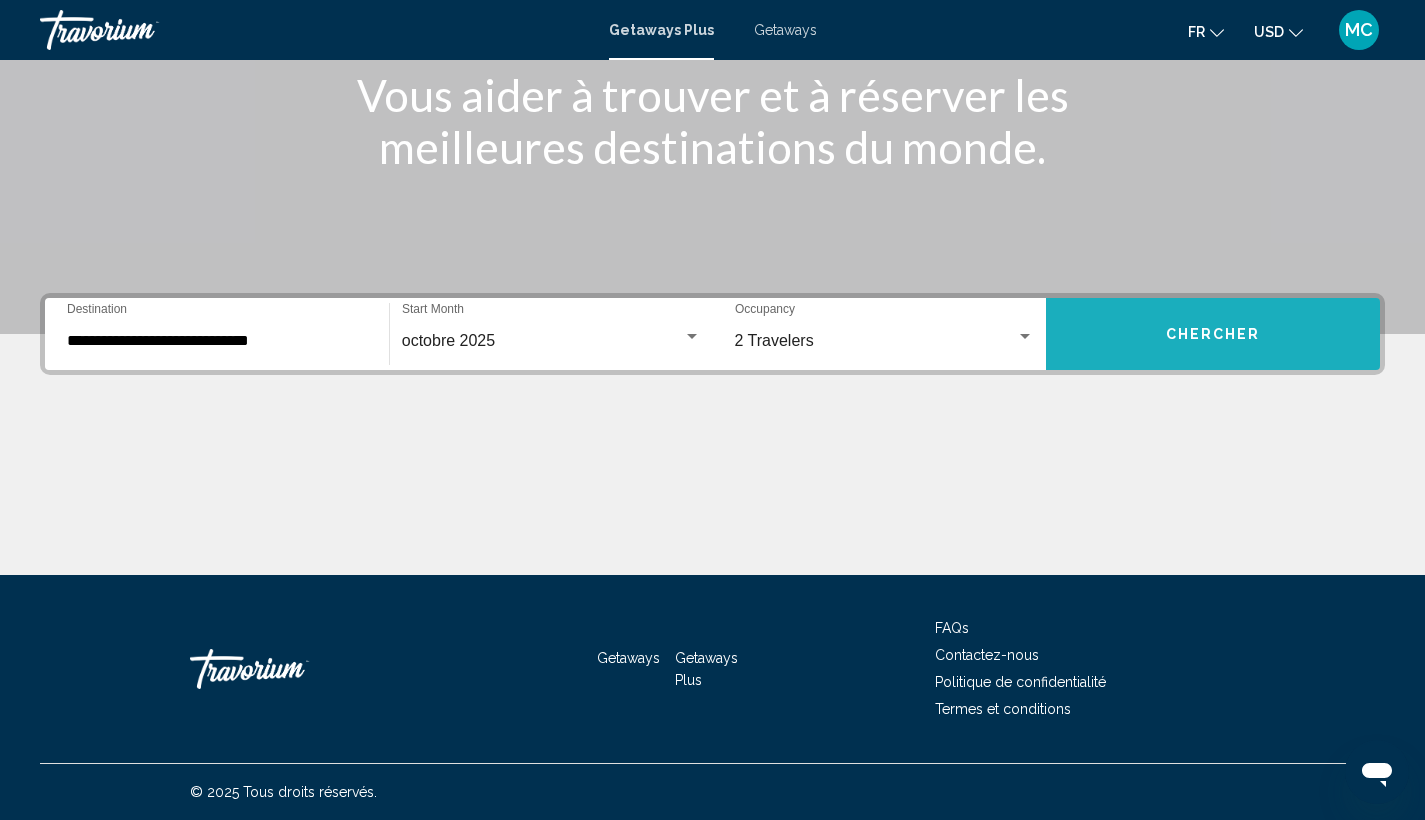 click on "Chercher" at bounding box center [1213, 334] 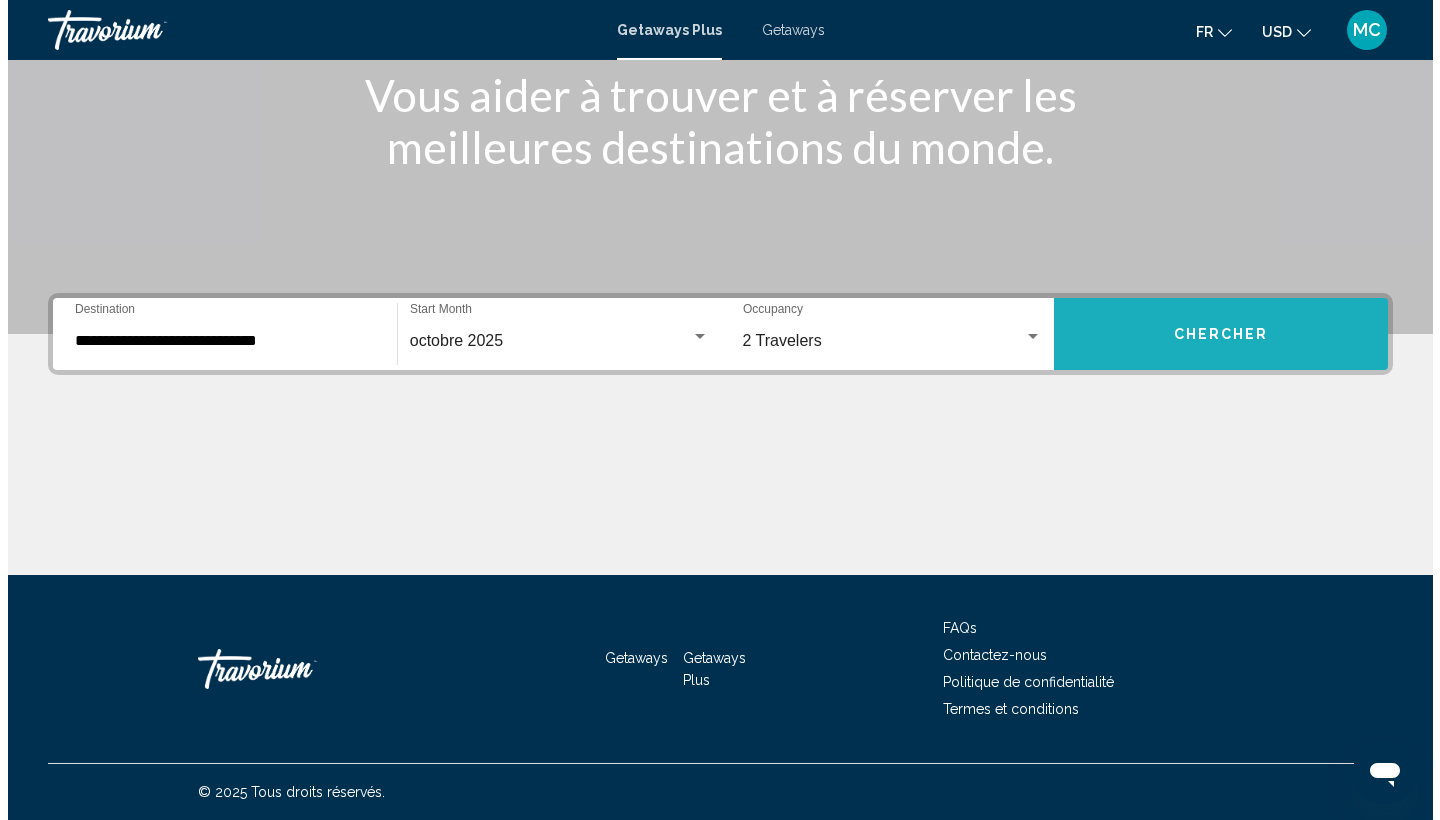 scroll, scrollTop: 0, scrollLeft: 0, axis: both 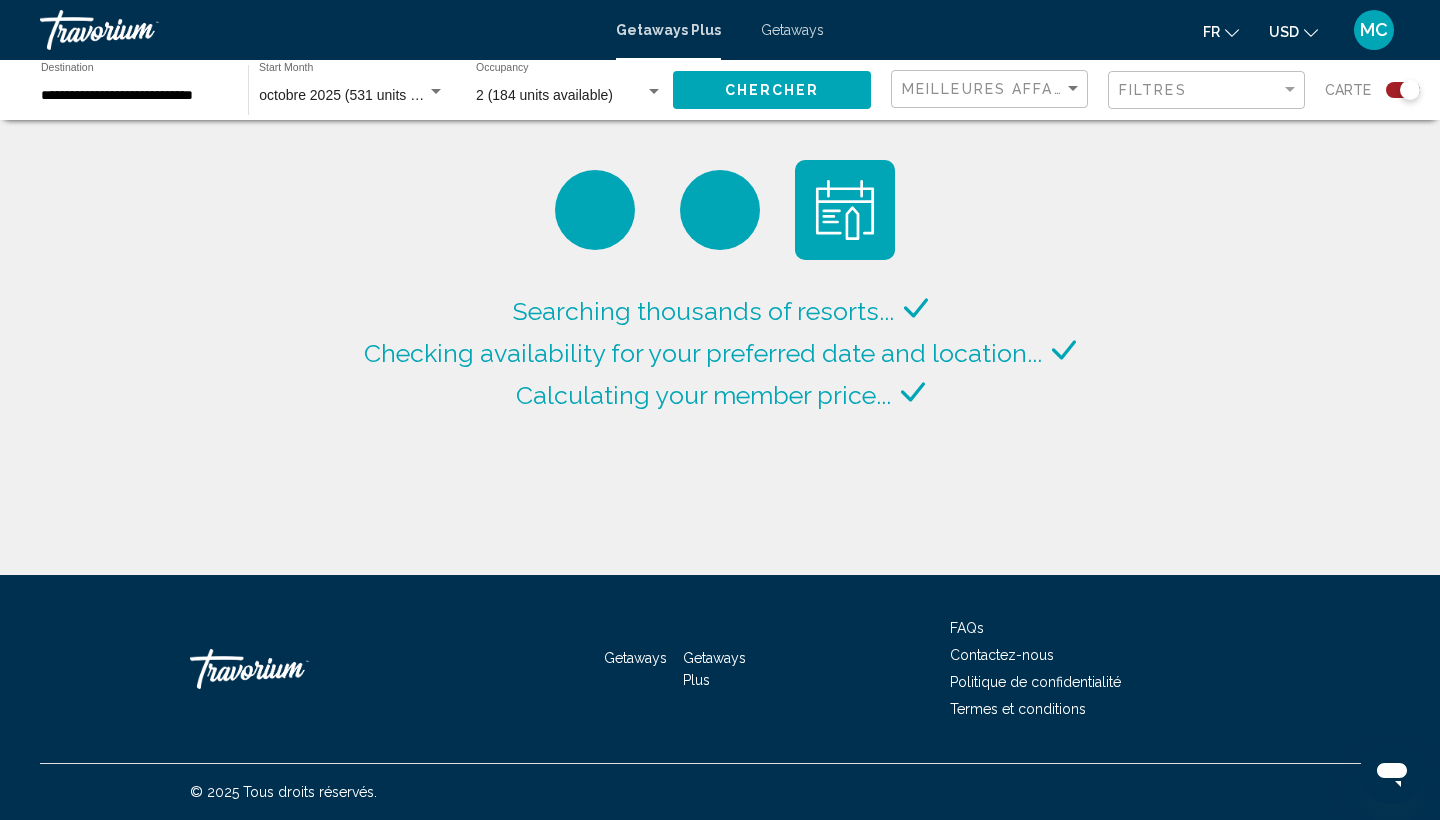 click on "USD" 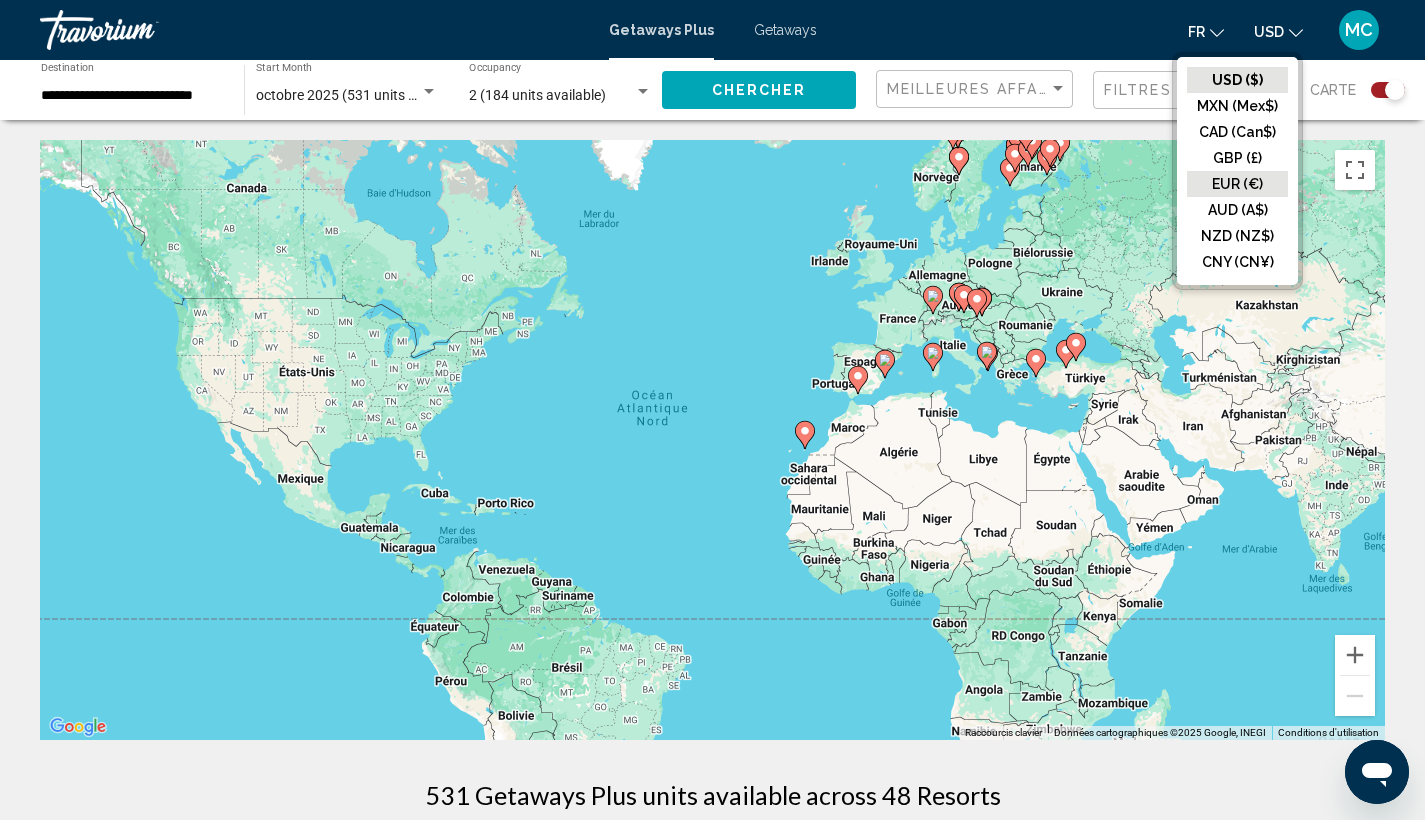click on "EUR (€)" 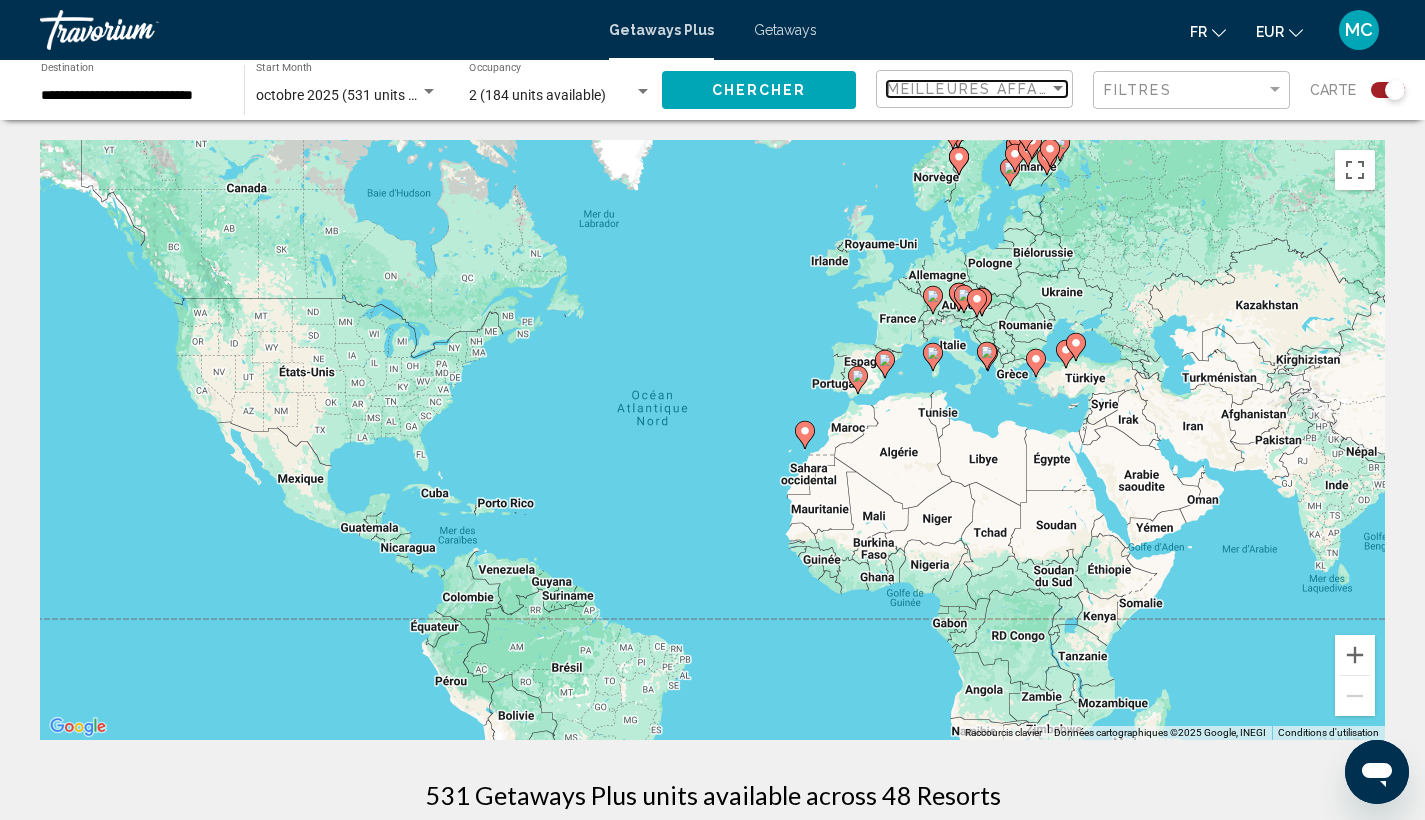 click on "Meilleures affaires" at bounding box center [981, 89] 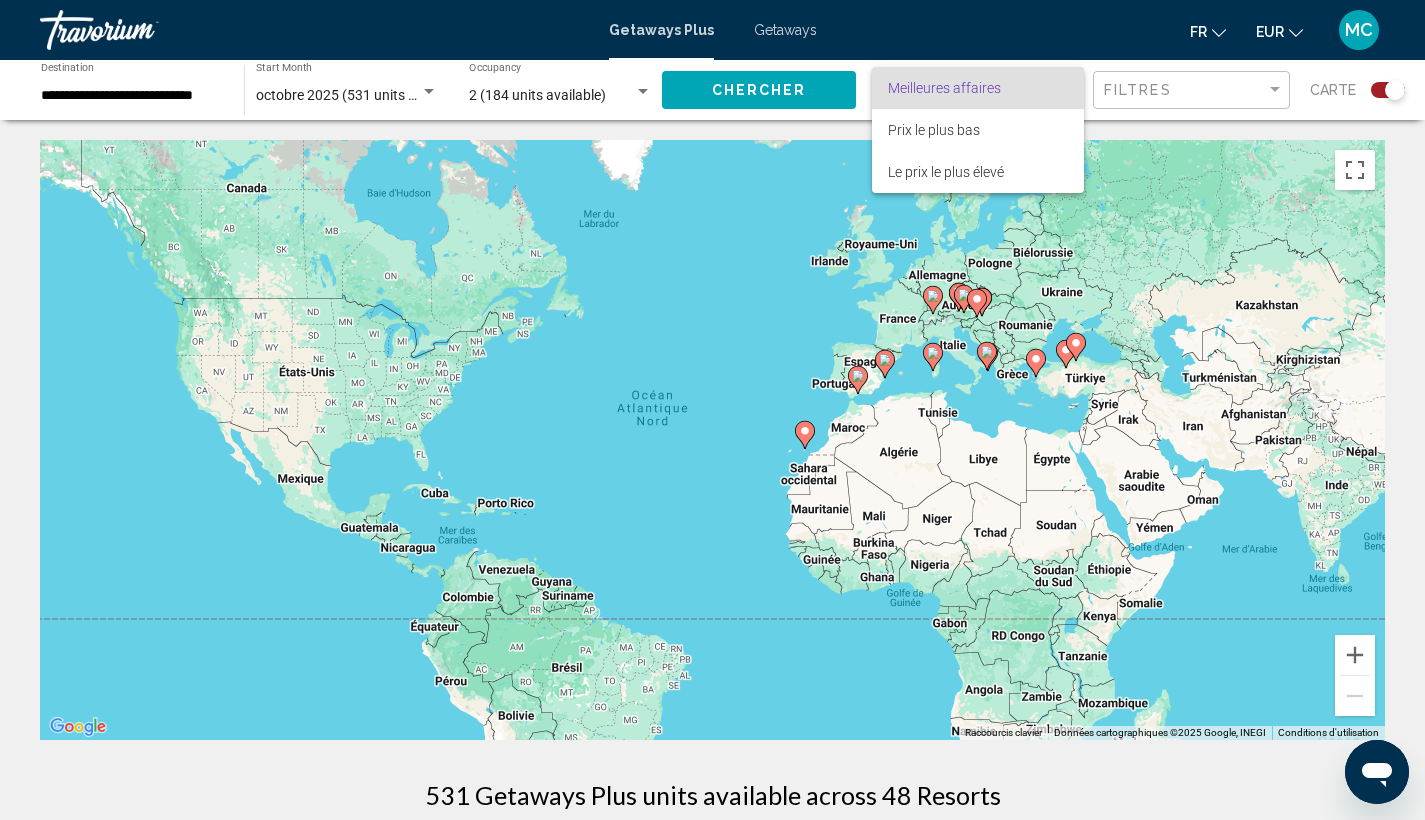 click at bounding box center [712, 410] 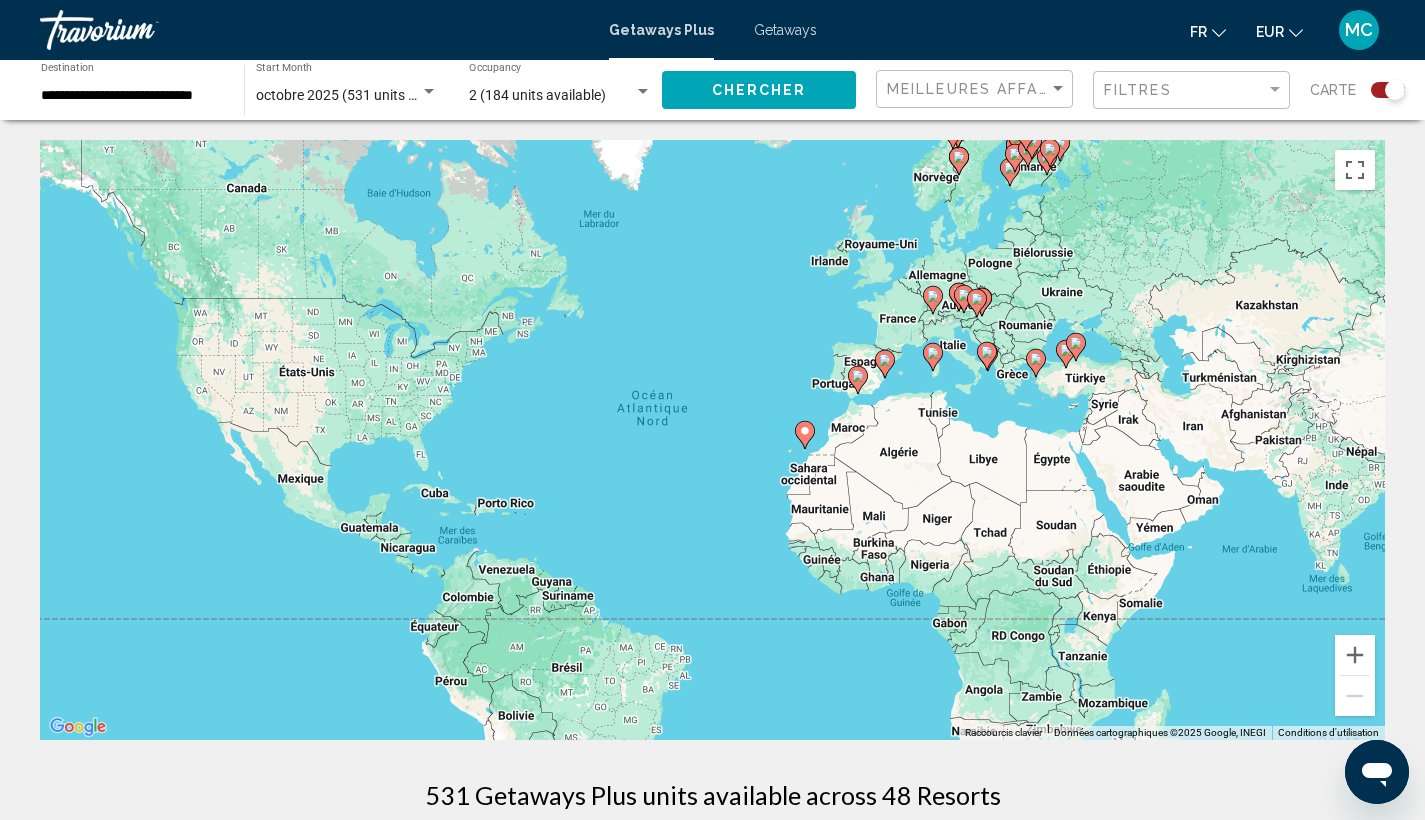 click 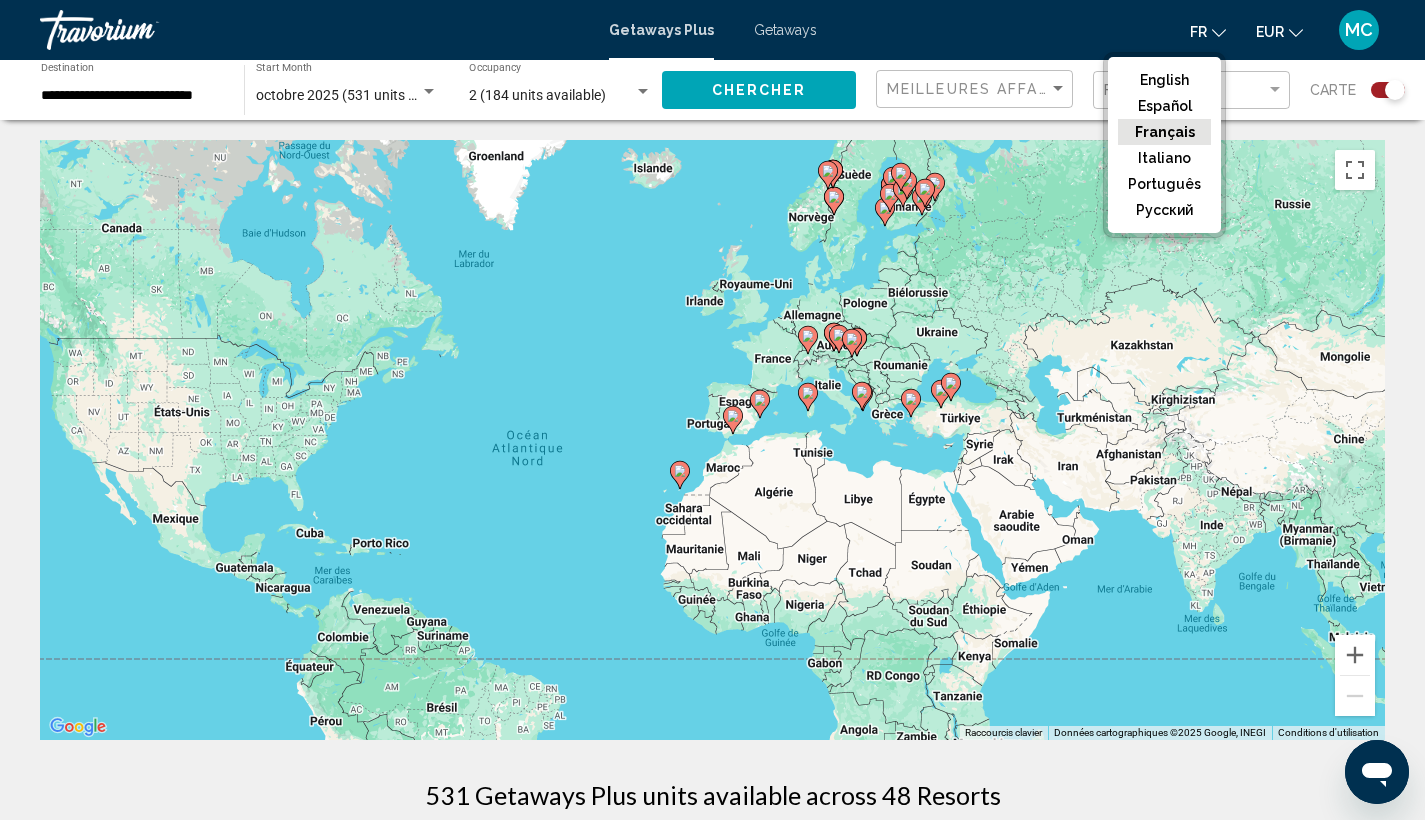 drag, startPoint x: 904, startPoint y: 357, endPoint x: 742, endPoint y: 409, distance: 170.14111 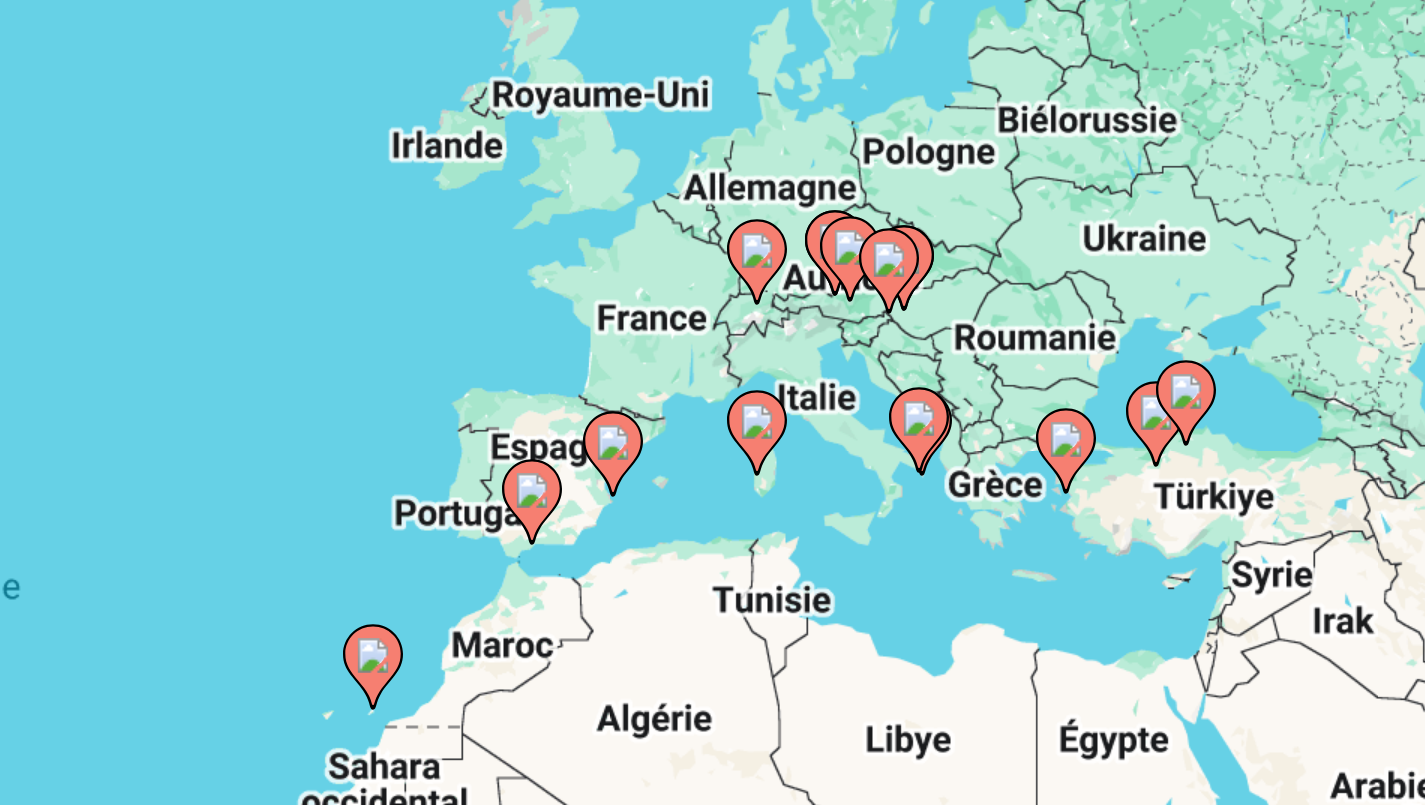 click 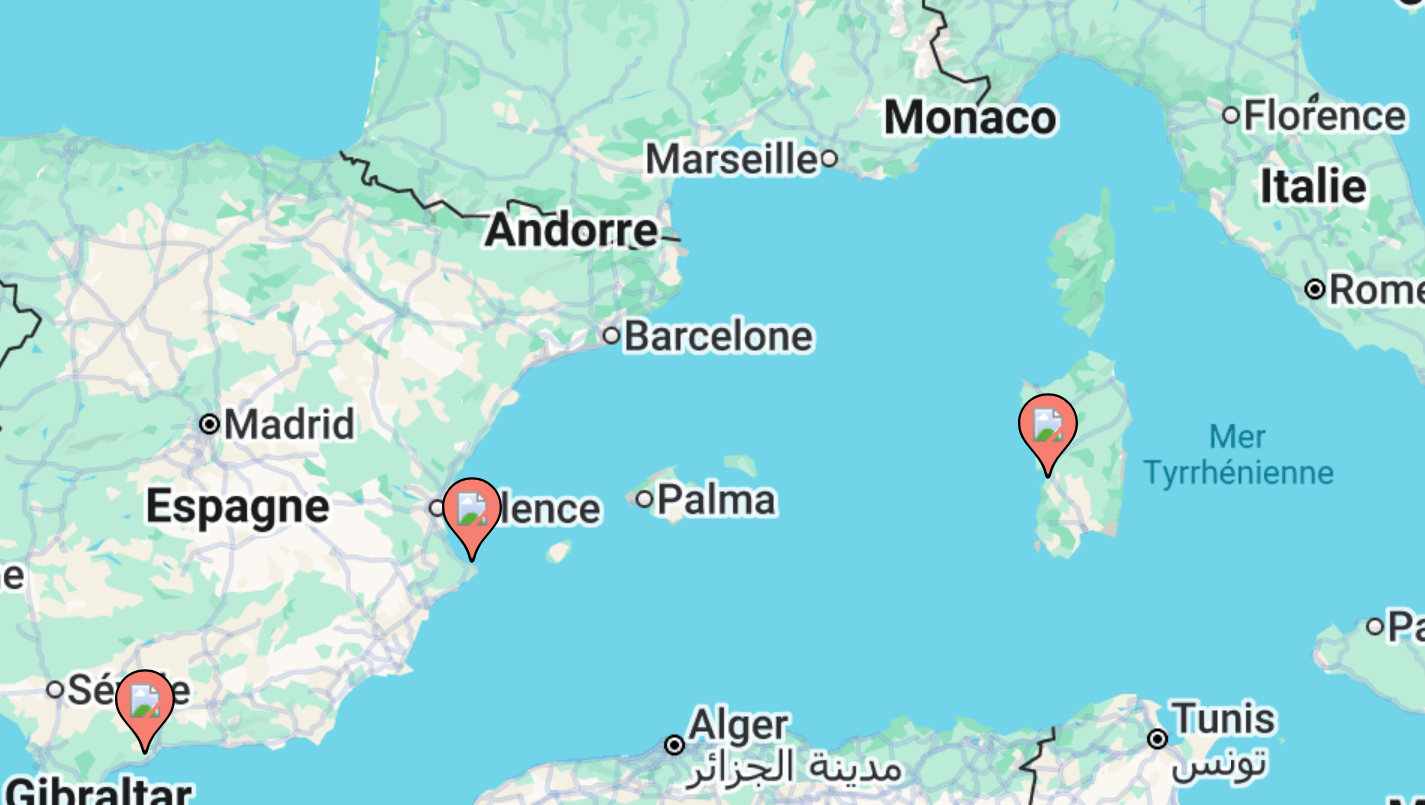 click 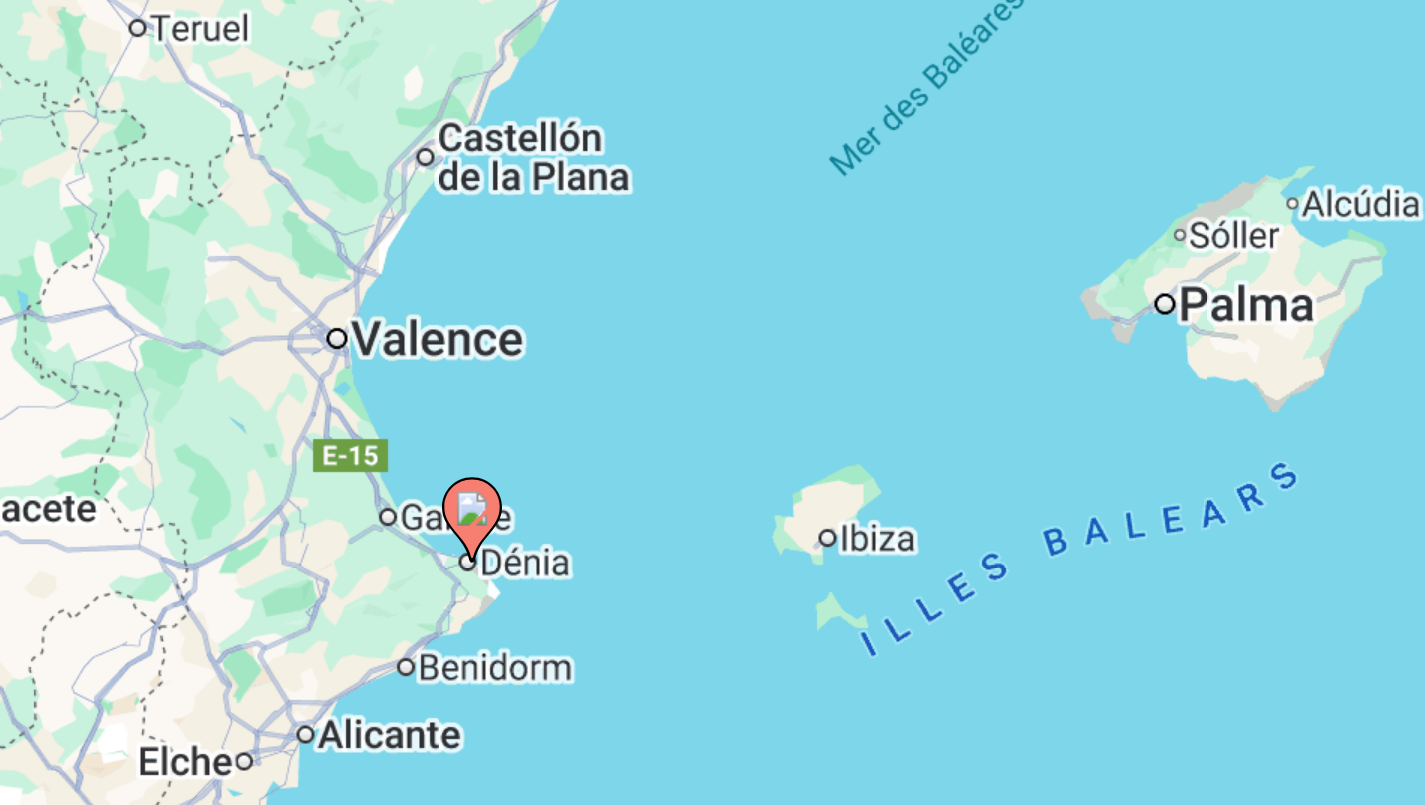 click 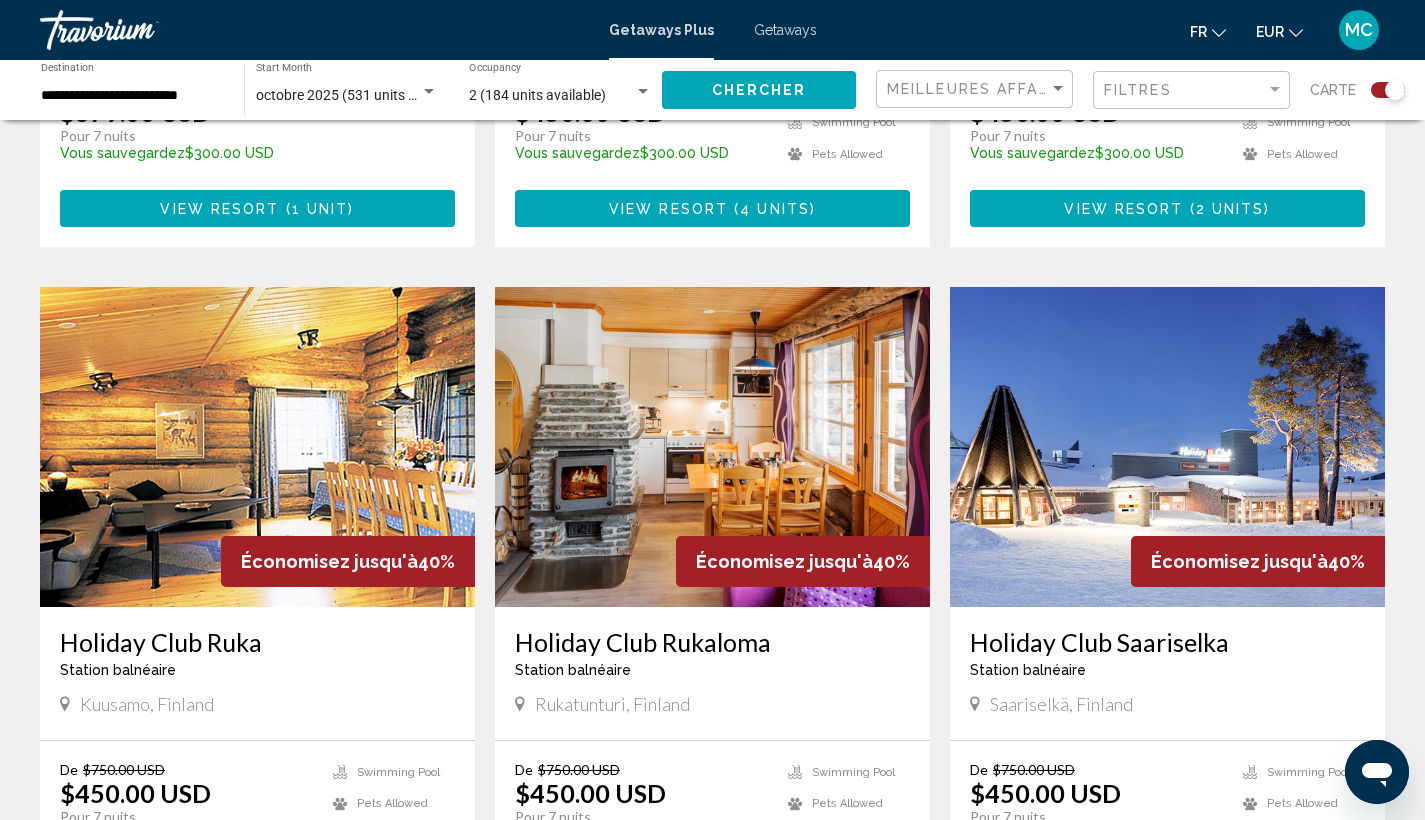 scroll, scrollTop: 1439, scrollLeft: 0, axis: vertical 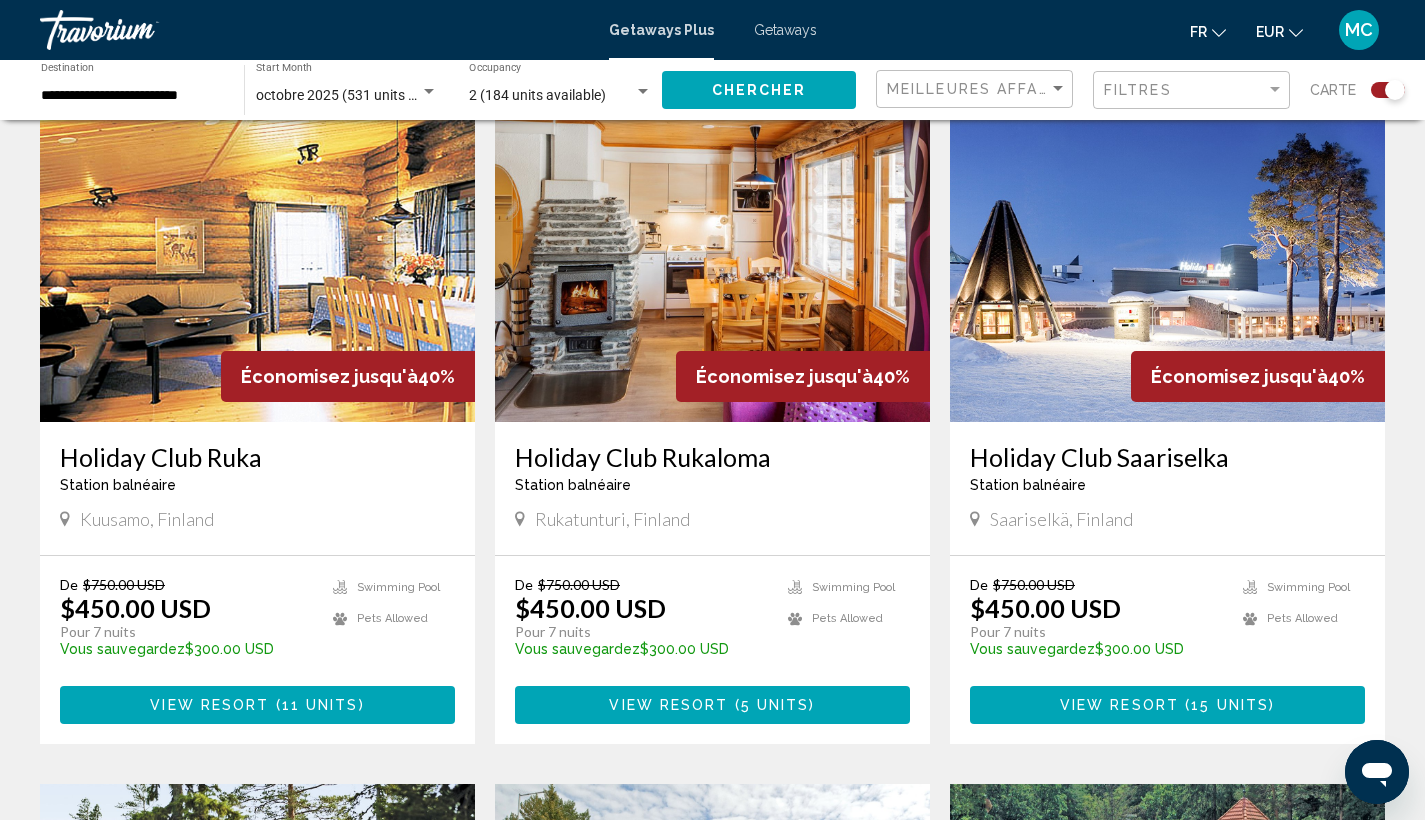 click at bounding box center (1167, 262) 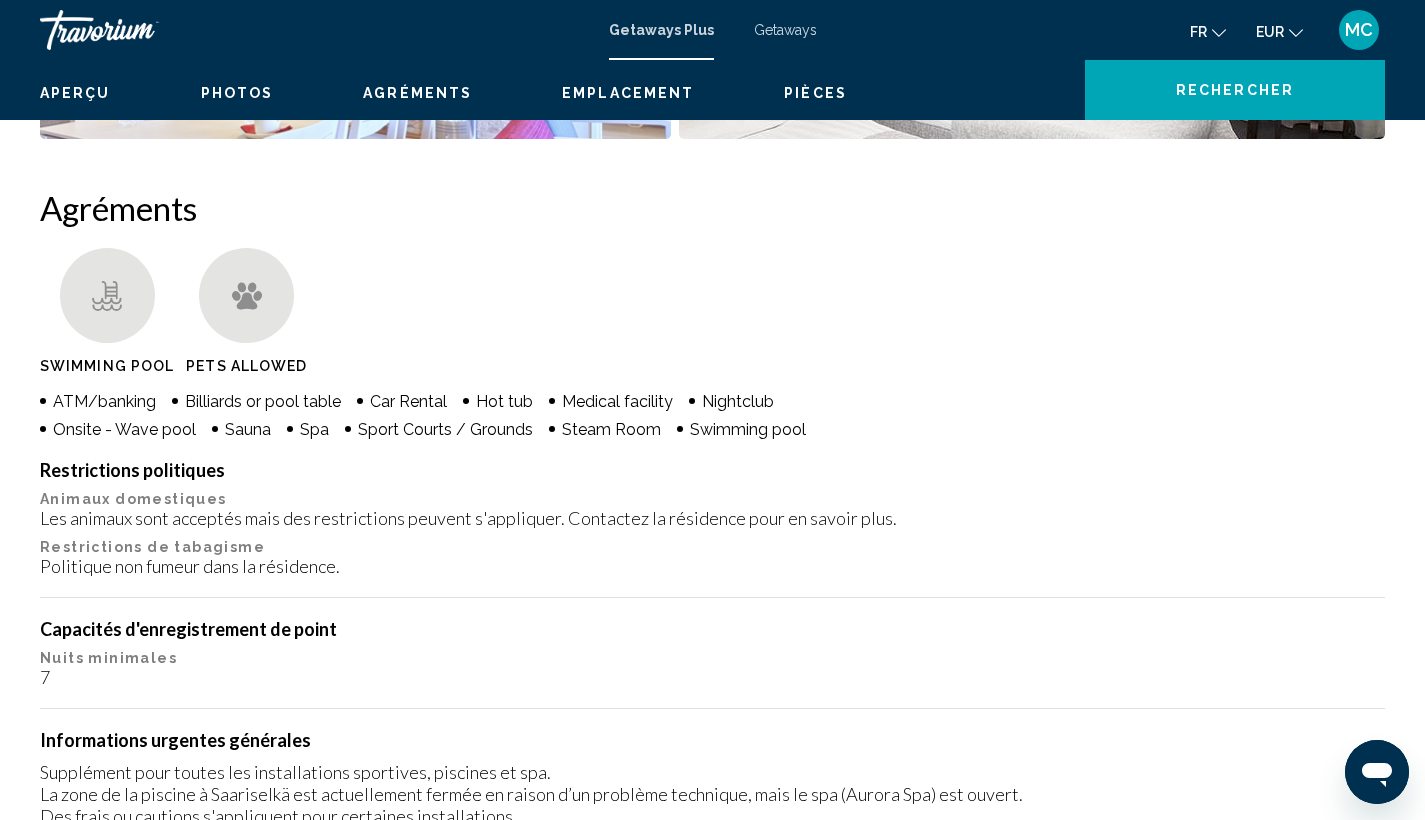 scroll, scrollTop: 0, scrollLeft: 0, axis: both 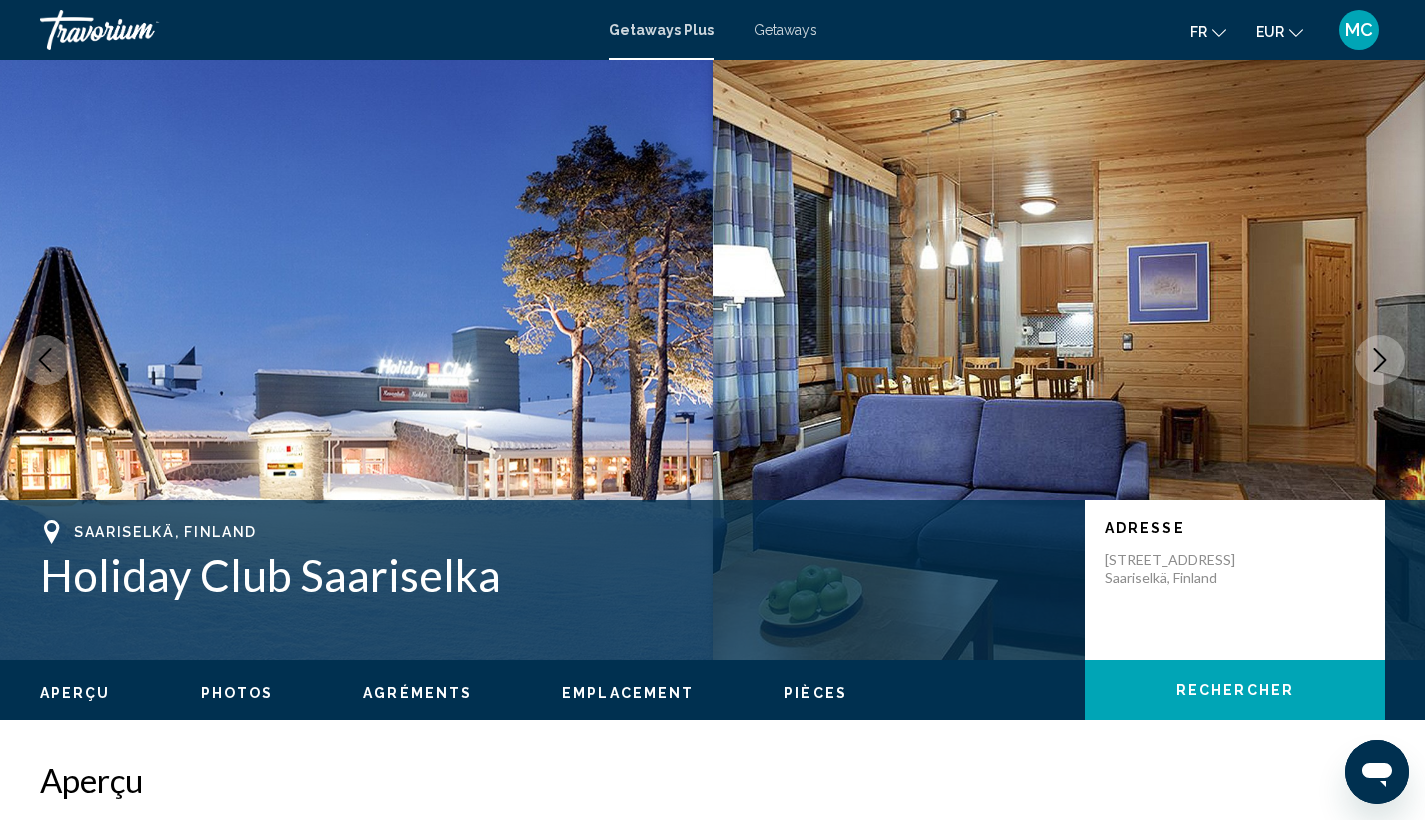 click 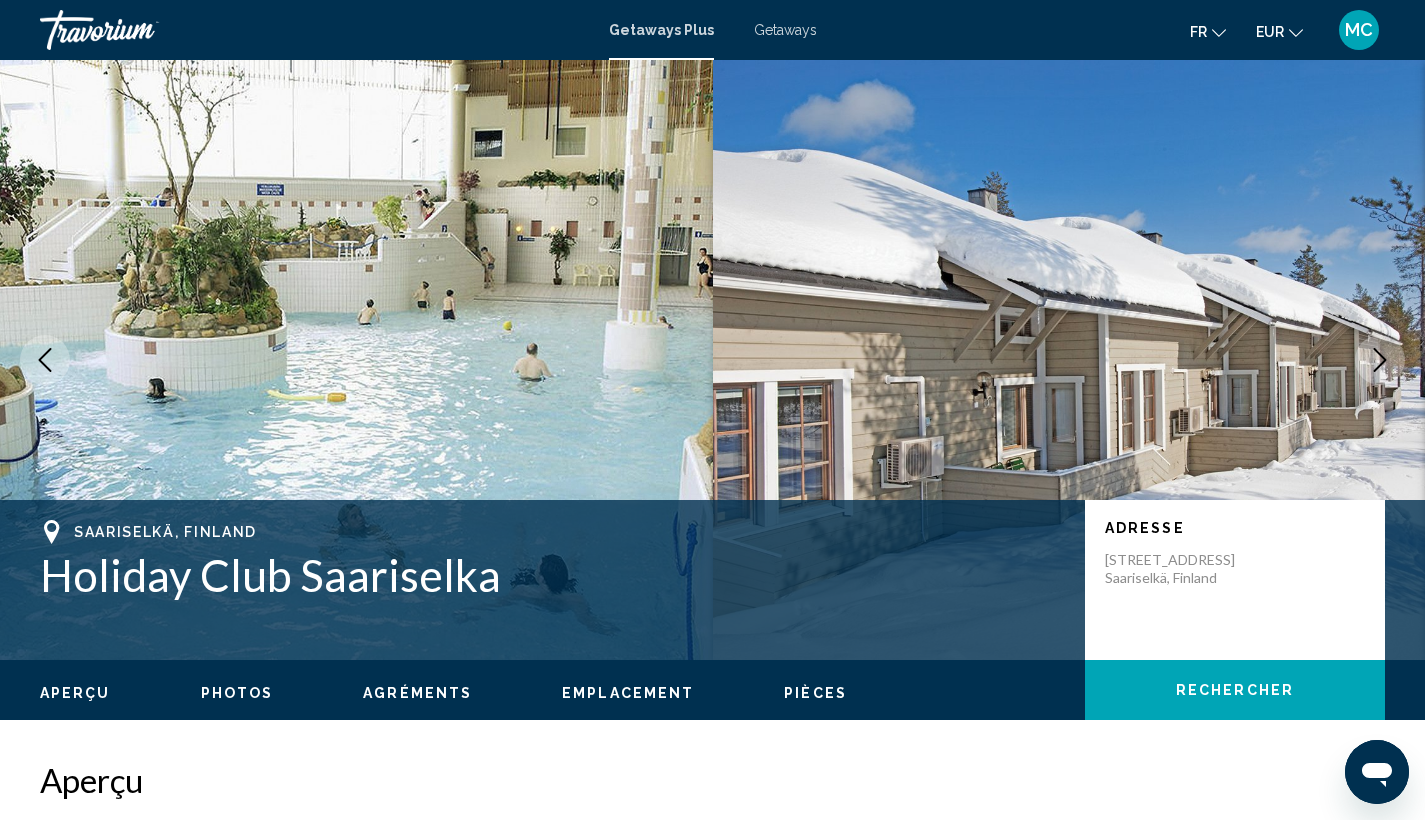 click 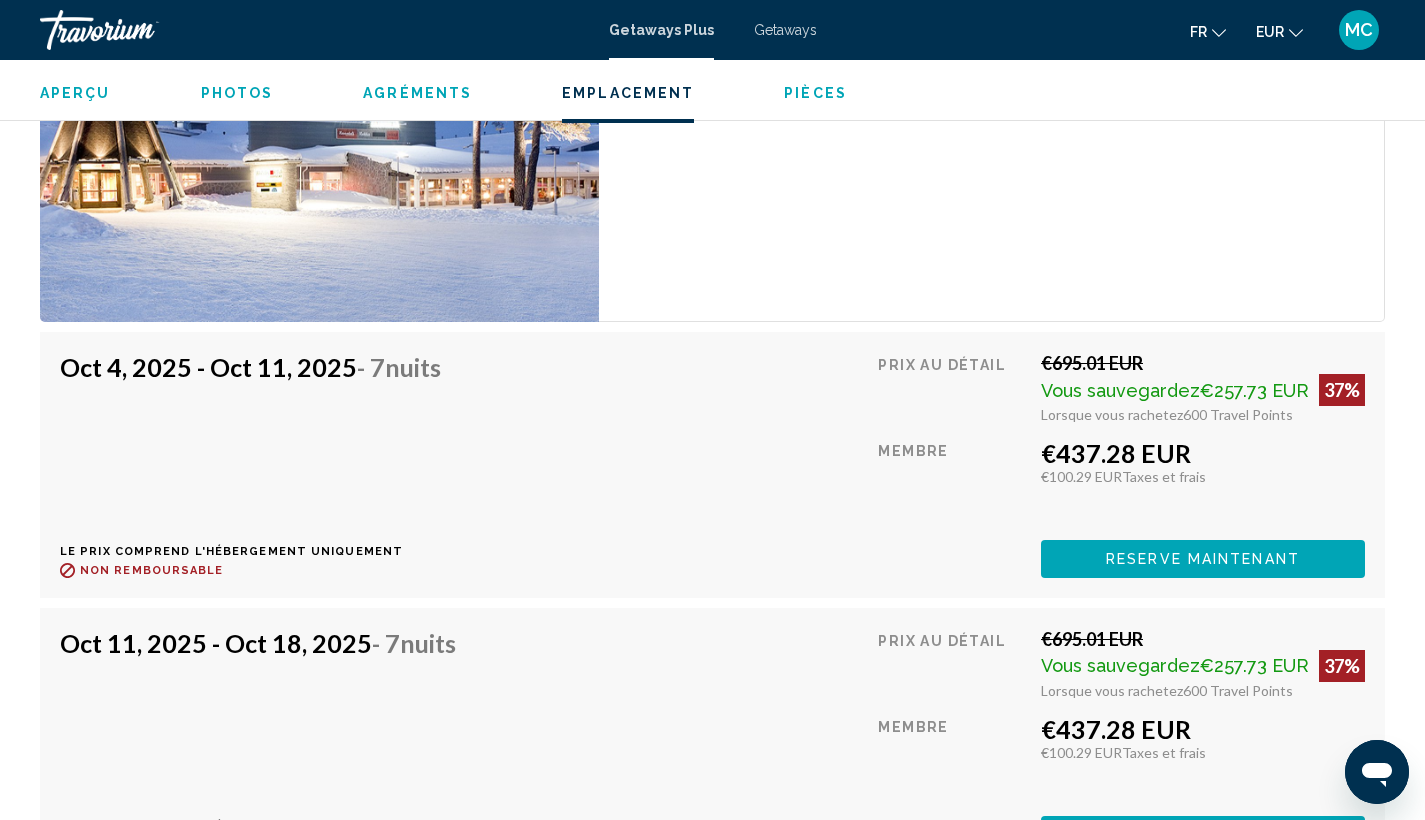 scroll, scrollTop: 3874, scrollLeft: 0, axis: vertical 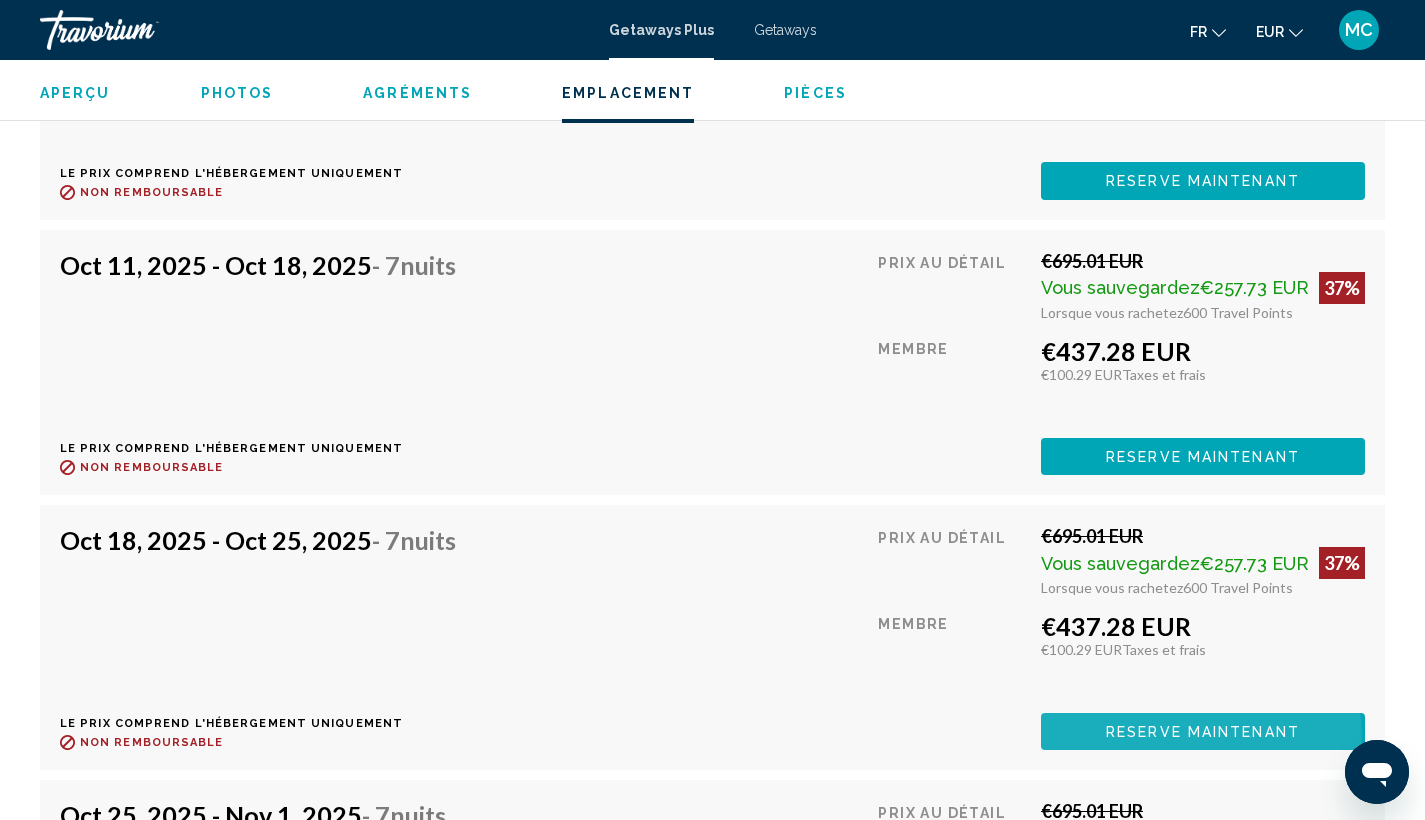 click on "Reserve maintenant" at bounding box center (1203, 732) 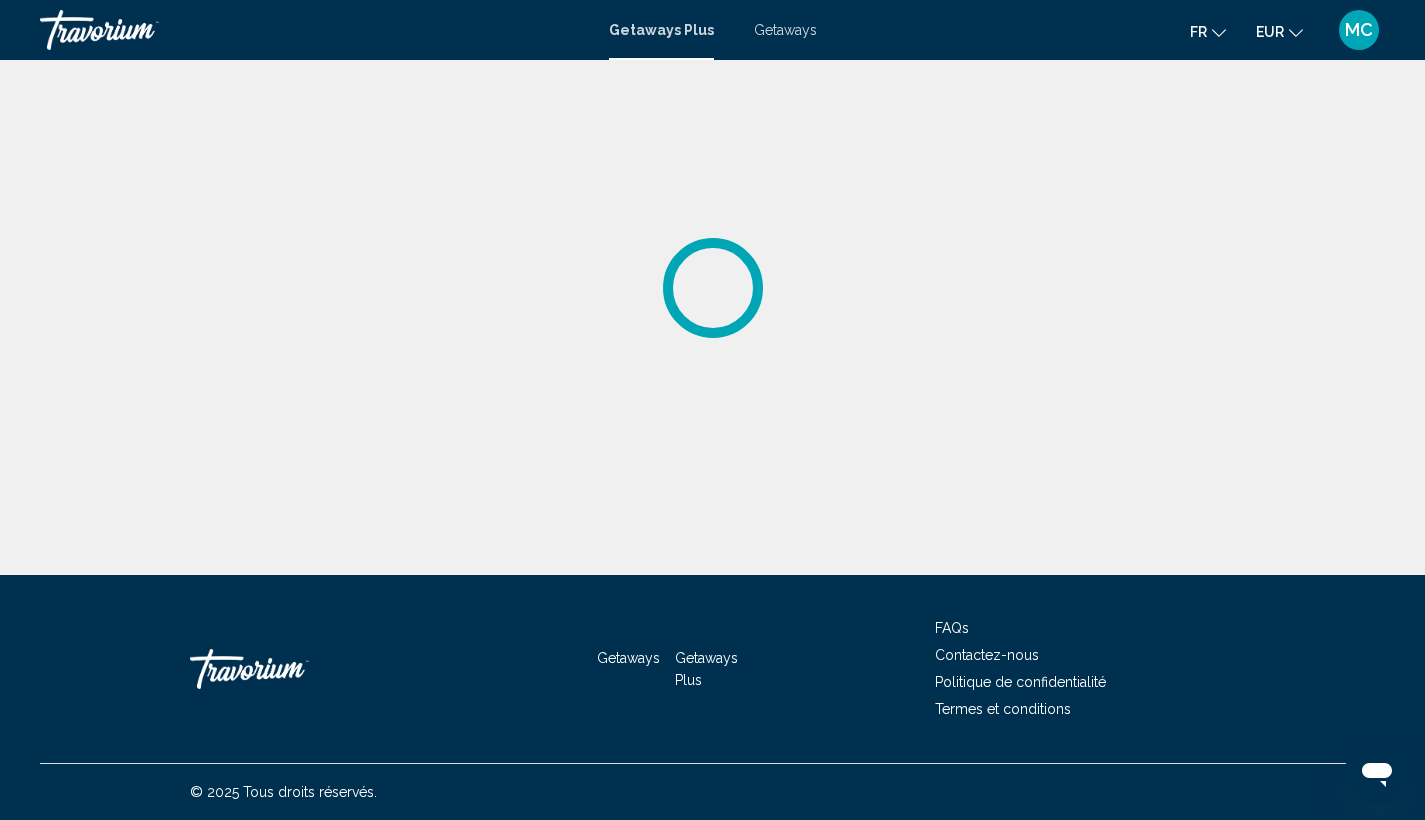 scroll, scrollTop: 0, scrollLeft: 0, axis: both 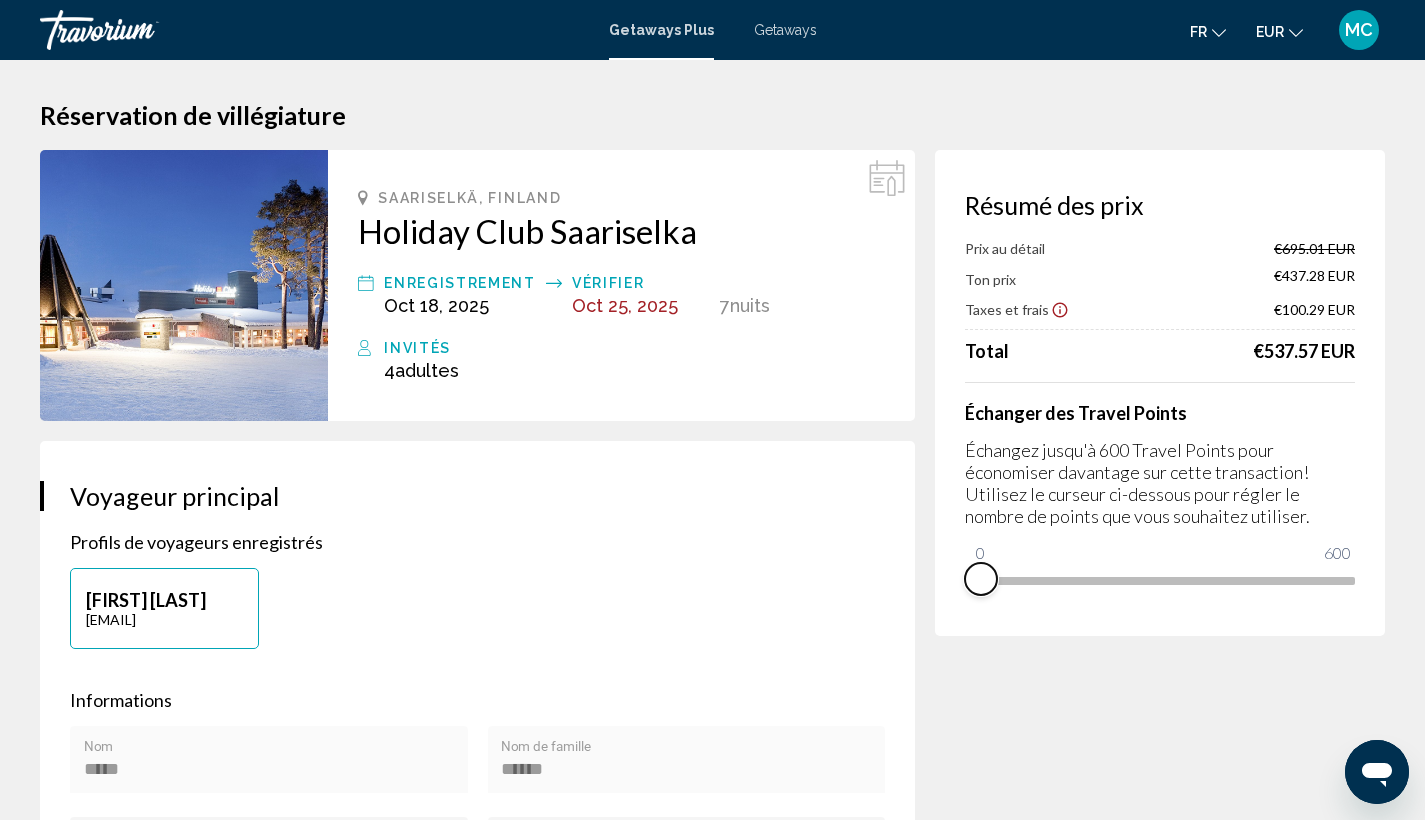 drag, startPoint x: 1334, startPoint y: 601, endPoint x: 894, endPoint y: 670, distance: 445.37738 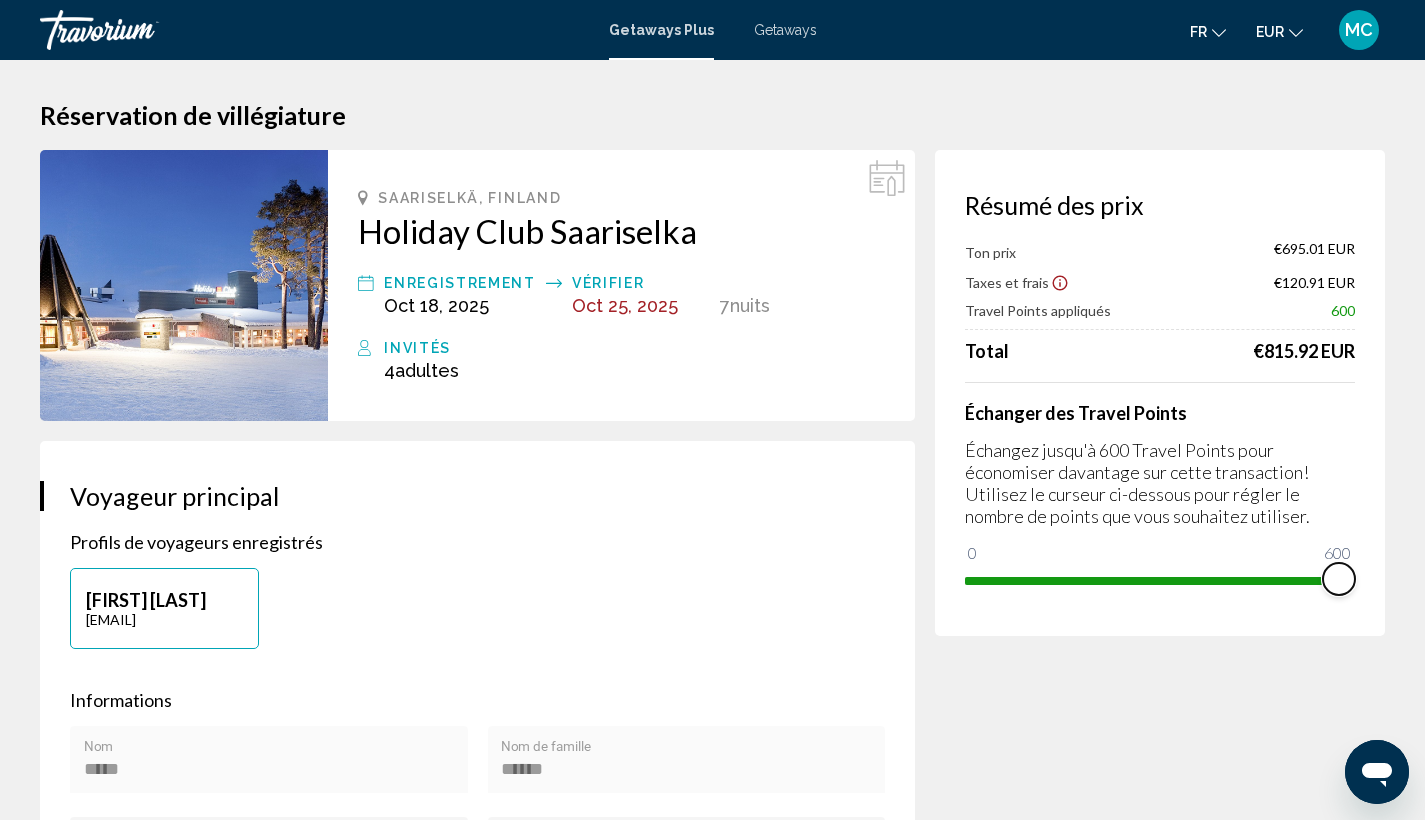 drag, startPoint x: 986, startPoint y: 556, endPoint x: 1381, endPoint y: 535, distance: 395.55783 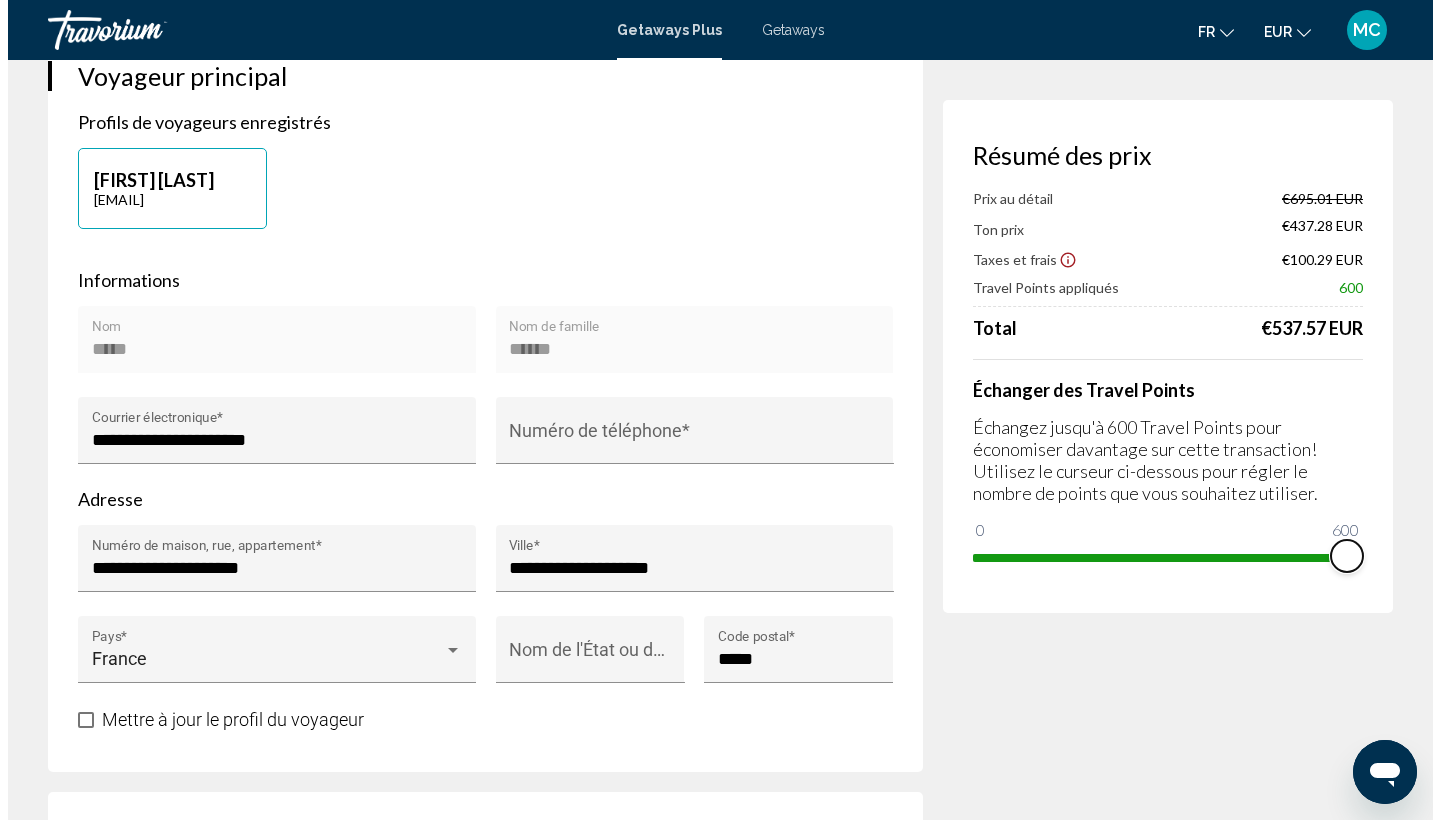 scroll, scrollTop: 0, scrollLeft: 0, axis: both 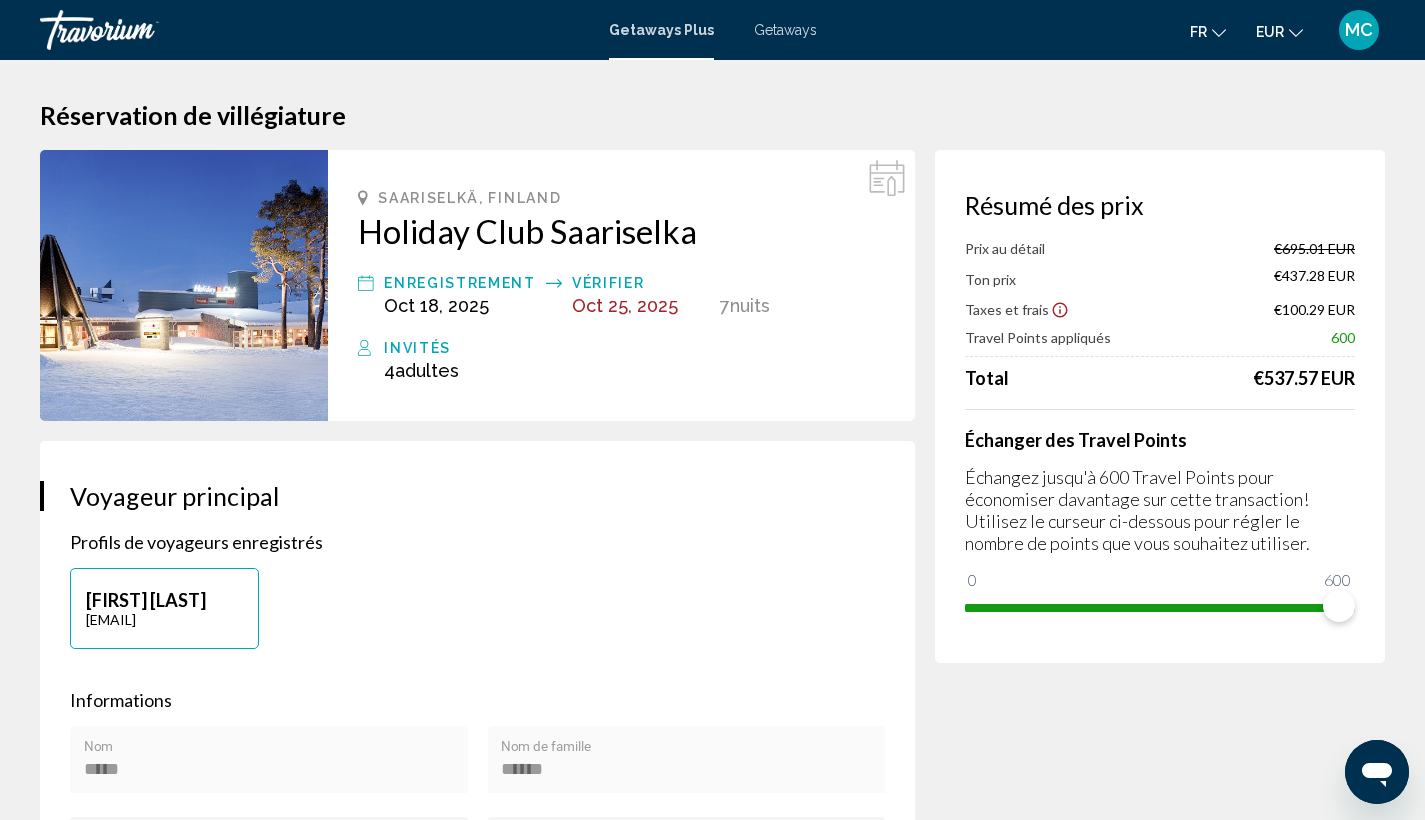 click at bounding box center (184, 285) 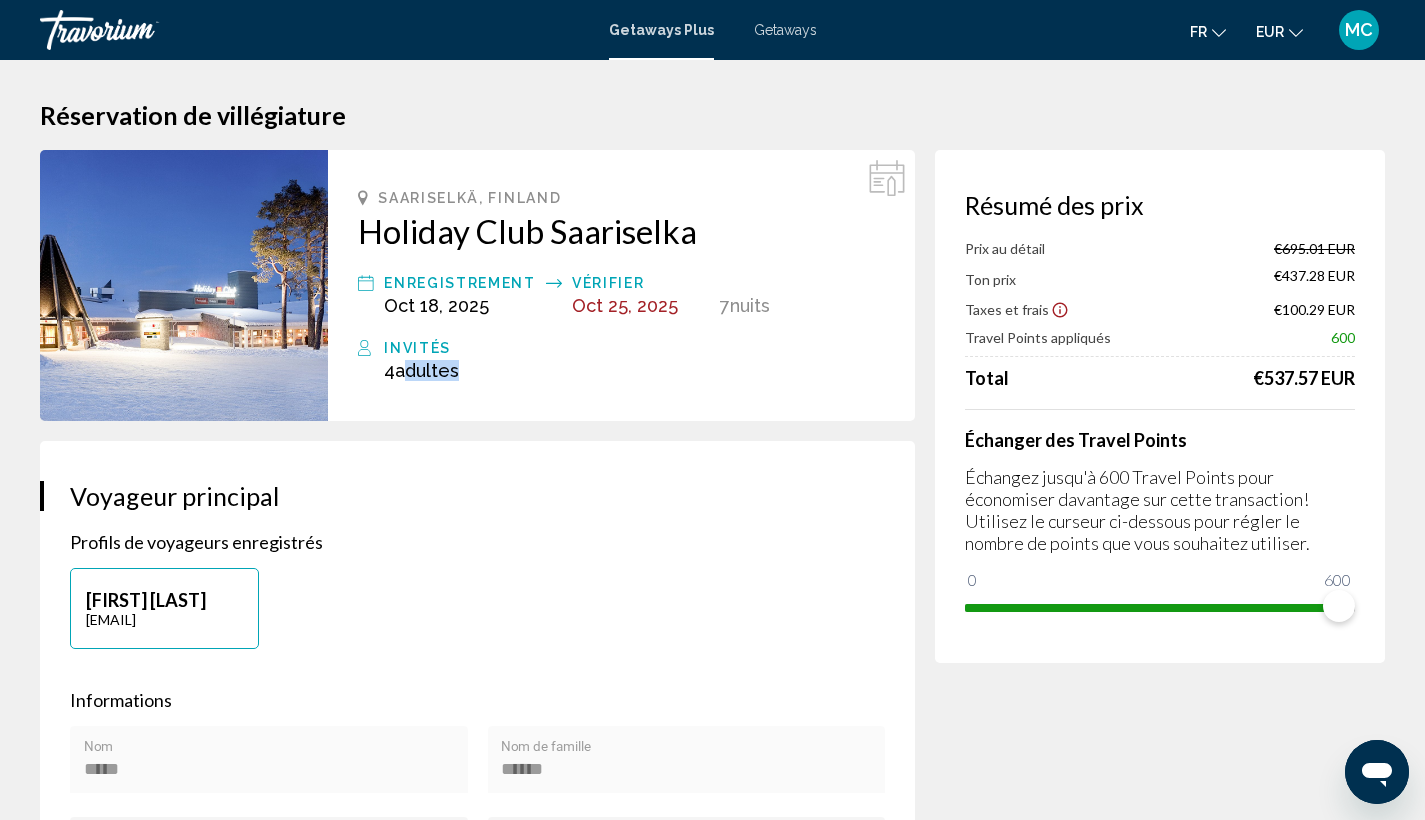 drag, startPoint x: 415, startPoint y: 365, endPoint x: 497, endPoint y: 372, distance: 82.29824 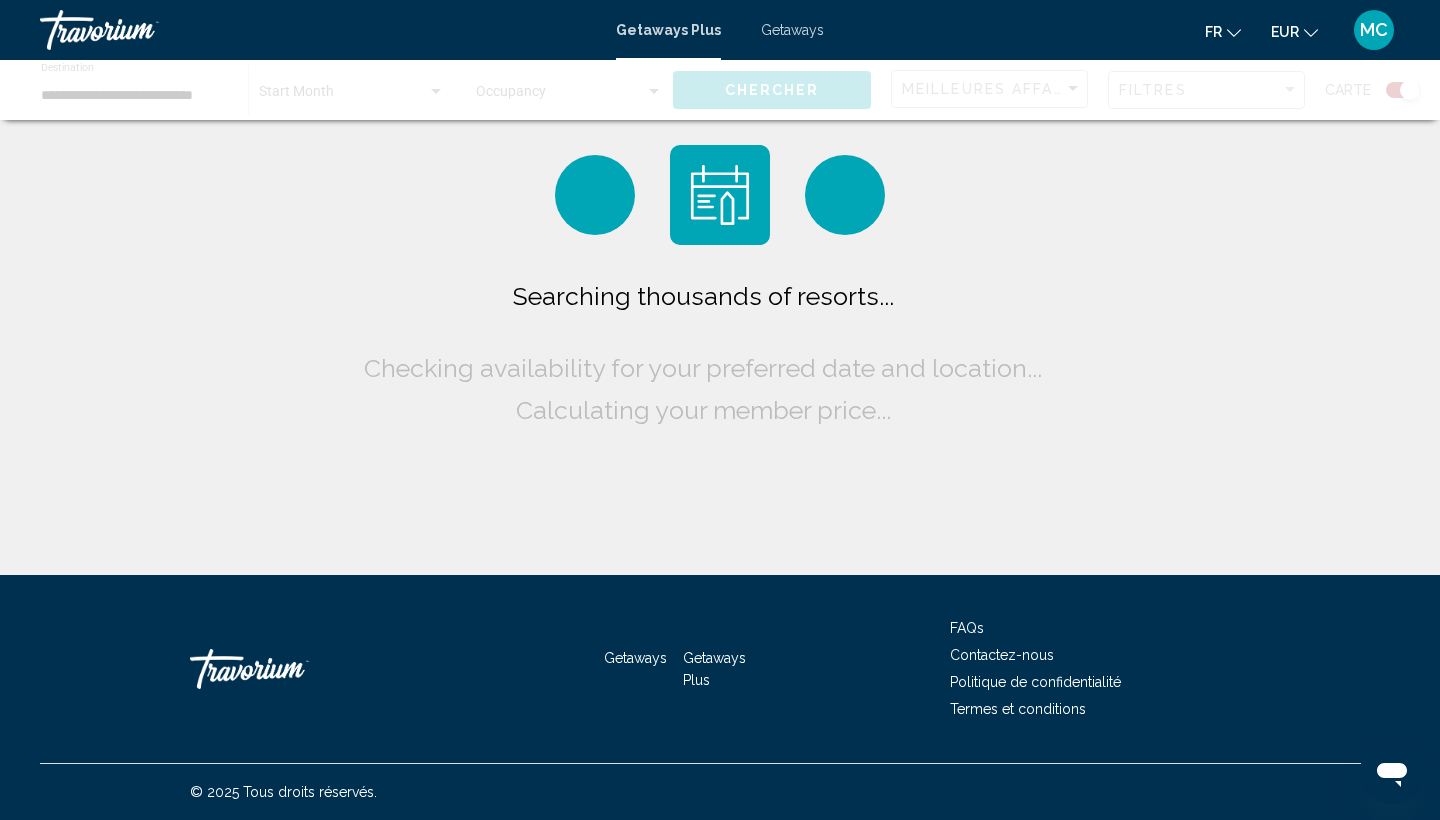 scroll, scrollTop: 0, scrollLeft: 0, axis: both 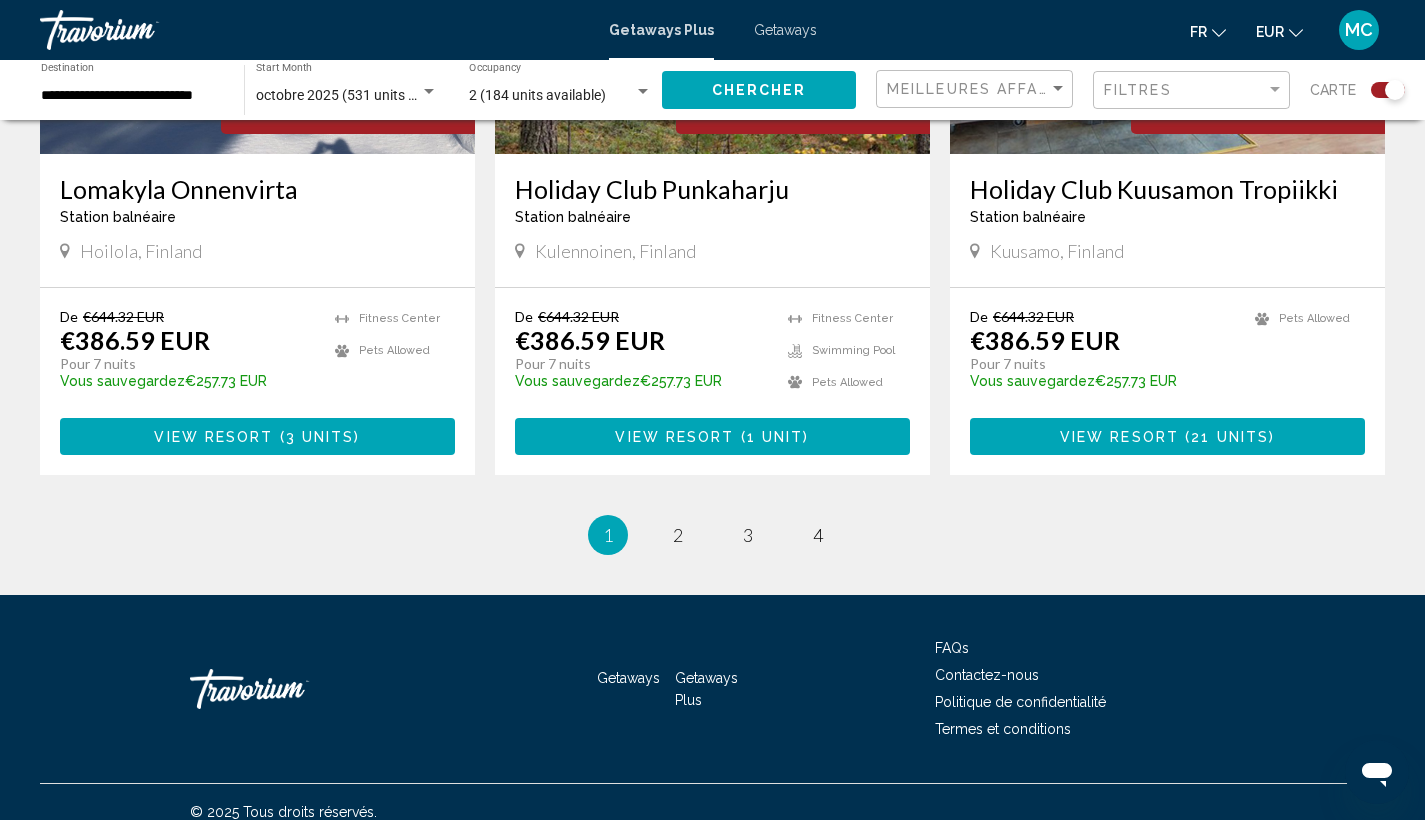 click on "1 / 4  You're on page  1 page  2 page  3 page  4" at bounding box center (712, 535) 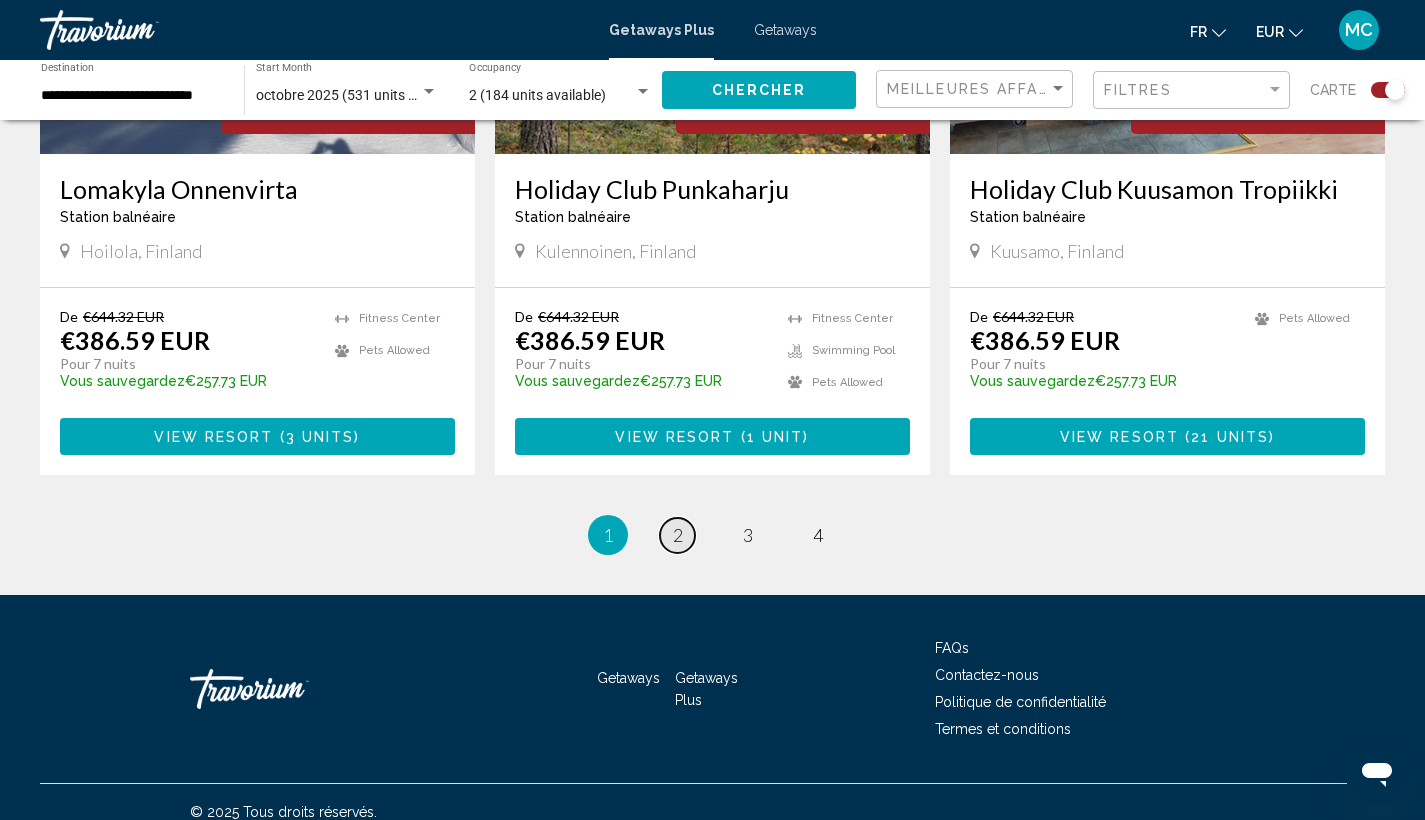 click on "page  2" at bounding box center (677, 535) 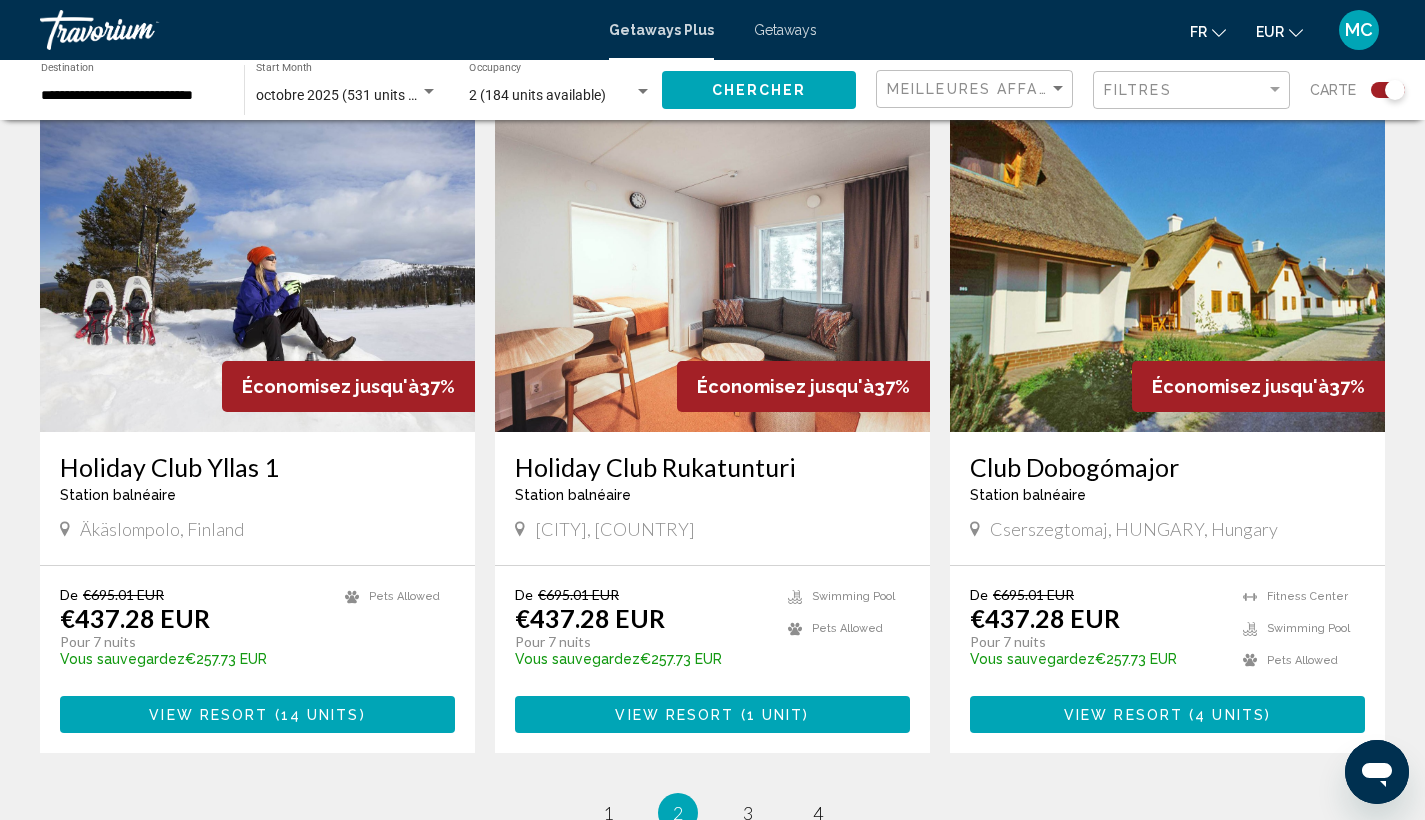 scroll, scrollTop: 3040, scrollLeft: 0, axis: vertical 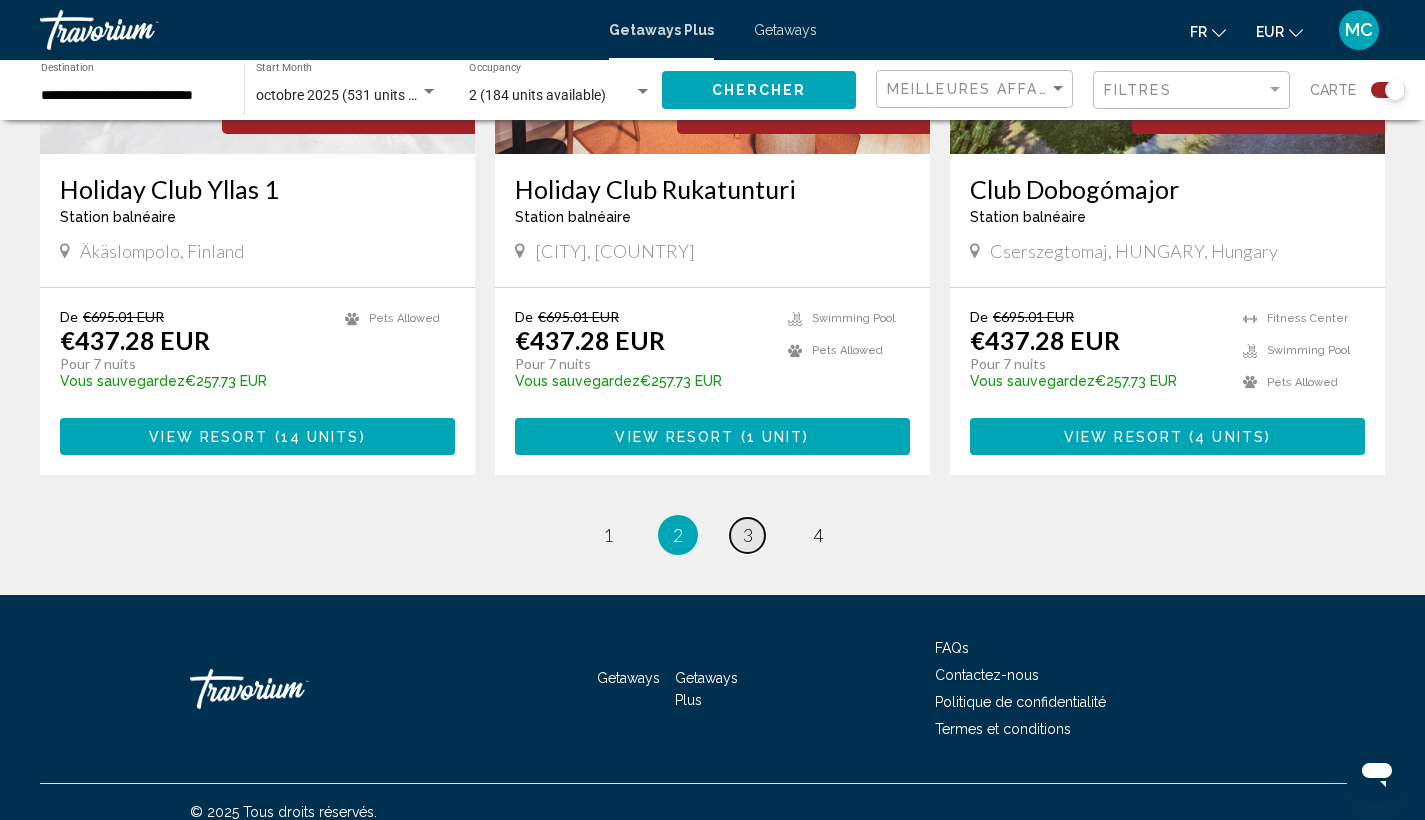 click on "3" at bounding box center [748, 535] 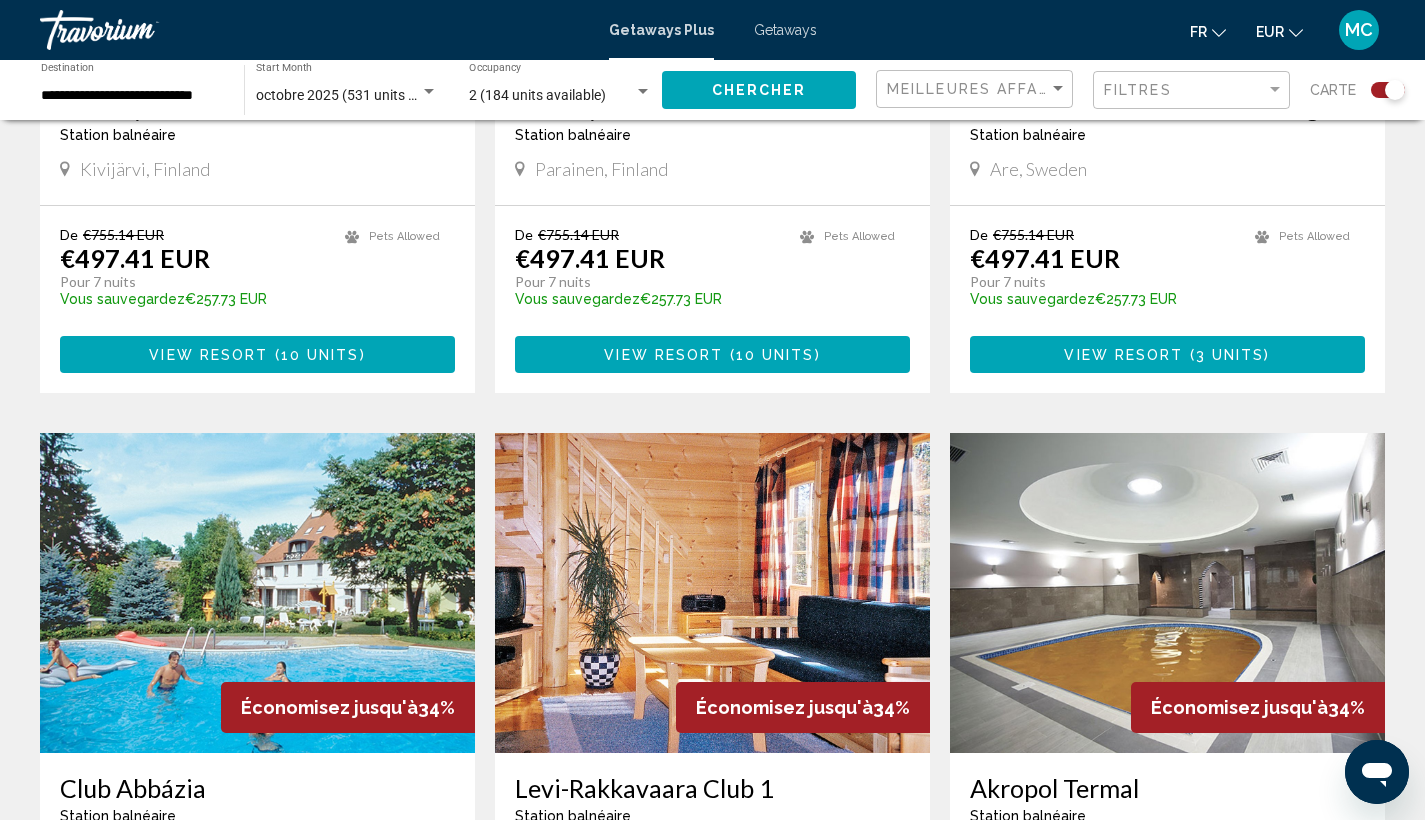 scroll, scrollTop: 1262, scrollLeft: 0, axis: vertical 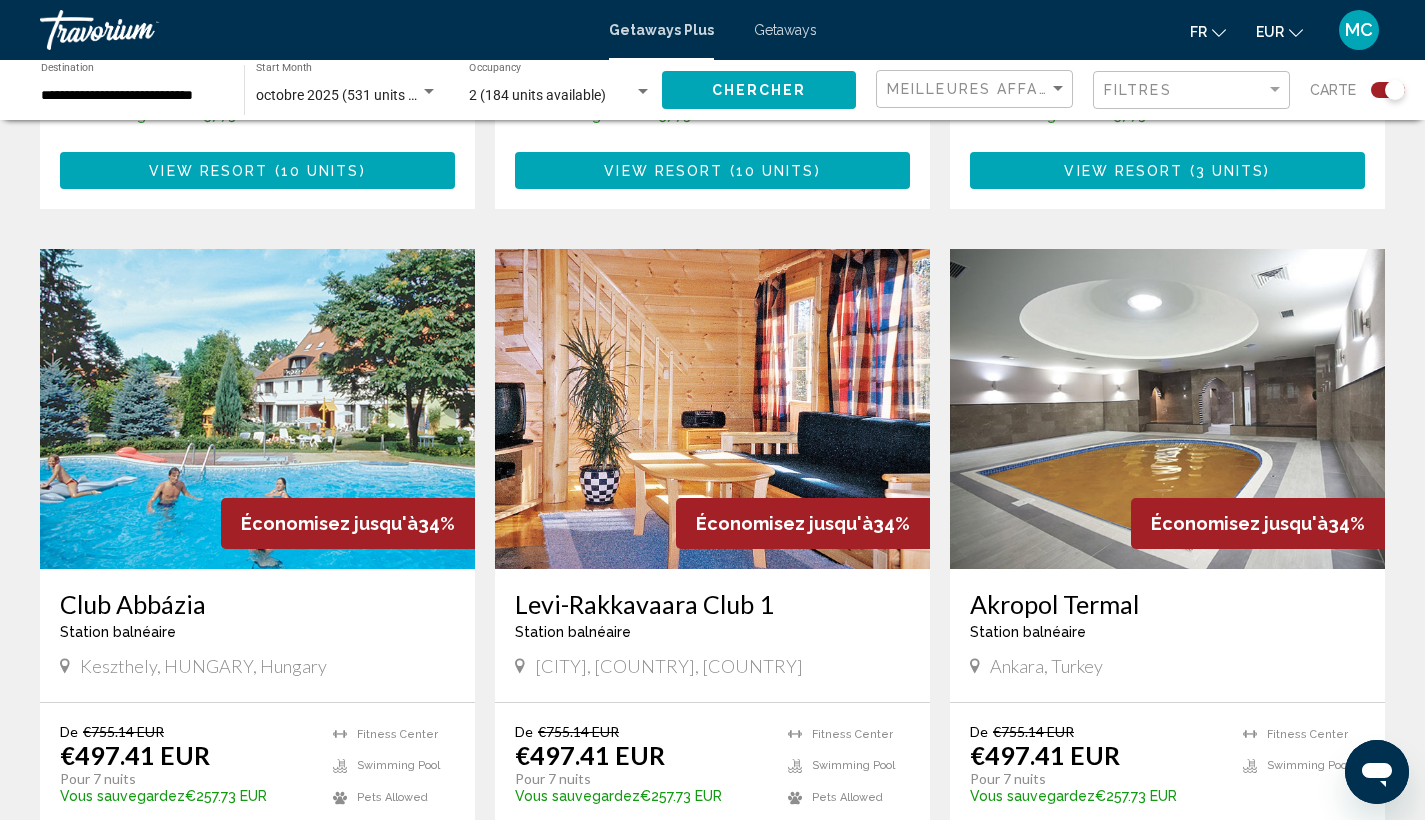 click at bounding box center [1167, 409] 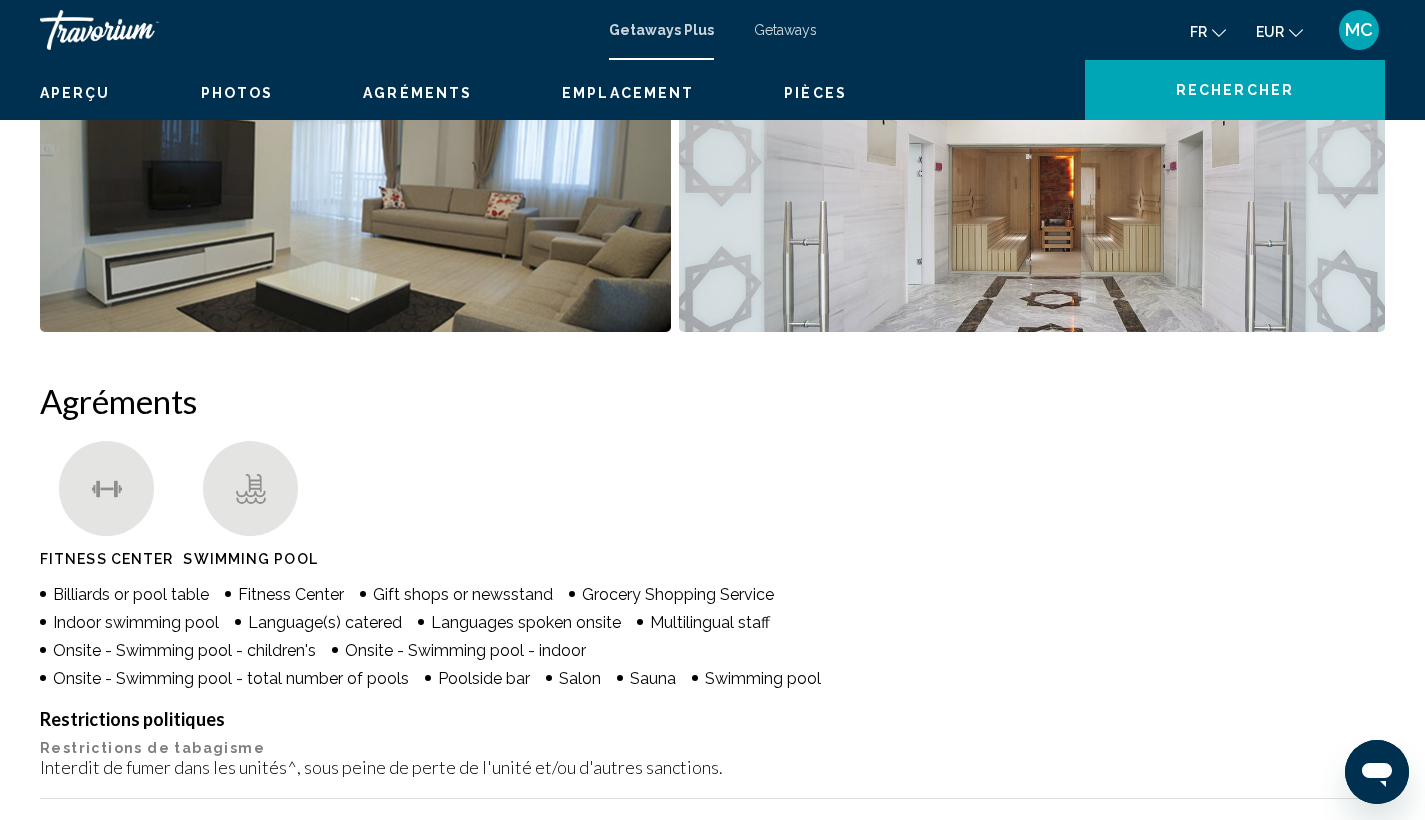 scroll, scrollTop: 0, scrollLeft: 0, axis: both 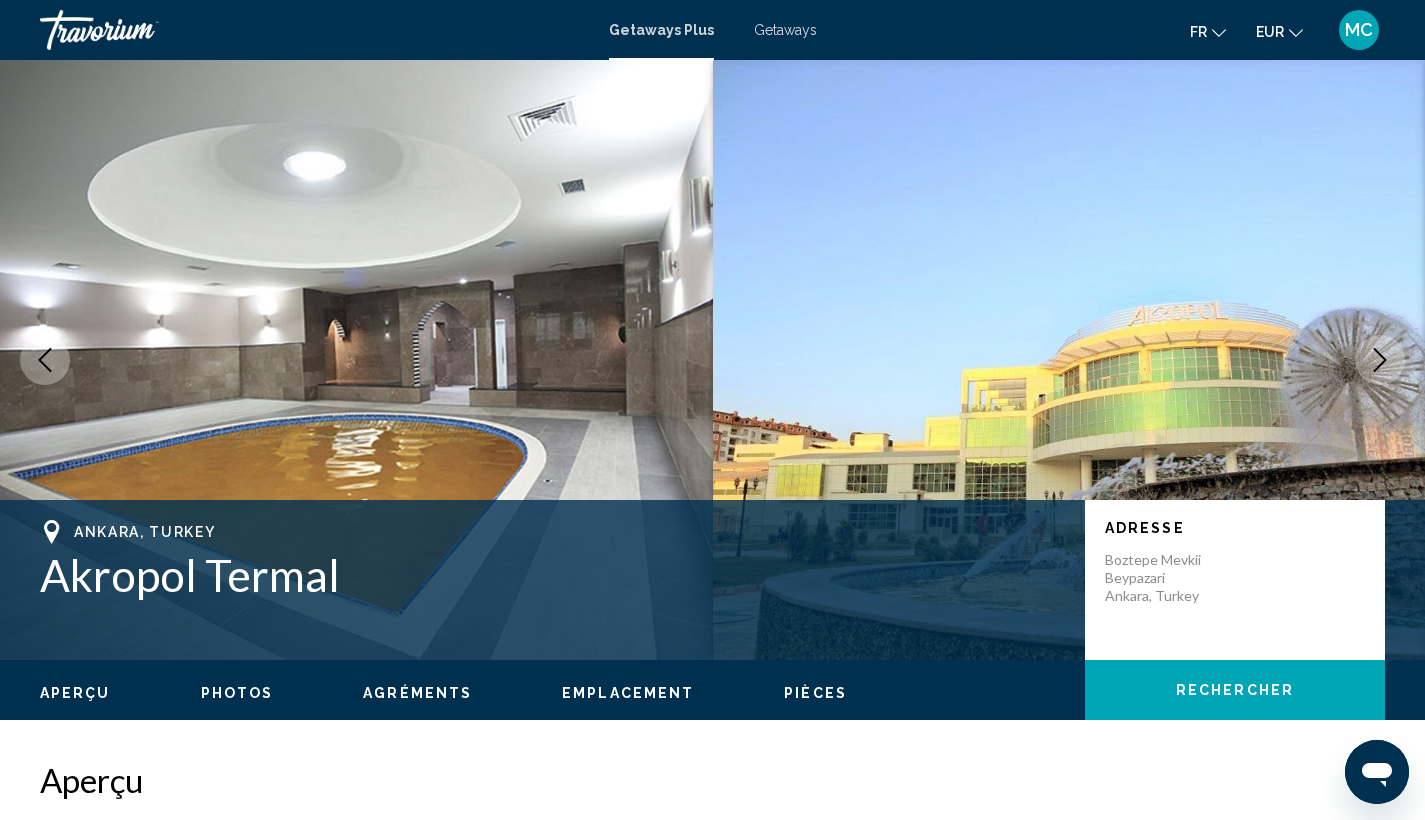 click at bounding box center (1380, 360) 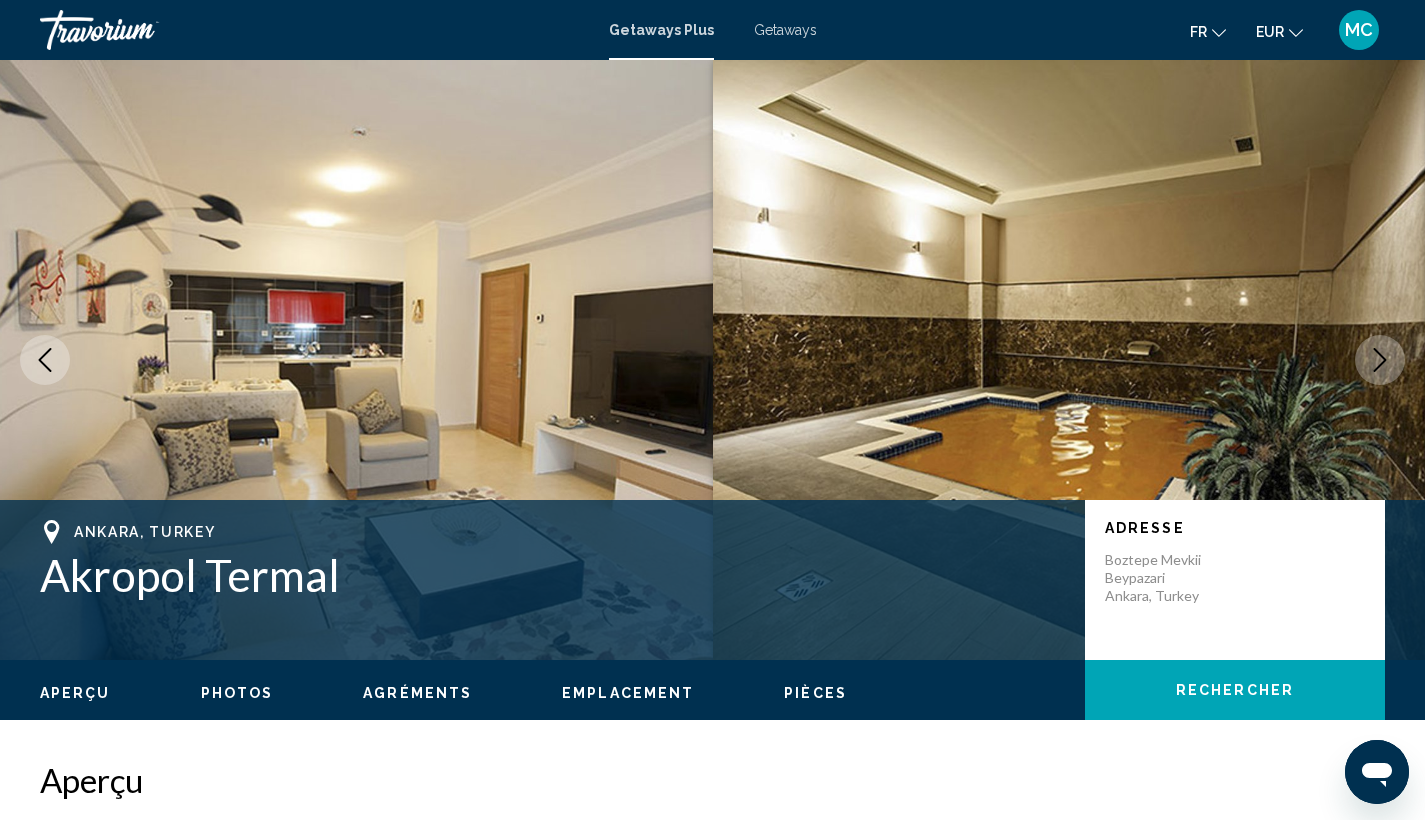 click at bounding box center (1380, 360) 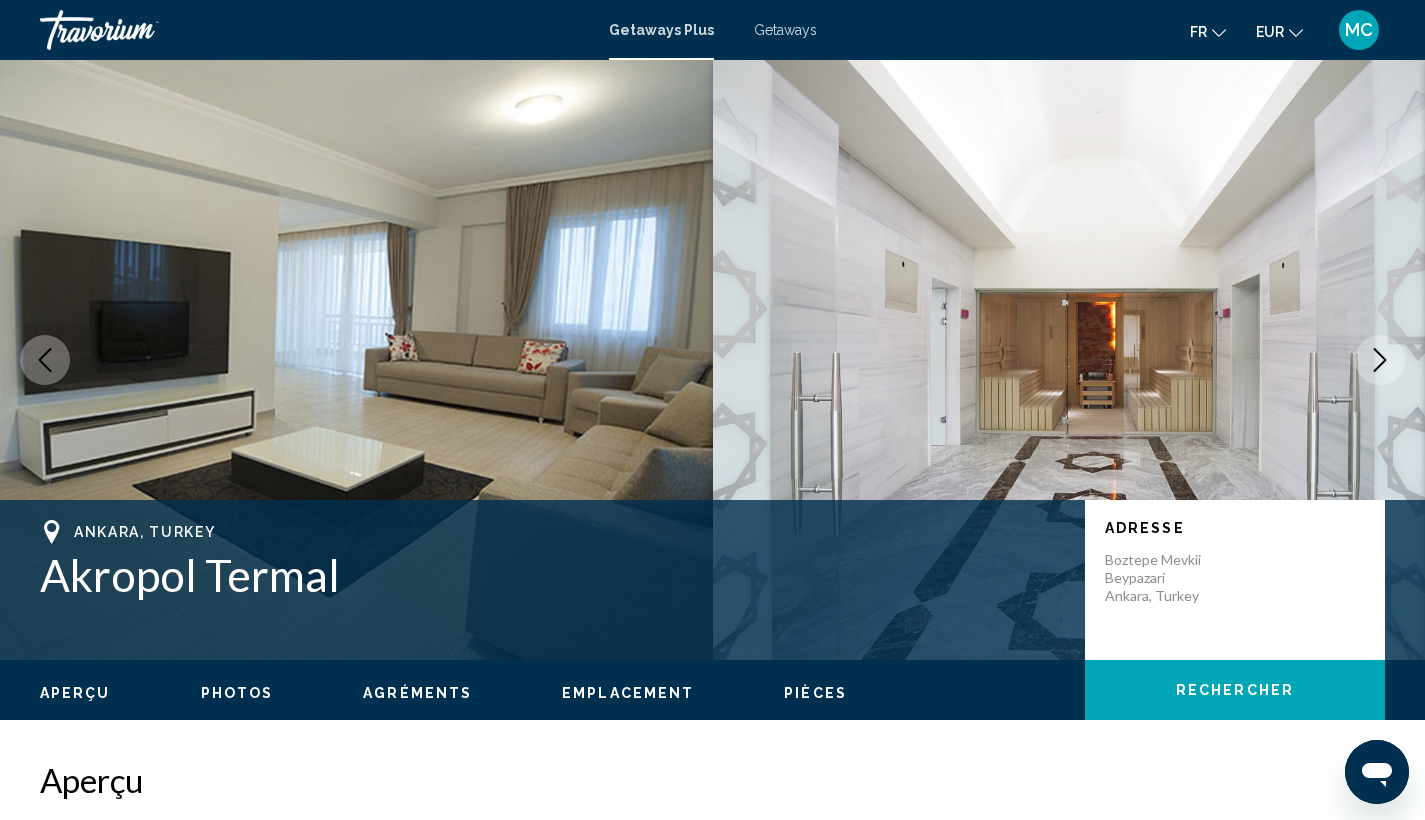 click at bounding box center (1380, 360) 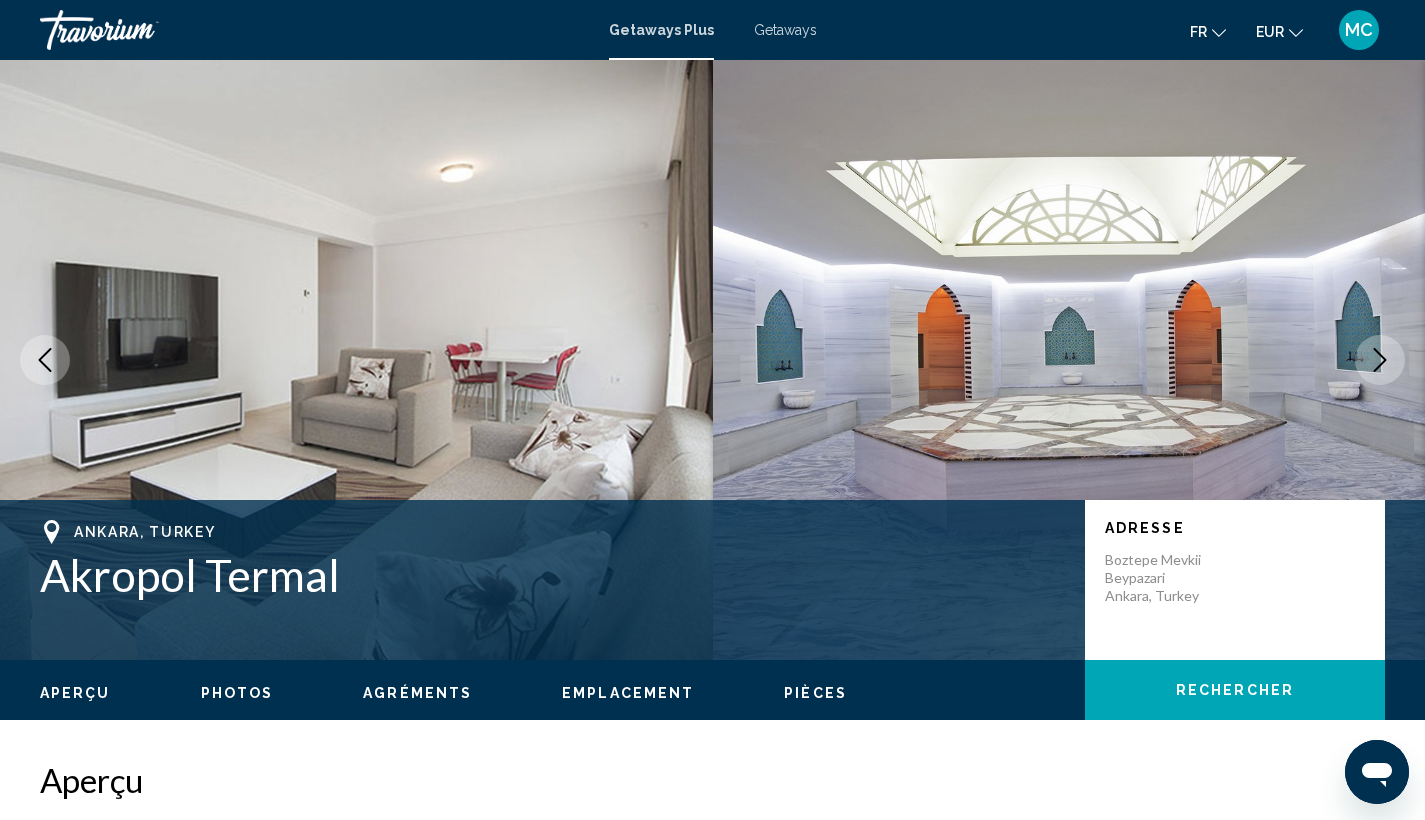 click at bounding box center [1380, 360] 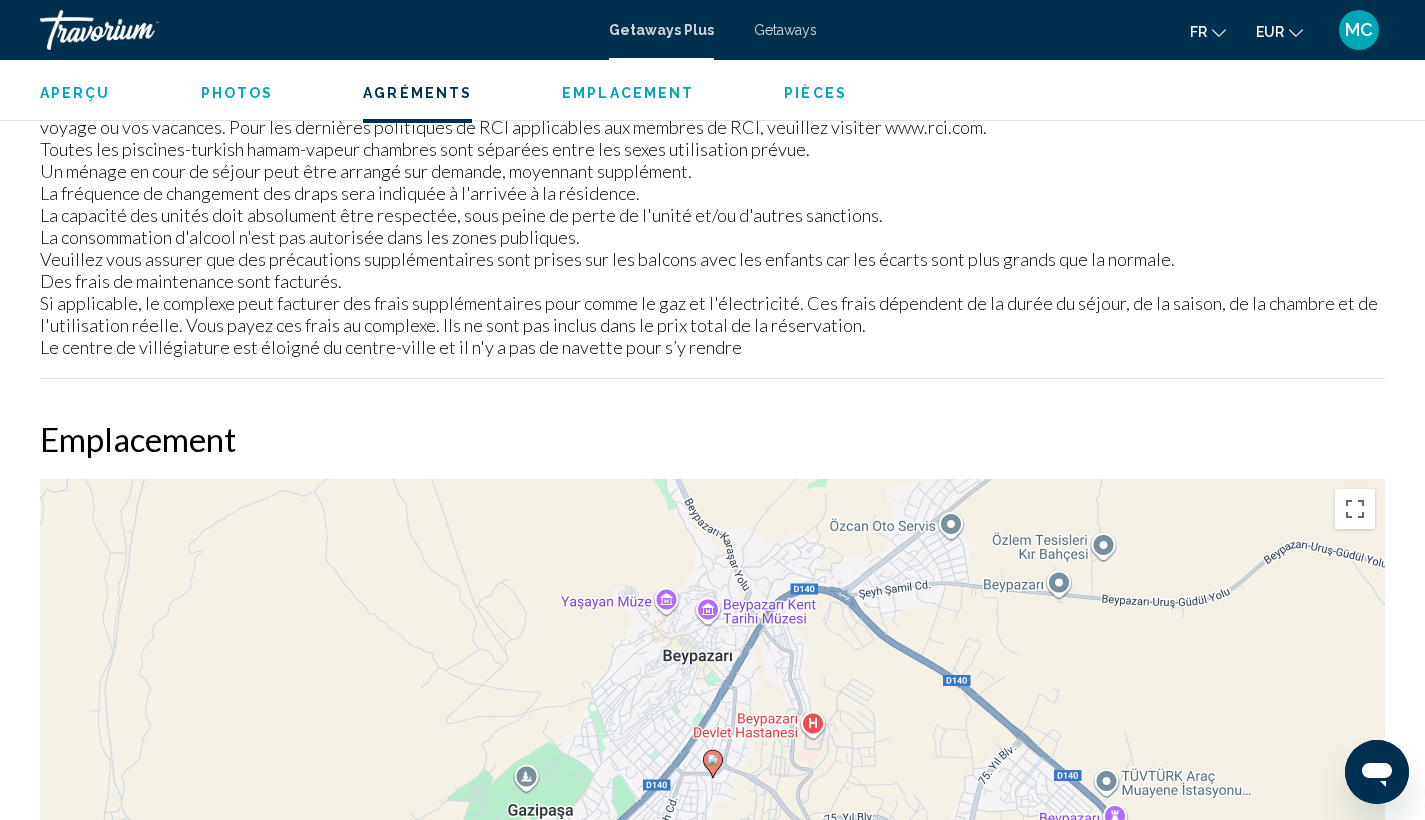 scroll, scrollTop: 2438, scrollLeft: 0, axis: vertical 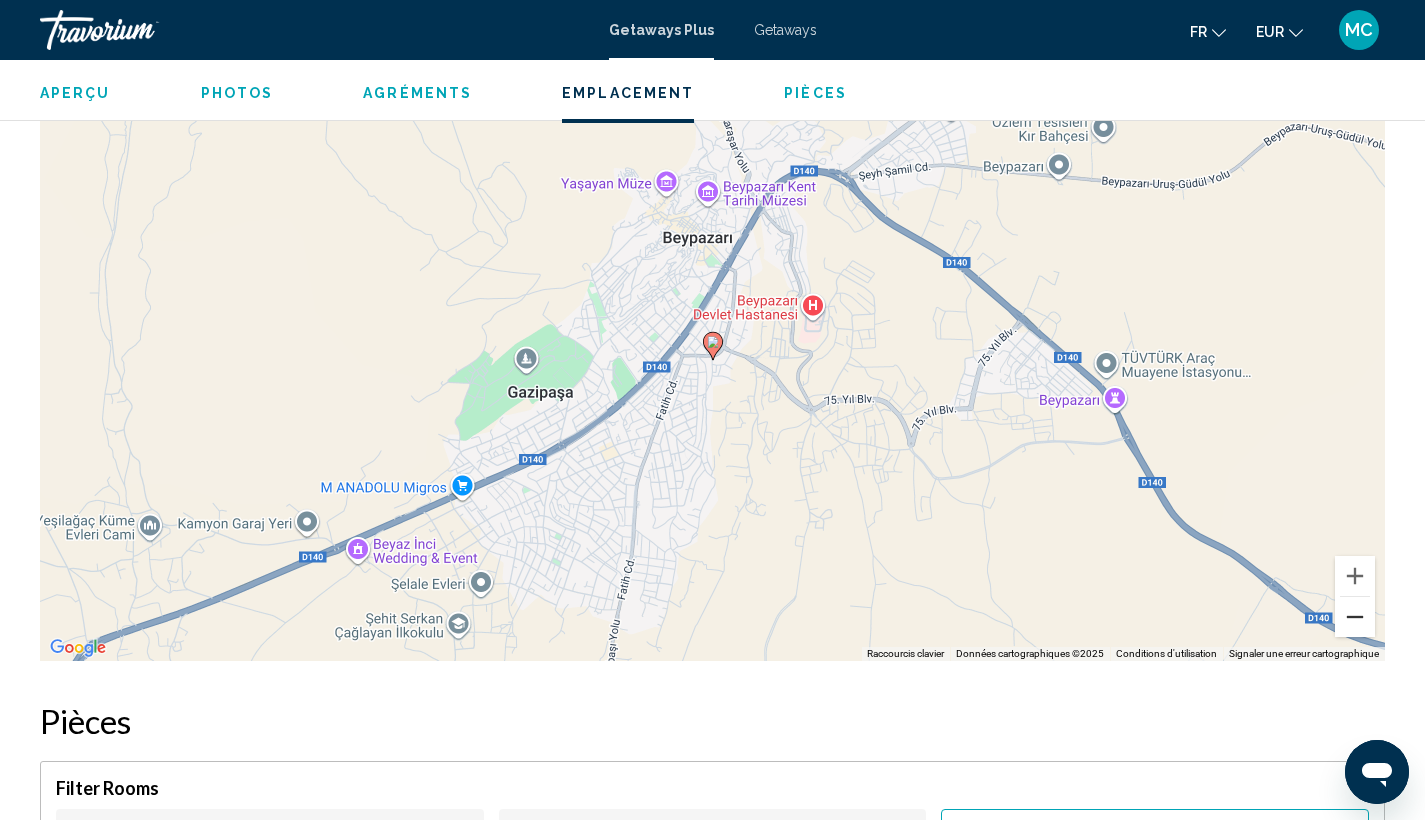 click at bounding box center (1355, 617) 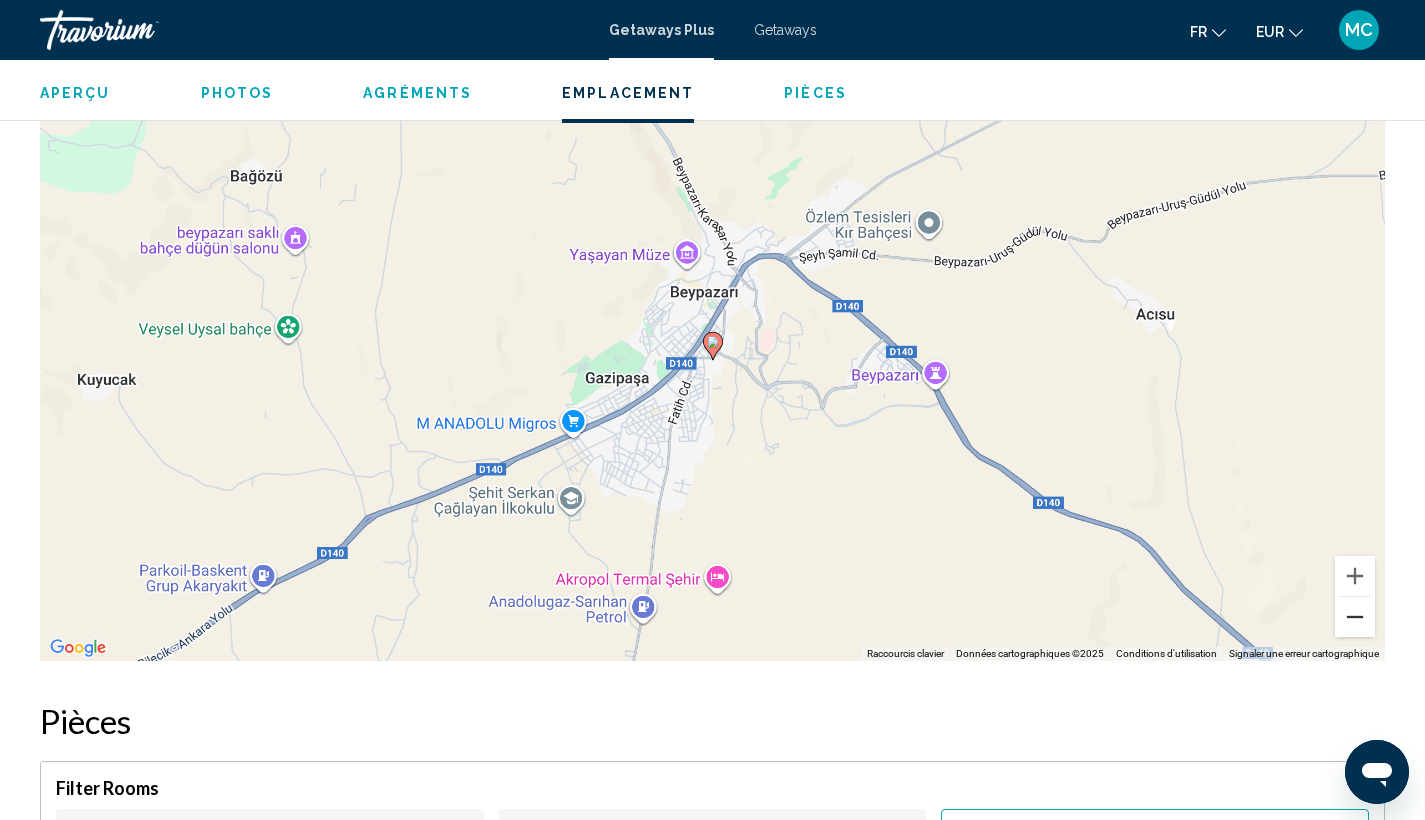 click at bounding box center (1355, 617) 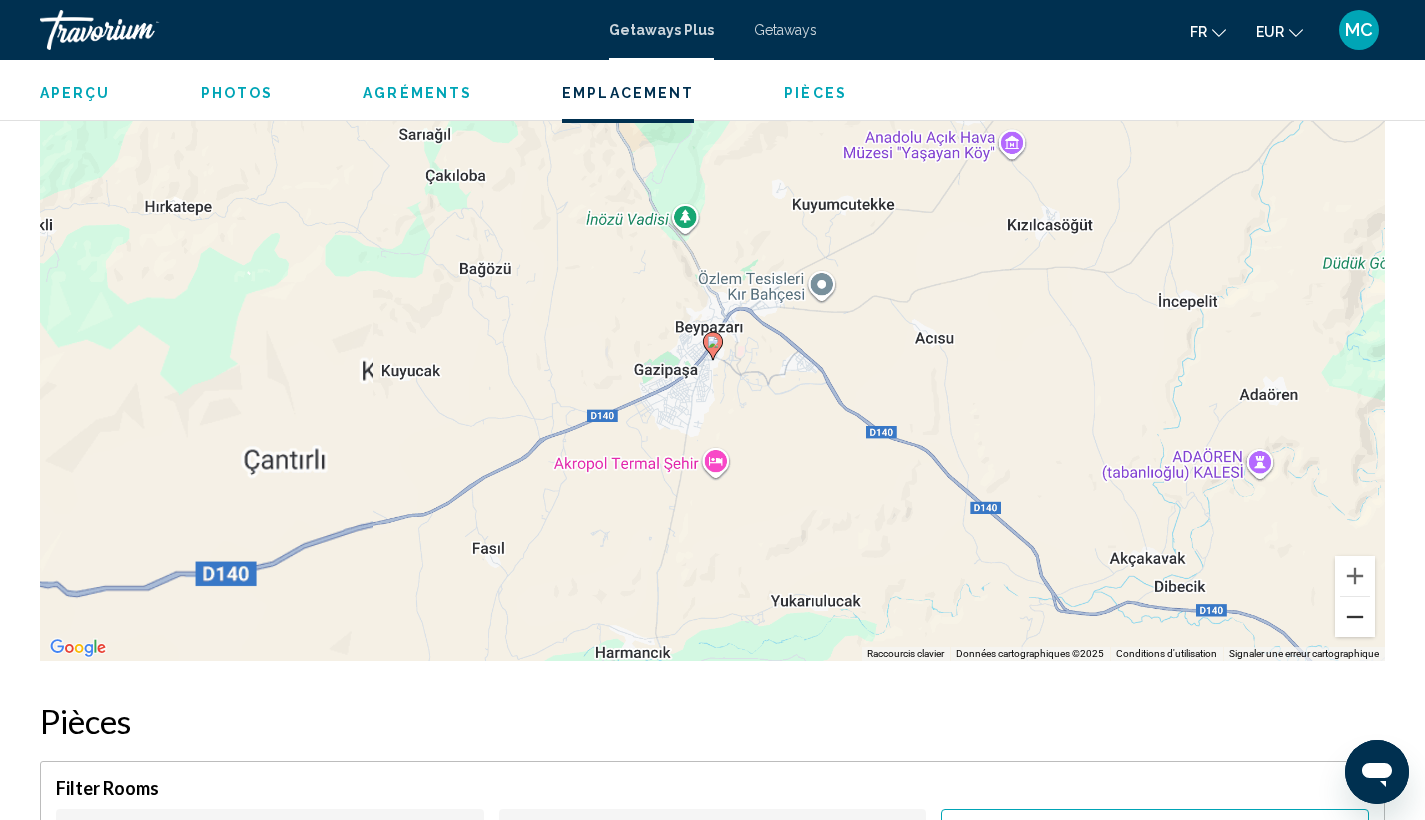 click at bounding box center (1355, 617) 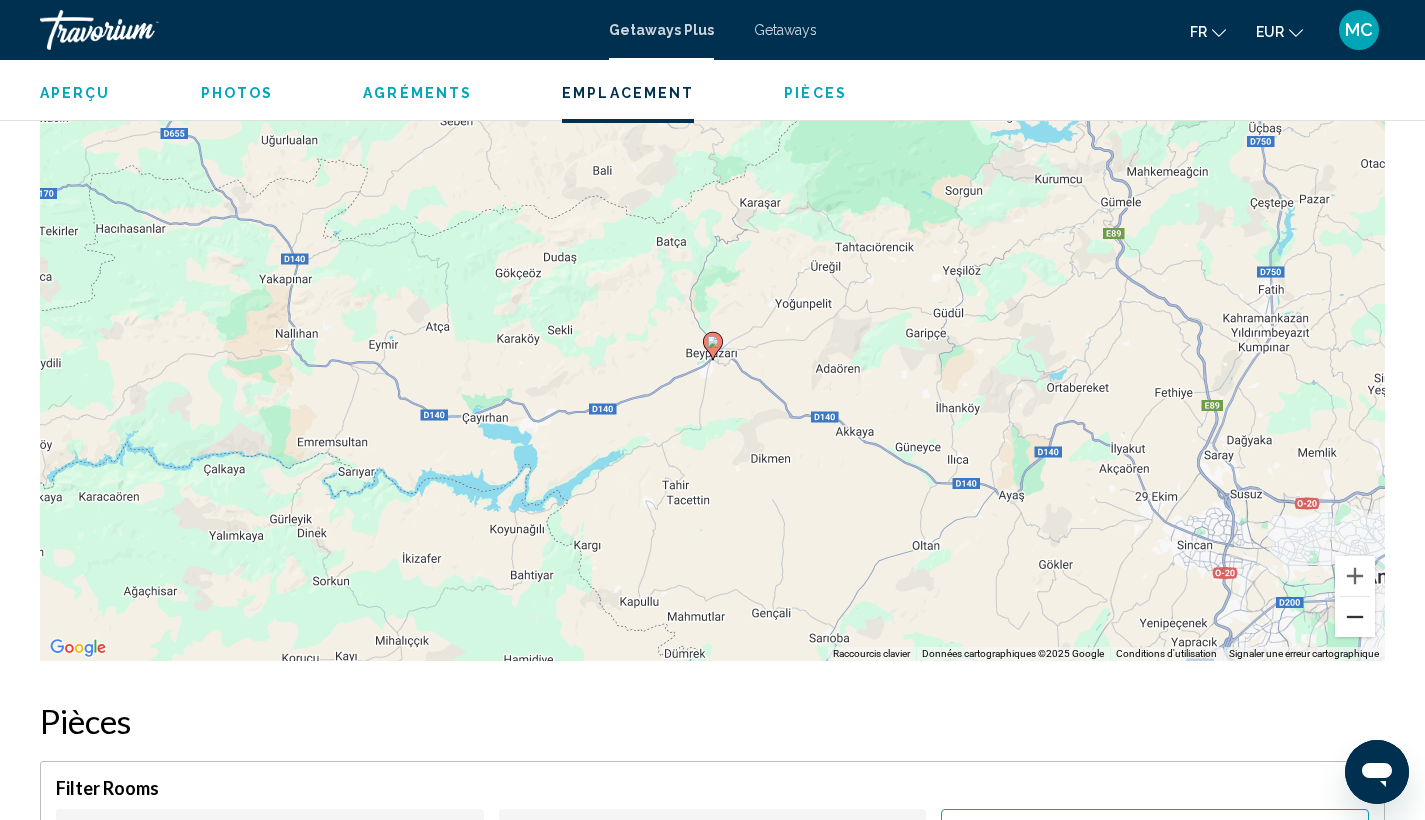 click at bounding box center [1355, 617] 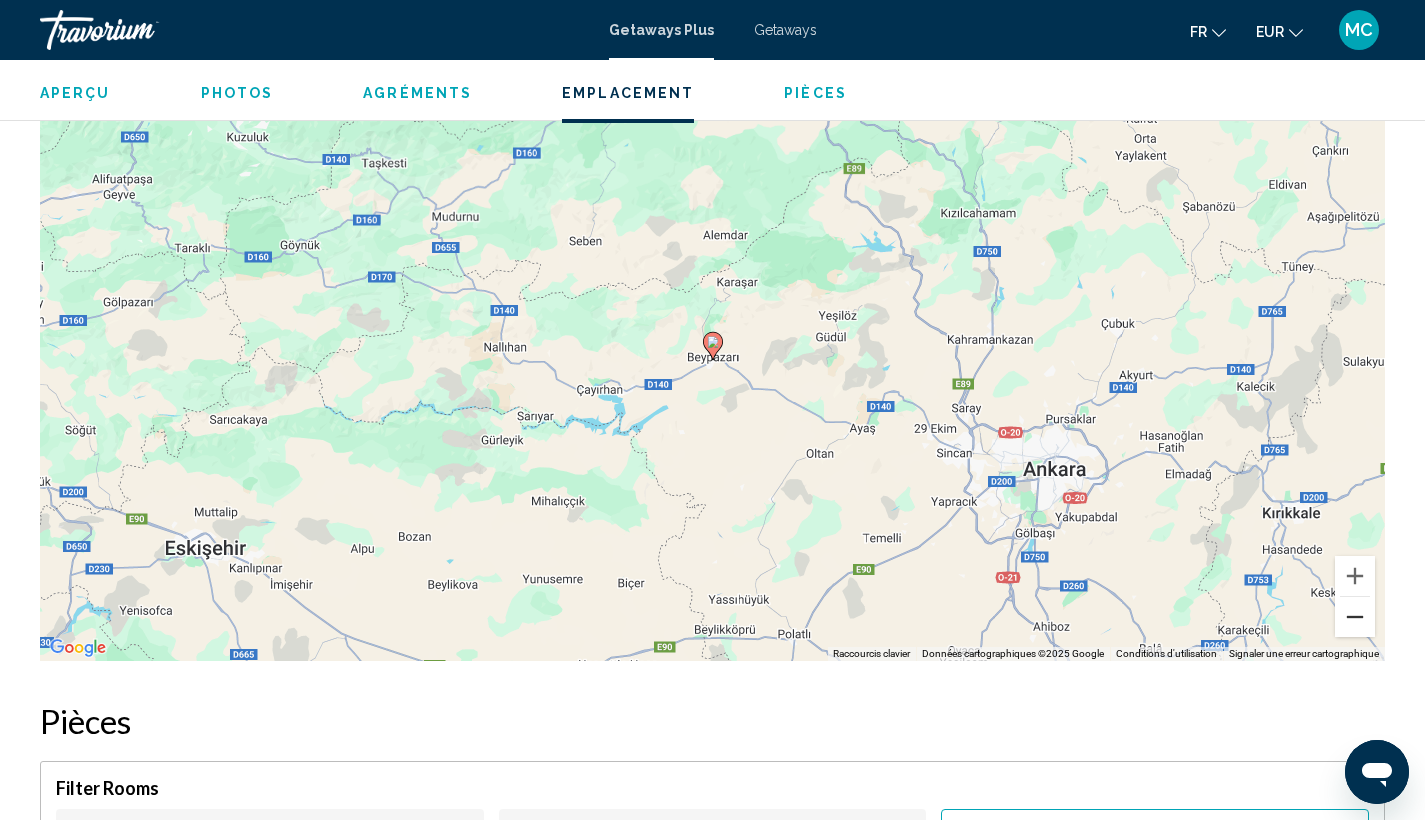click at bounding box center (1355, 617) 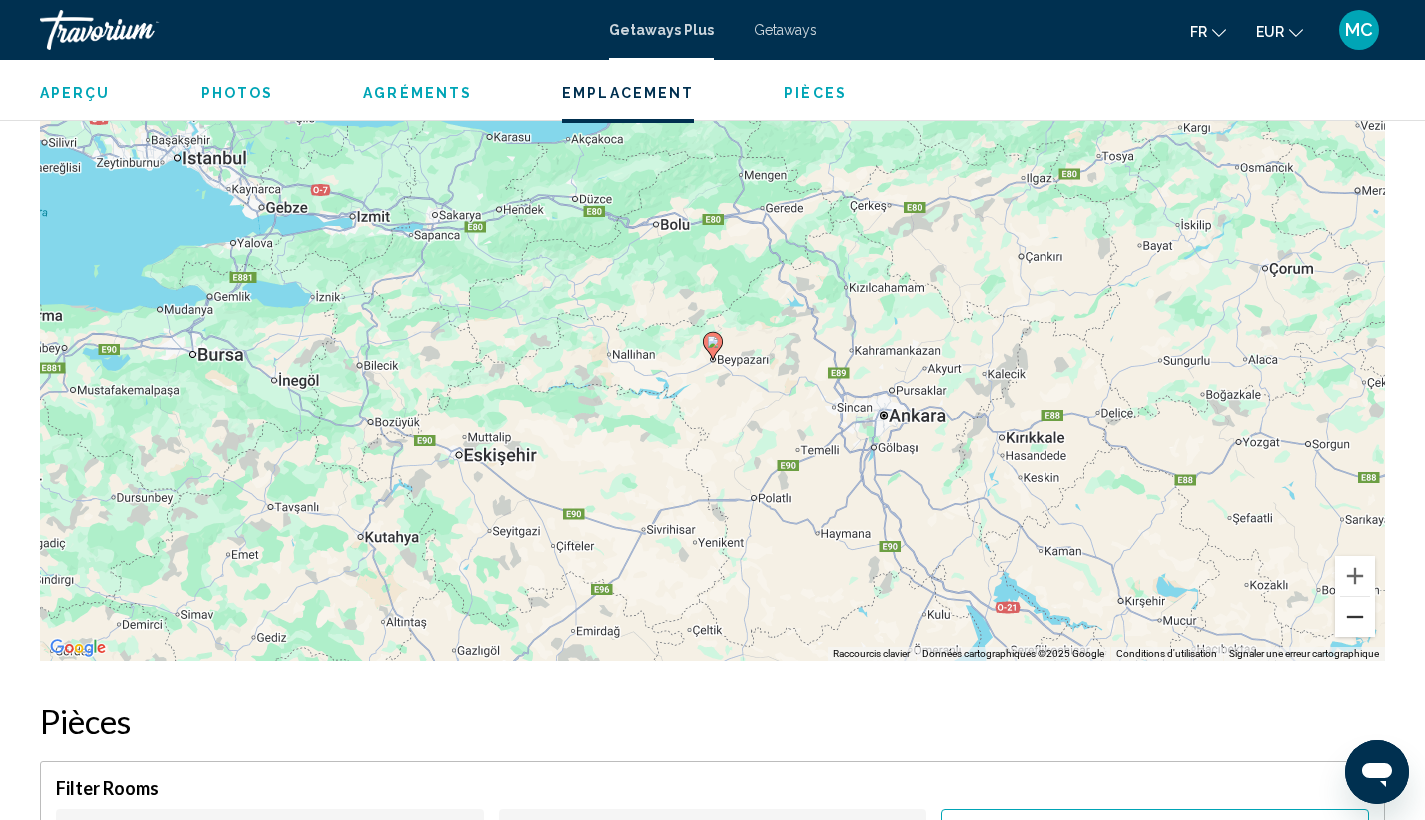 click at bounding box center [1355, 617] 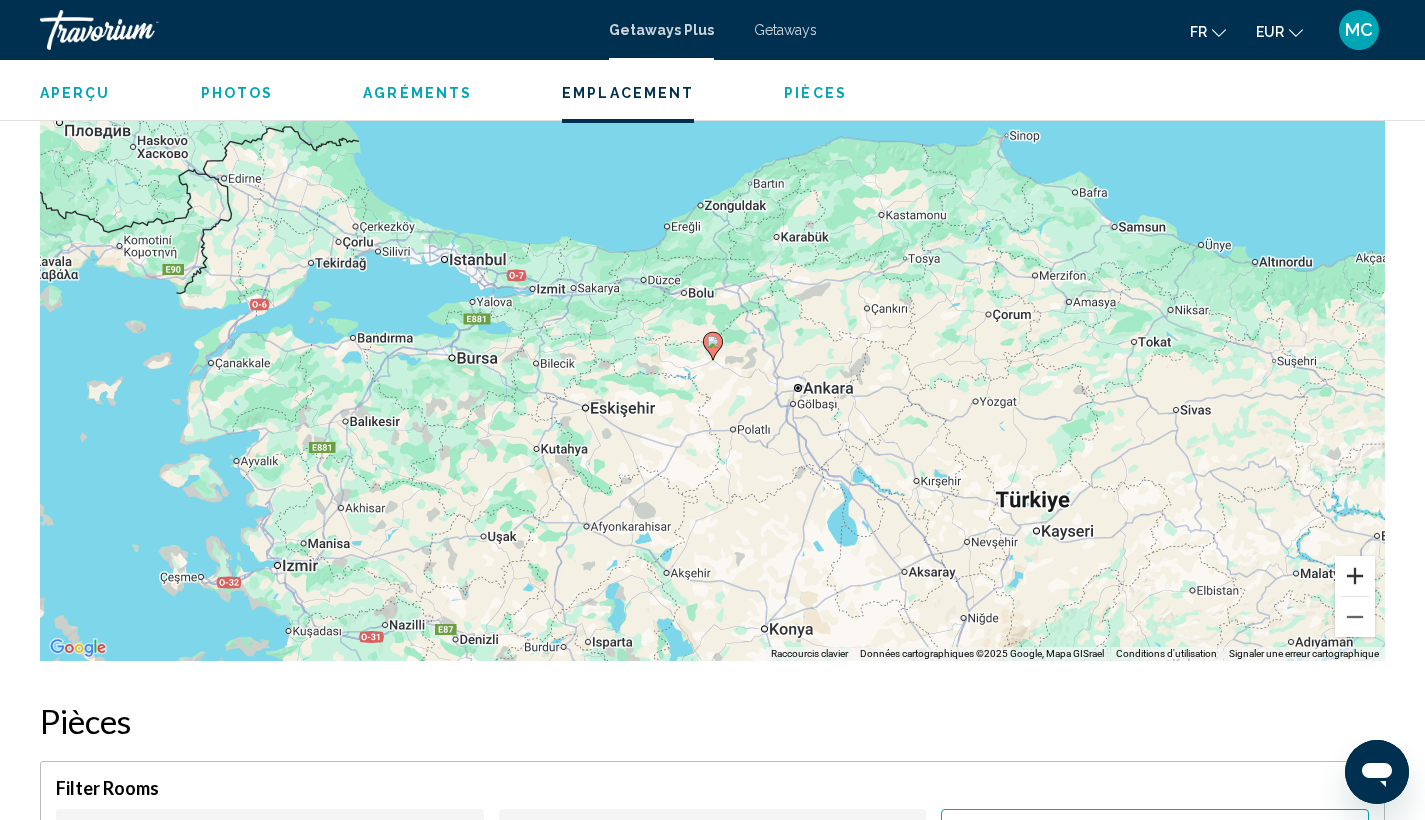 click at bounding box center (1355, 576) 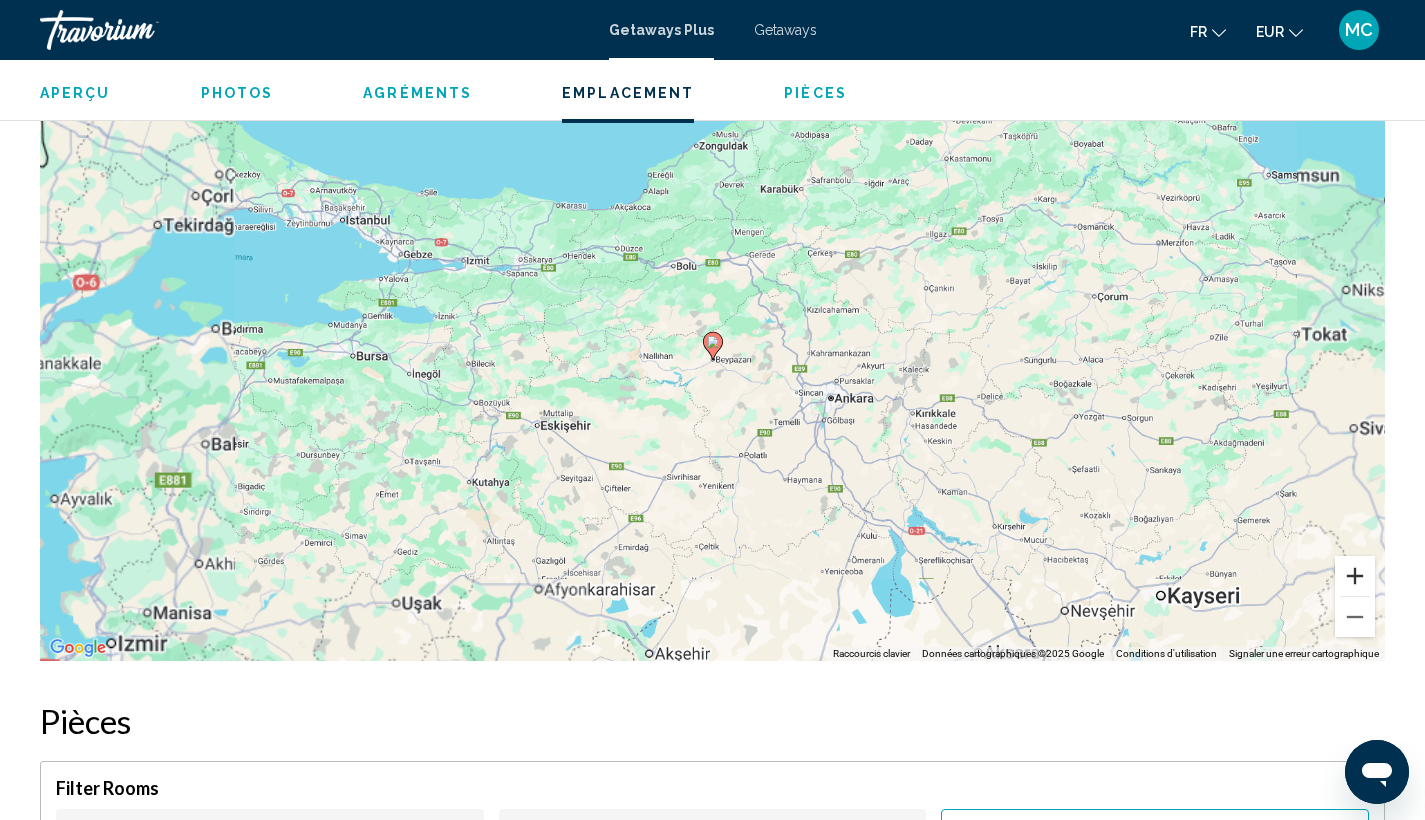 click at bounding box center [1355, 576] 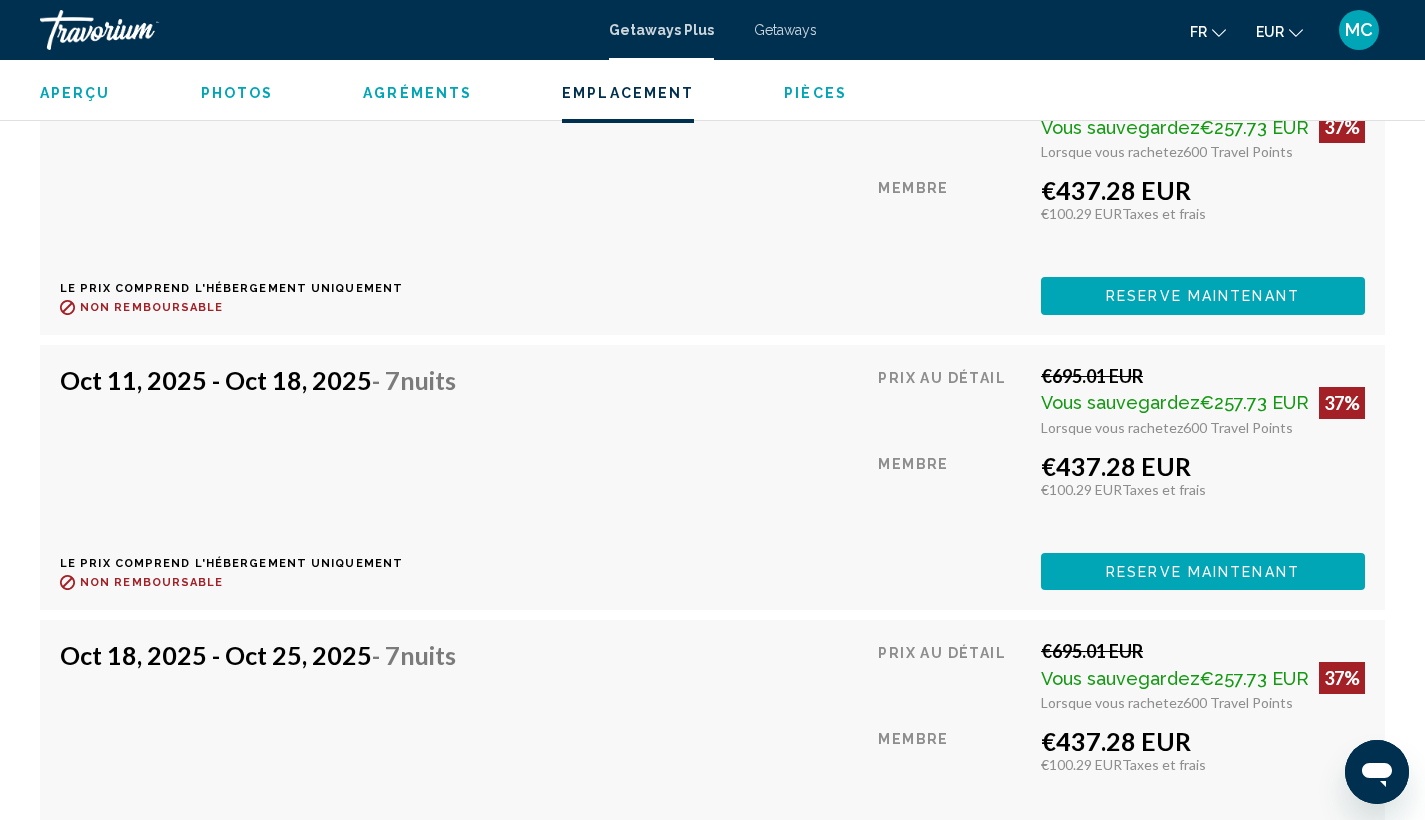 scroll, scrollTop: 3959, scrollLeft: 0, axis: vertical 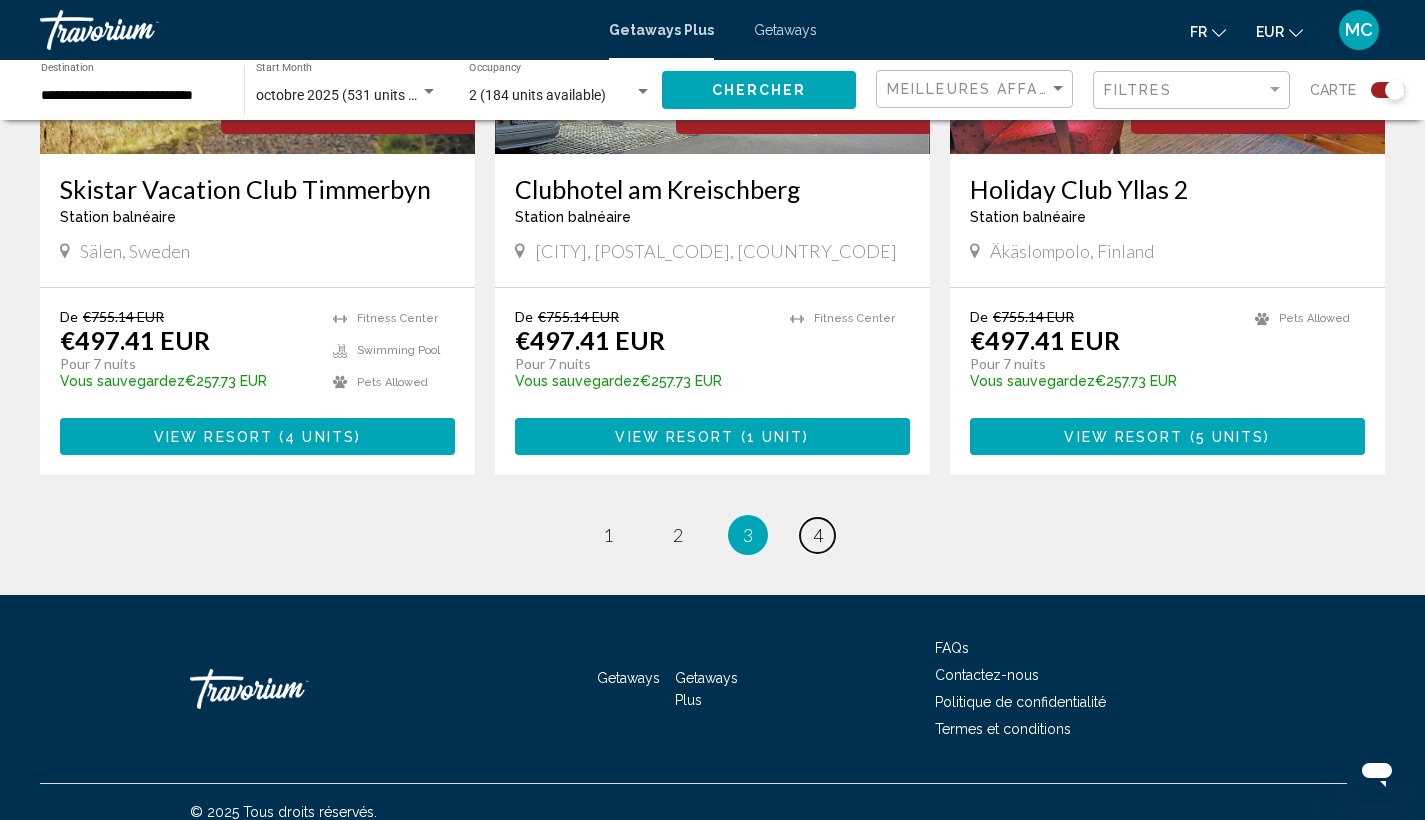 click on "page  4" at bounding box center [817, 535] 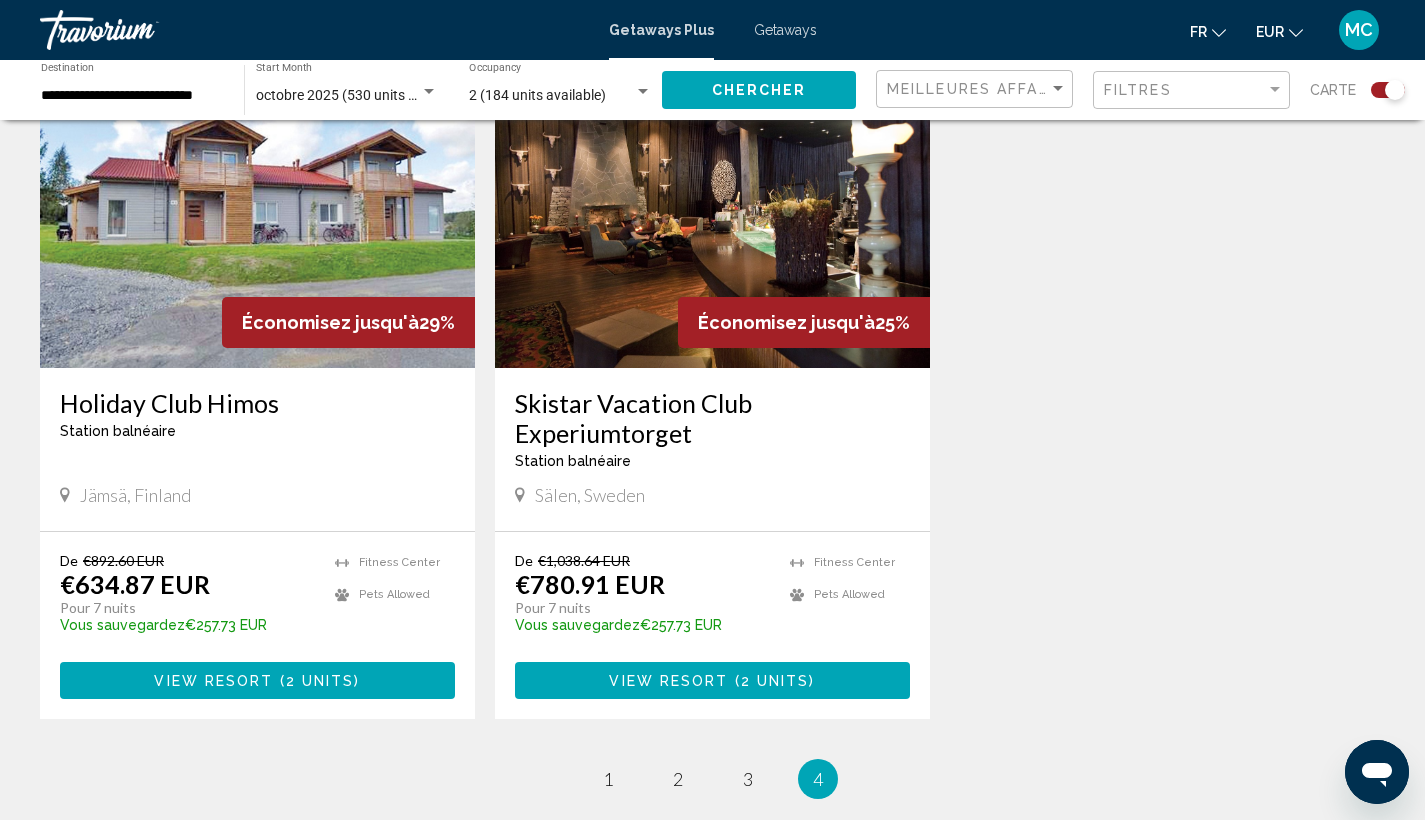 scroll, scrollTop: 2825, scrollLeft: 0, axis: vertical 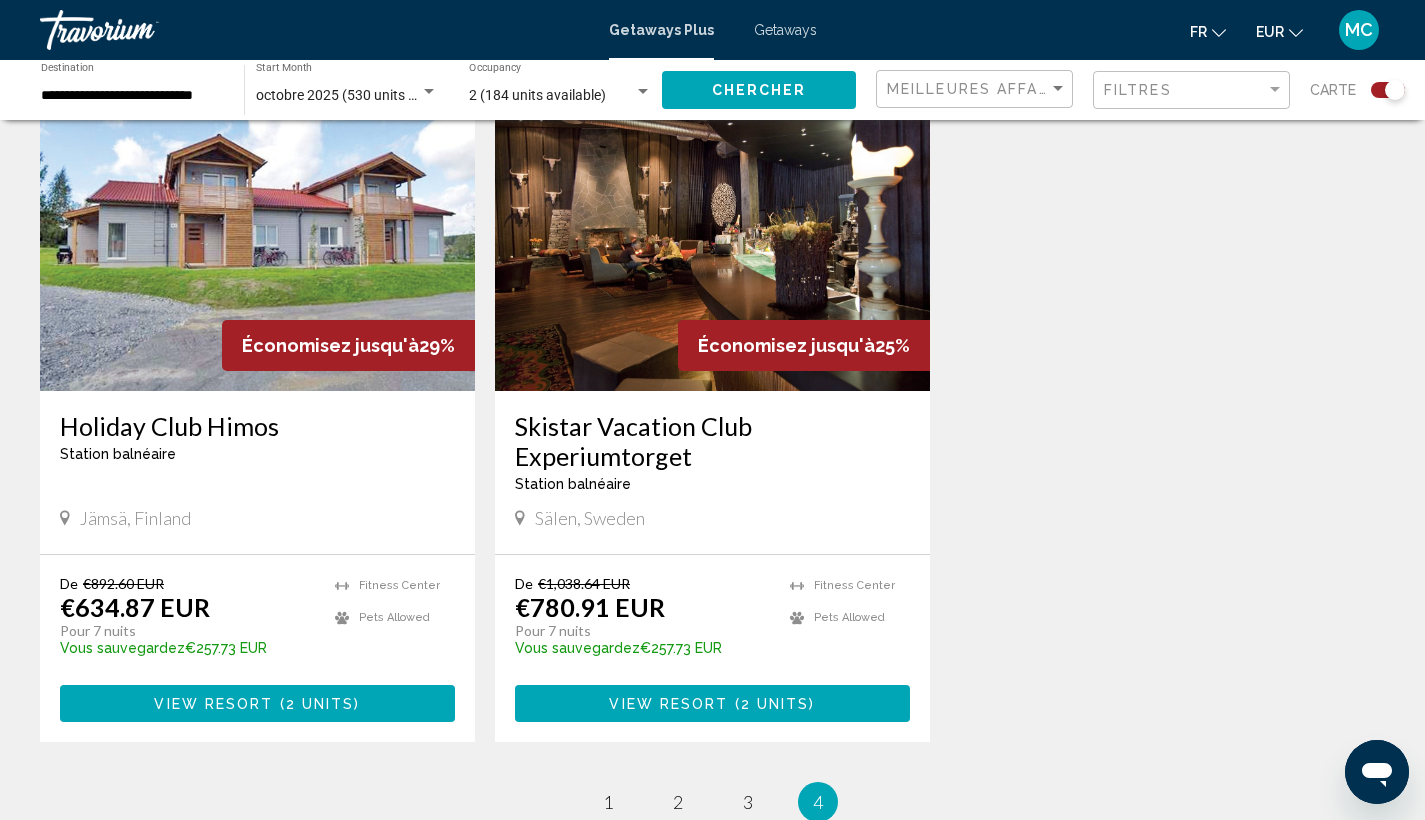 click at bounding box center [712, 231] 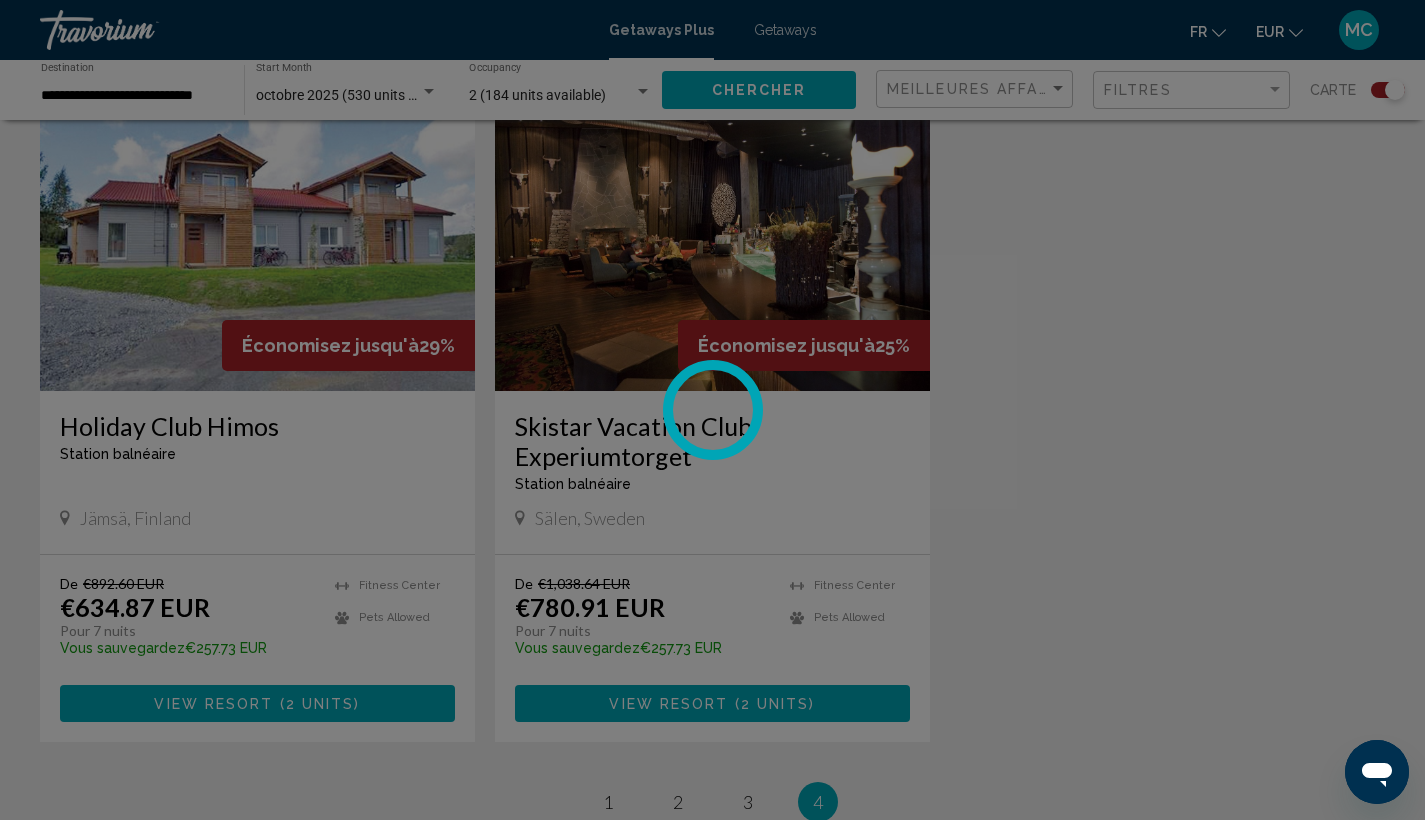 scroll, scrollTop: 0, scrollLeft: 0, axis: both 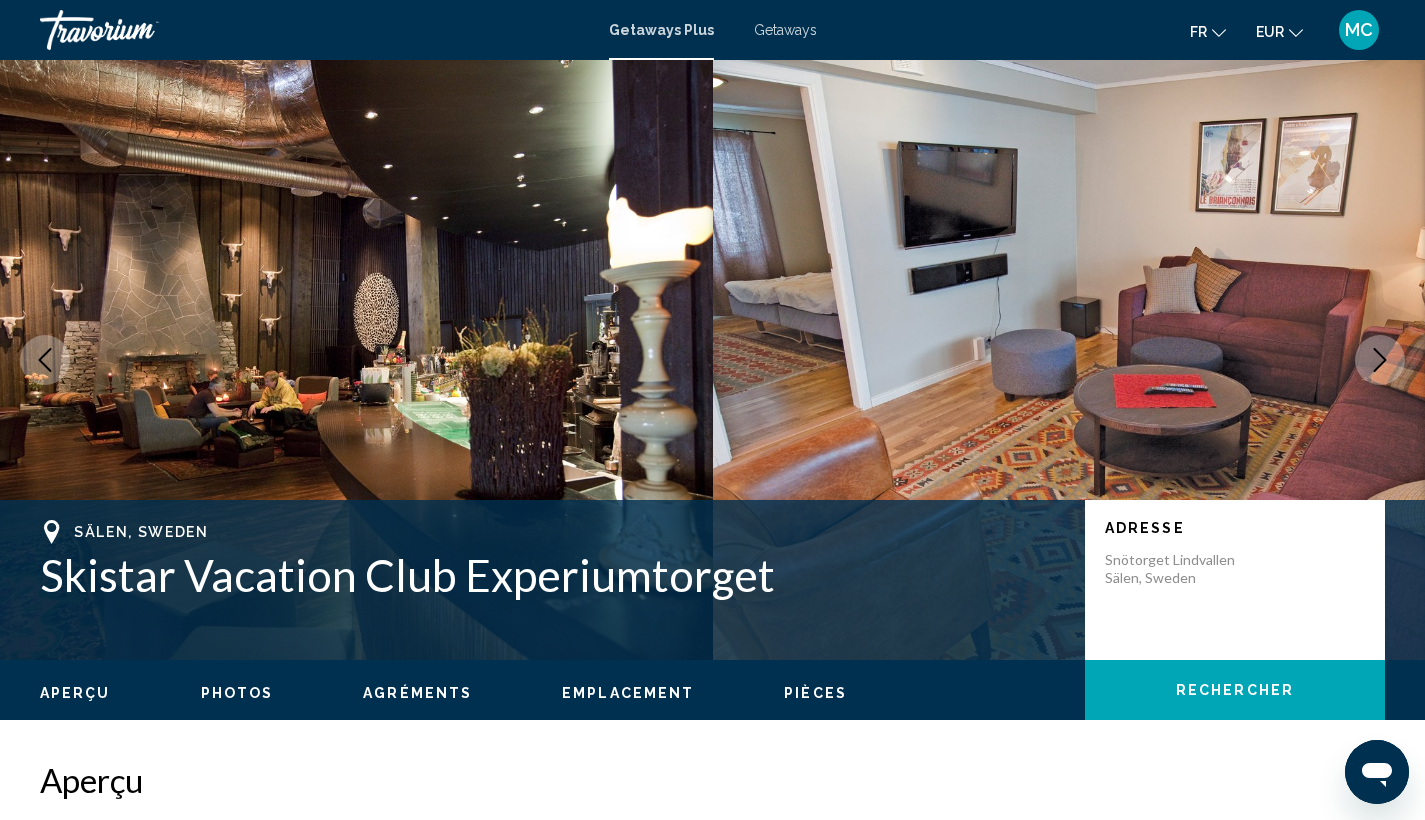 click at bounding box center (1069, 360) 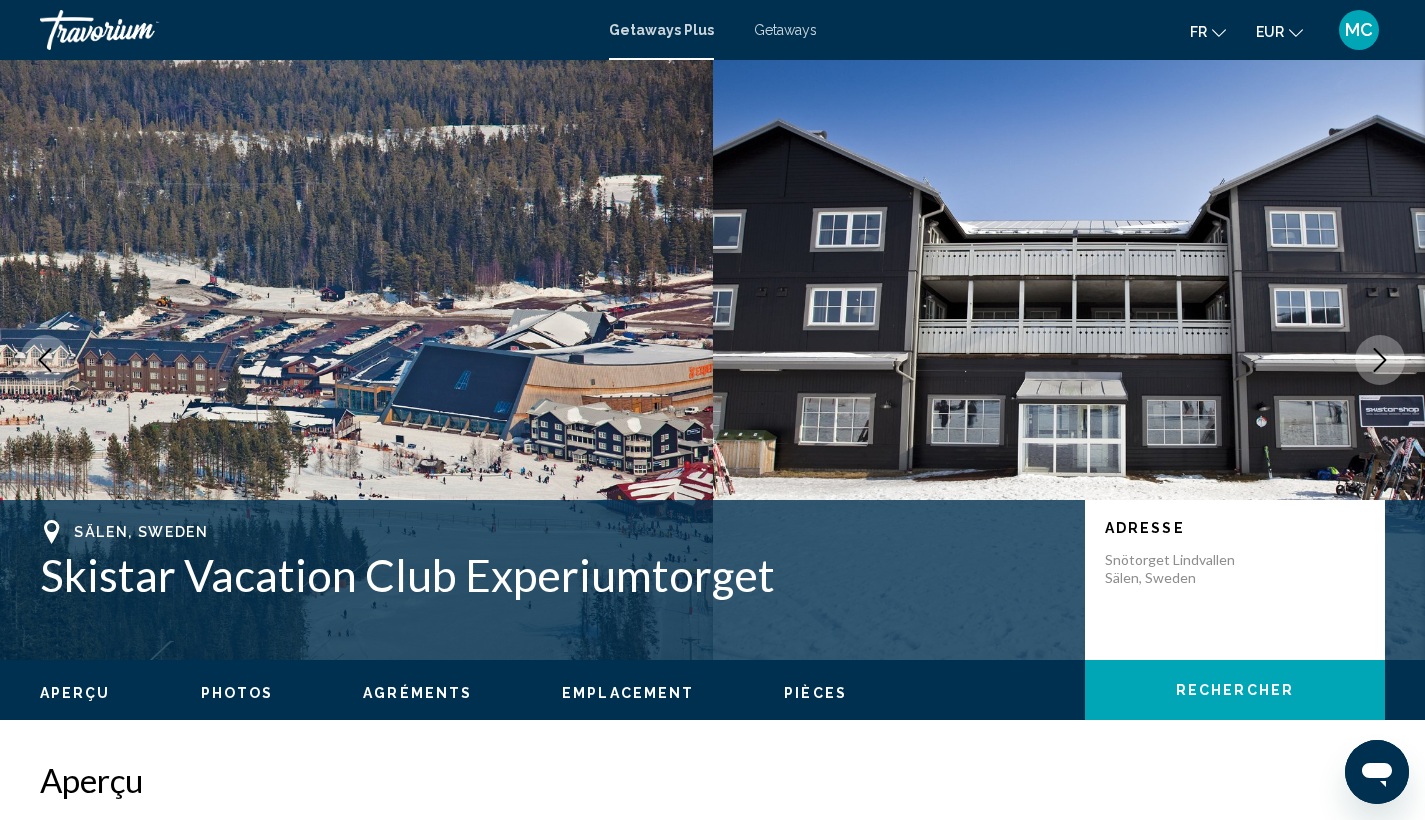 click at bounding box center [1380, 360] 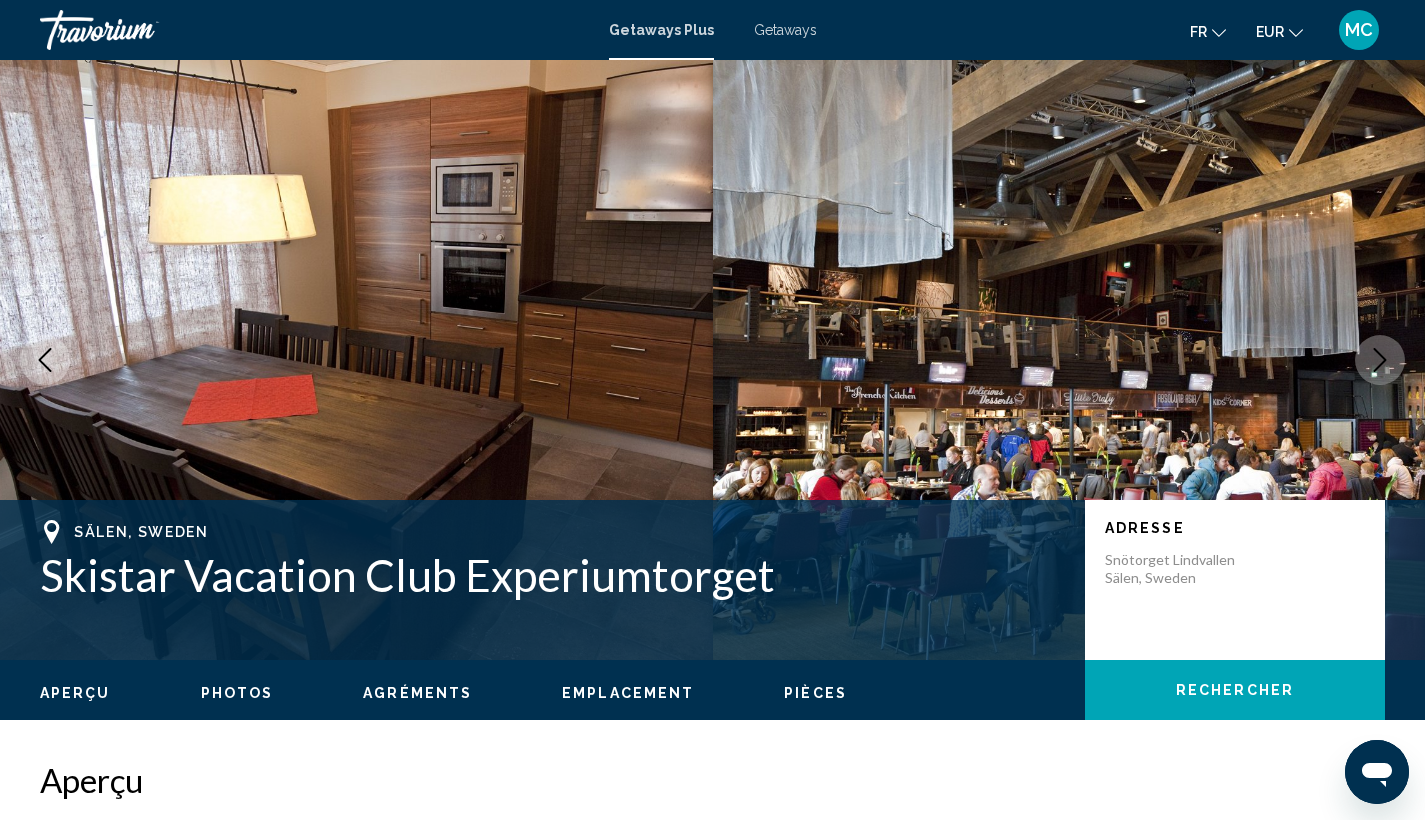 click at bounding box center (1380, 360) 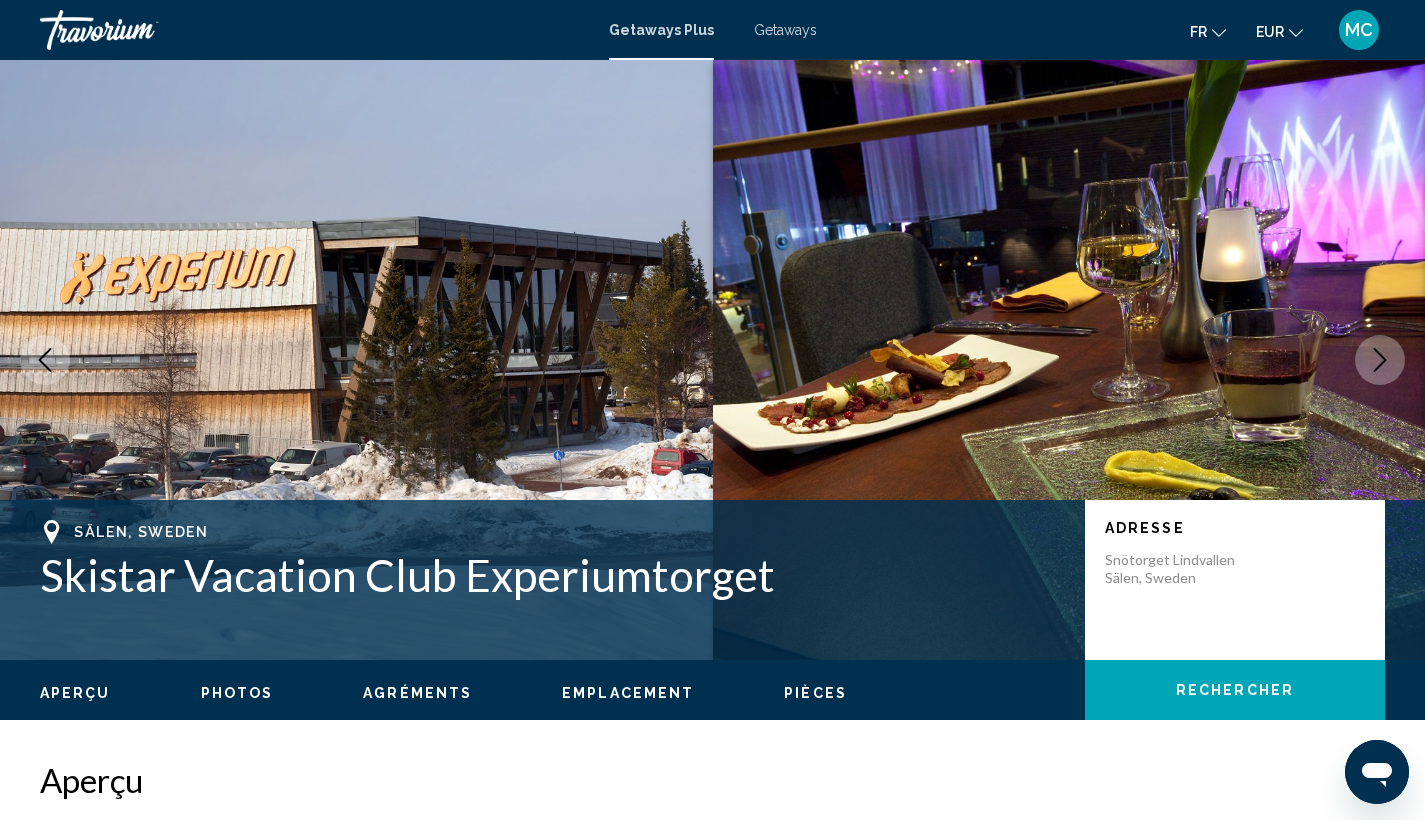 click at bounding box center [1380, 360] 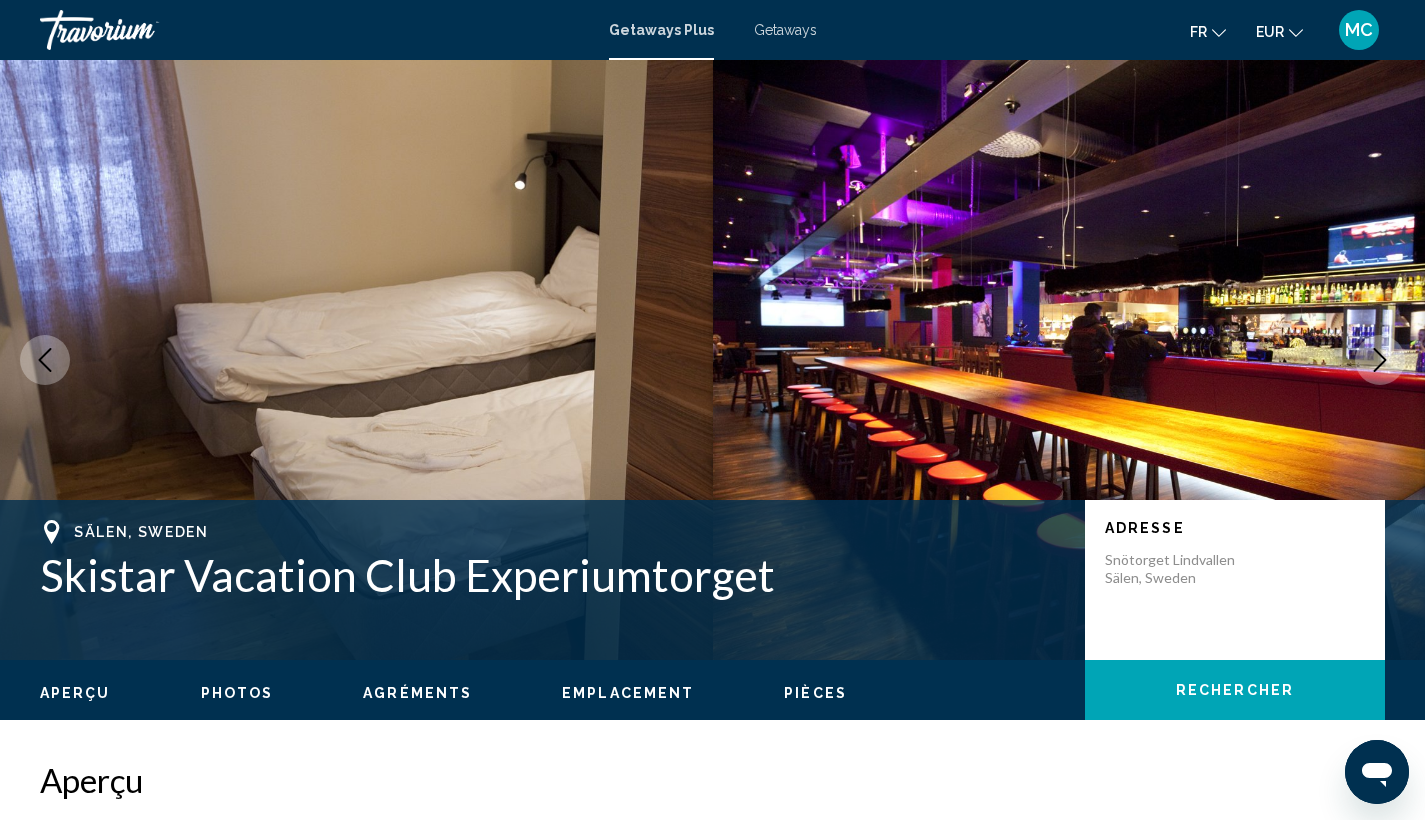 click at bounding box center [1380, 360] 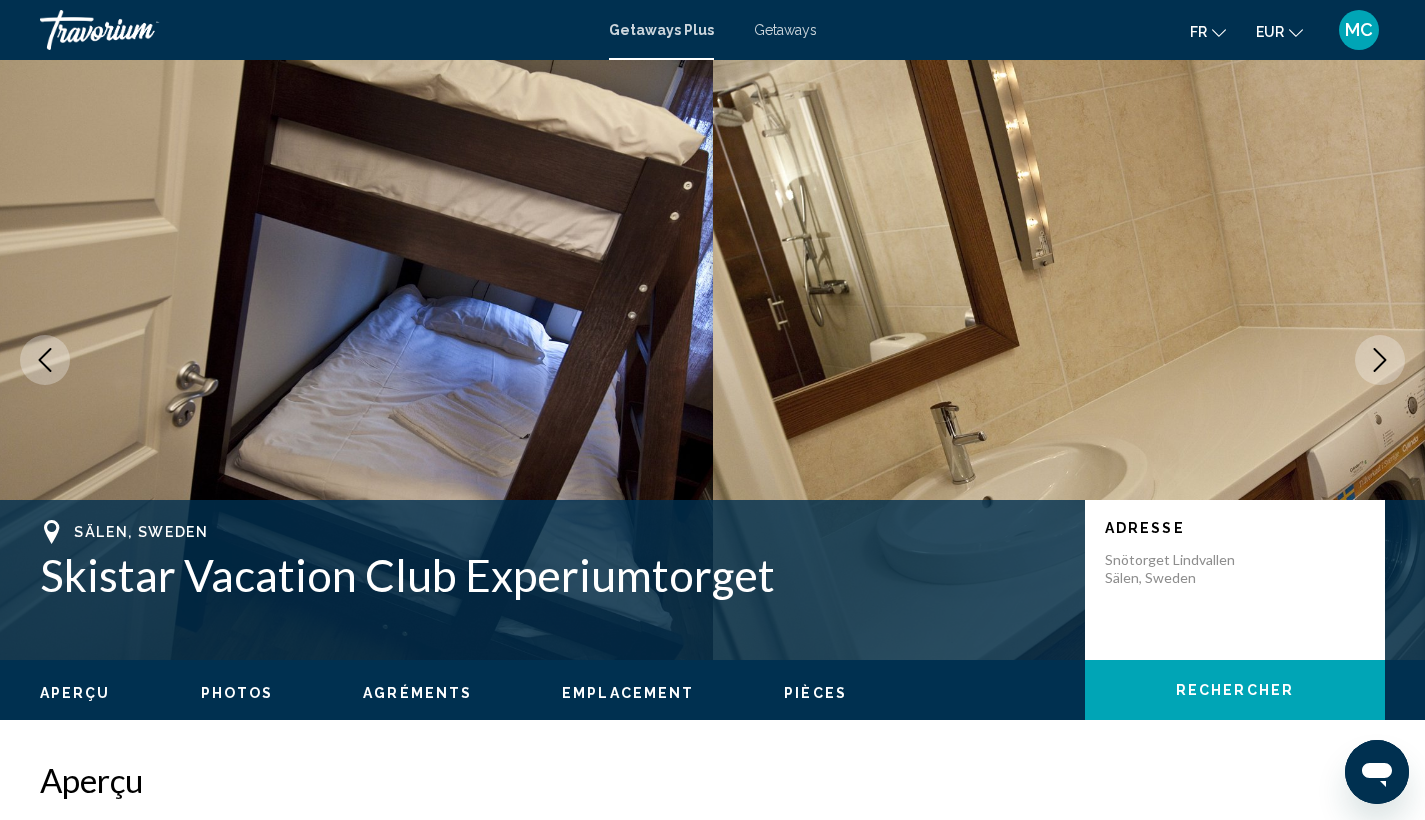 click at bounding box center [1380, 360] 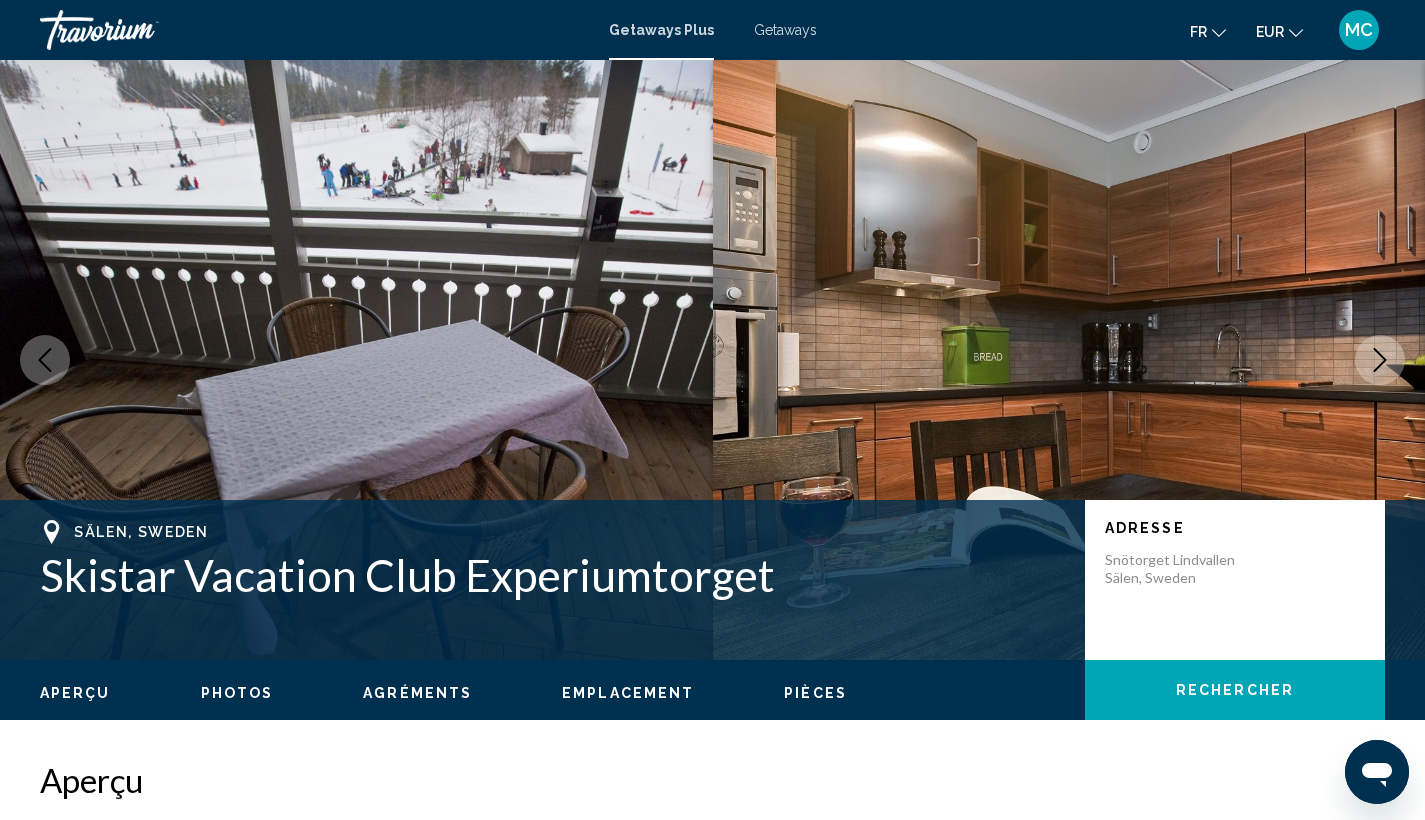 click at bounding box center (1380, 360) 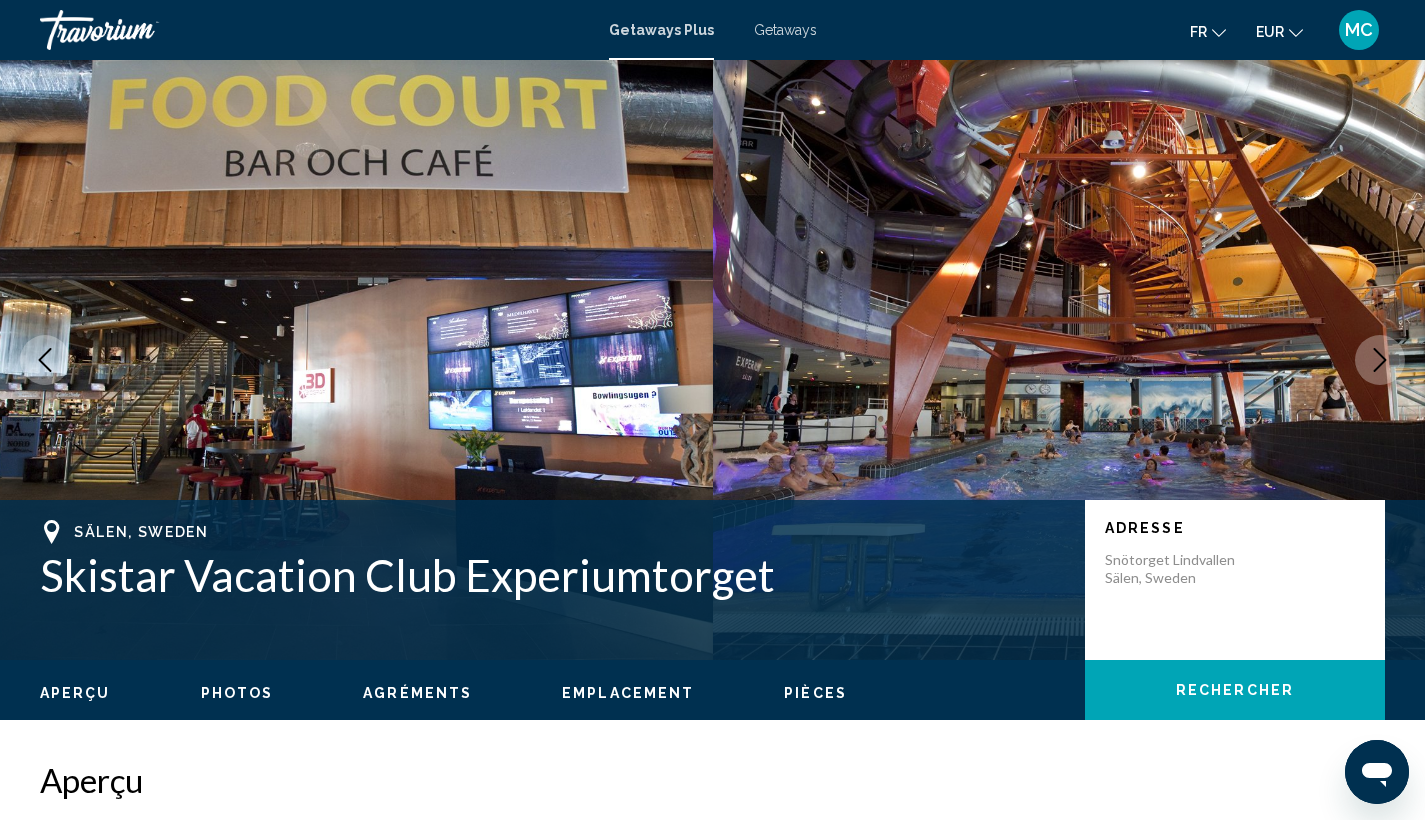 click at bounding box center [1380, 360] 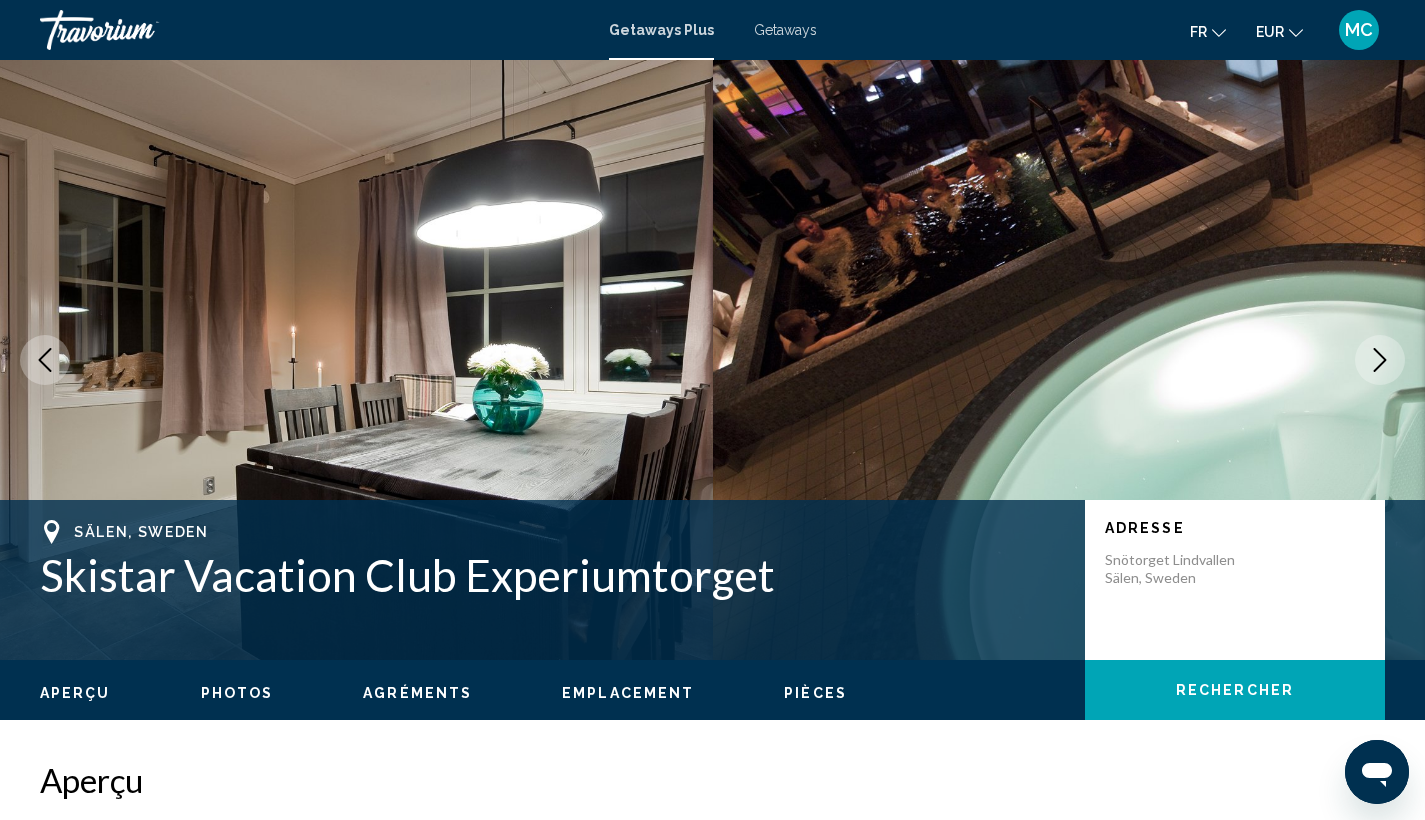 click at bounding box center [1380, 360] 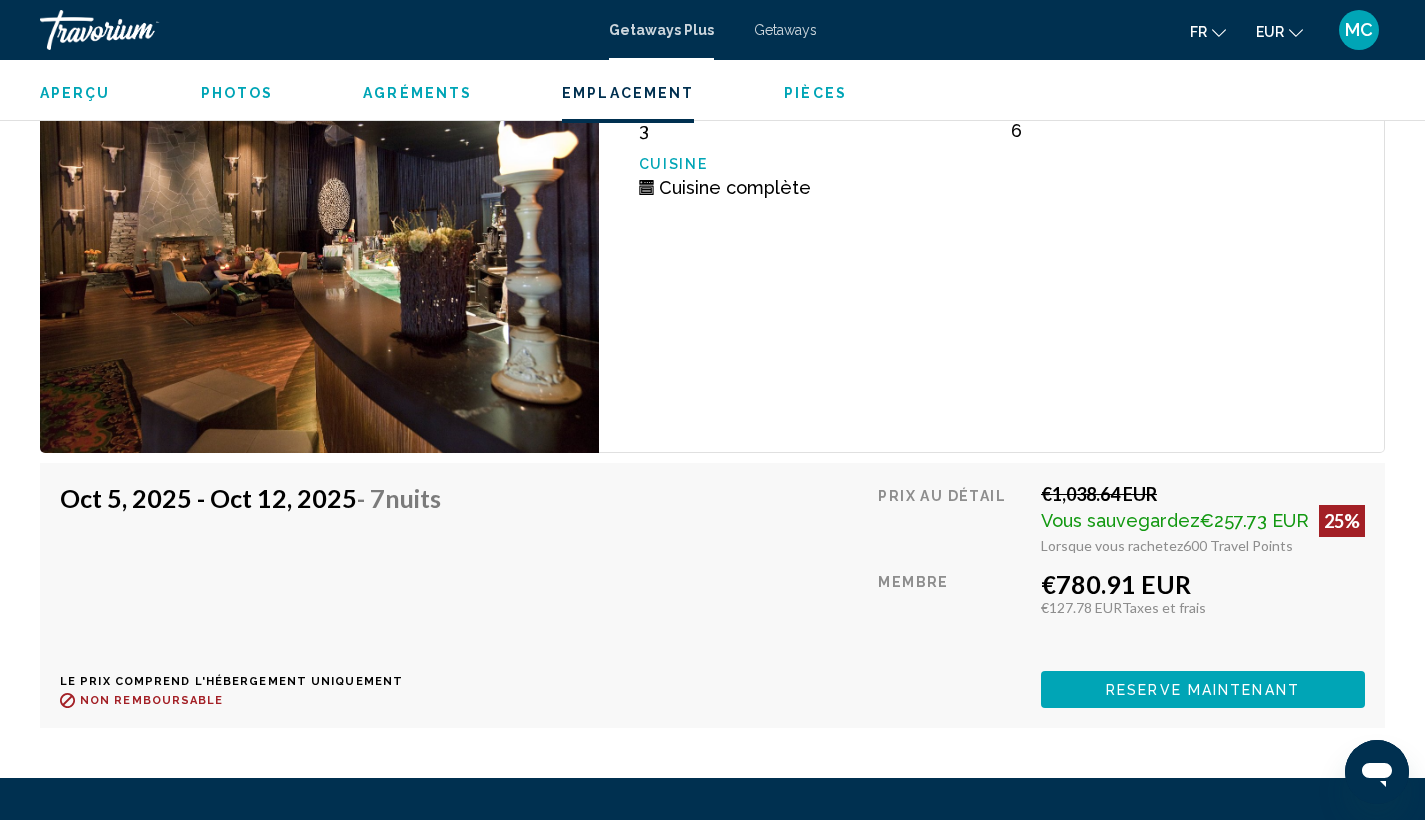 scroll, scrollTop: 3284, scrollLeft: 0, axis: vertical 